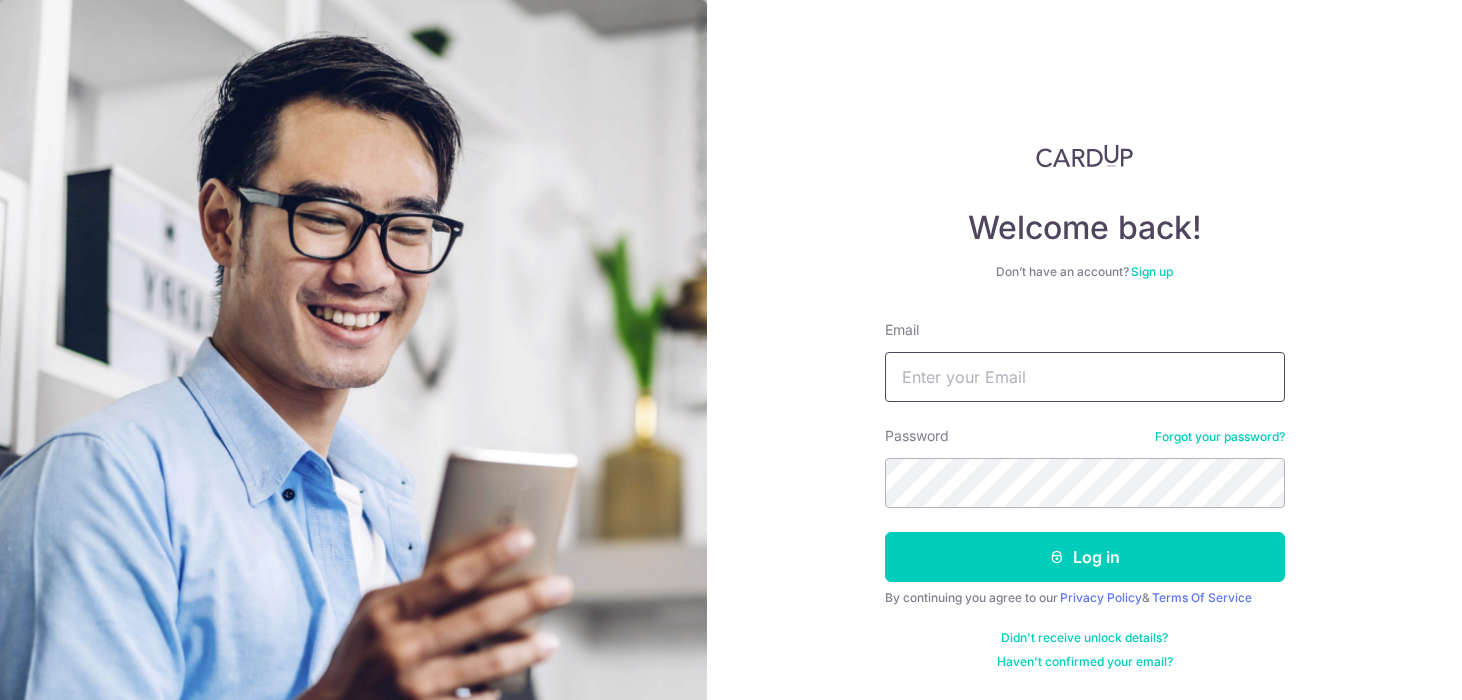scroll, scrollTop: 0, scrollLeft: 0, axis: both 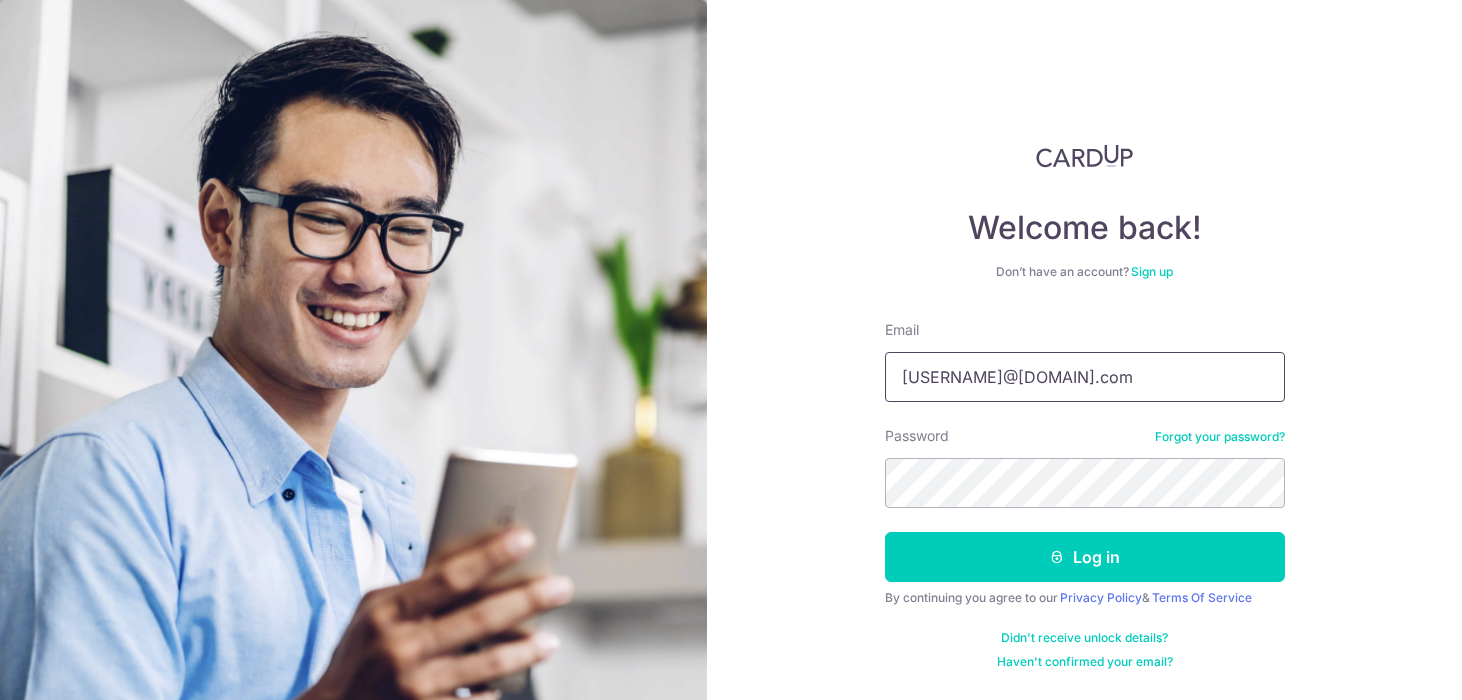type on "[USERNAME]@[DOMAIN].com" 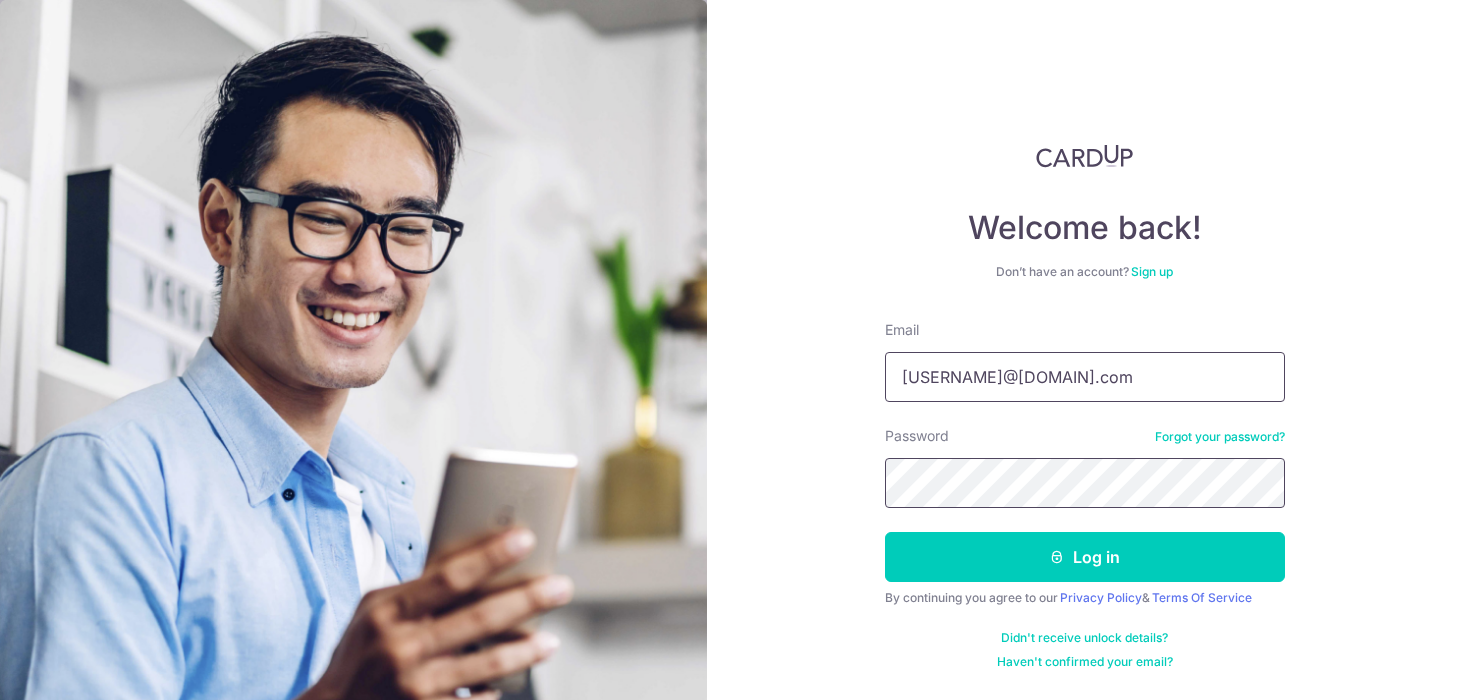 click on "Log in" at bounding box center [1085, 557] 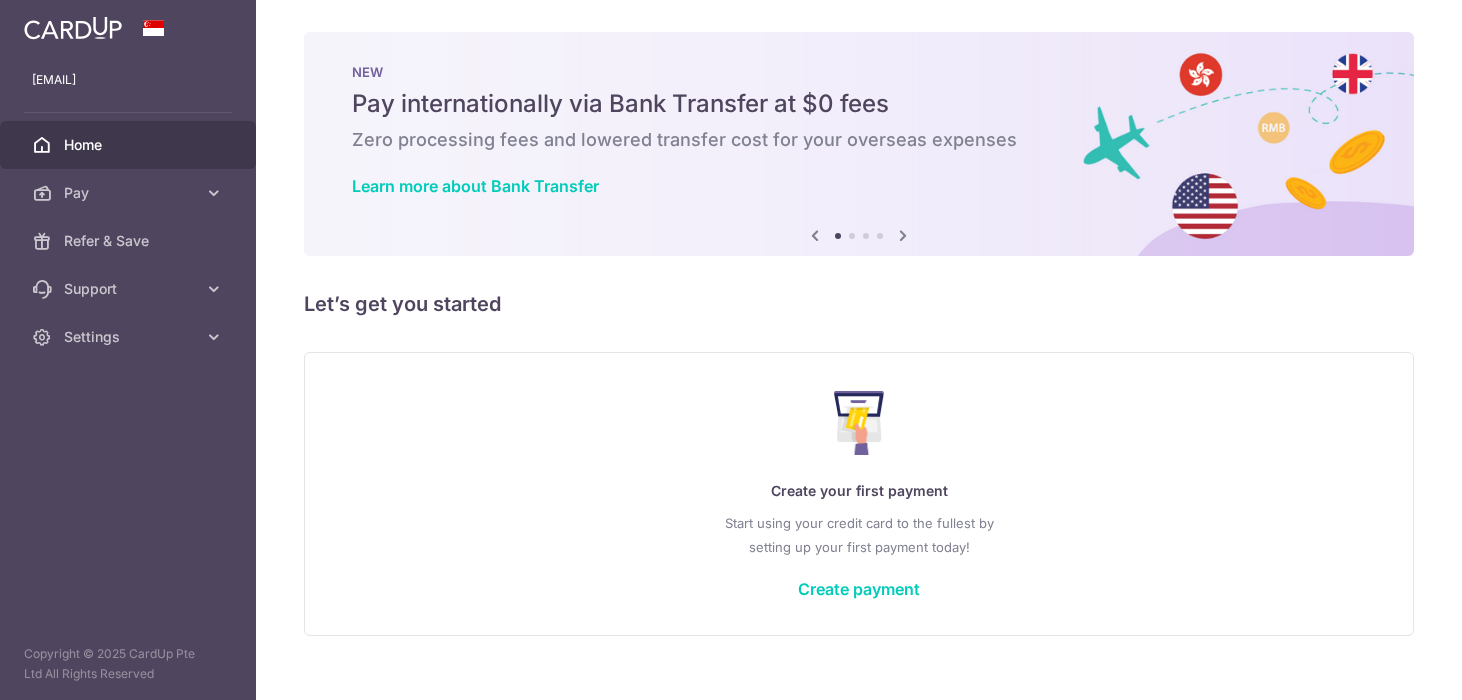 scroll, scrollTop: 0, scrollLeft: 0, axis: both 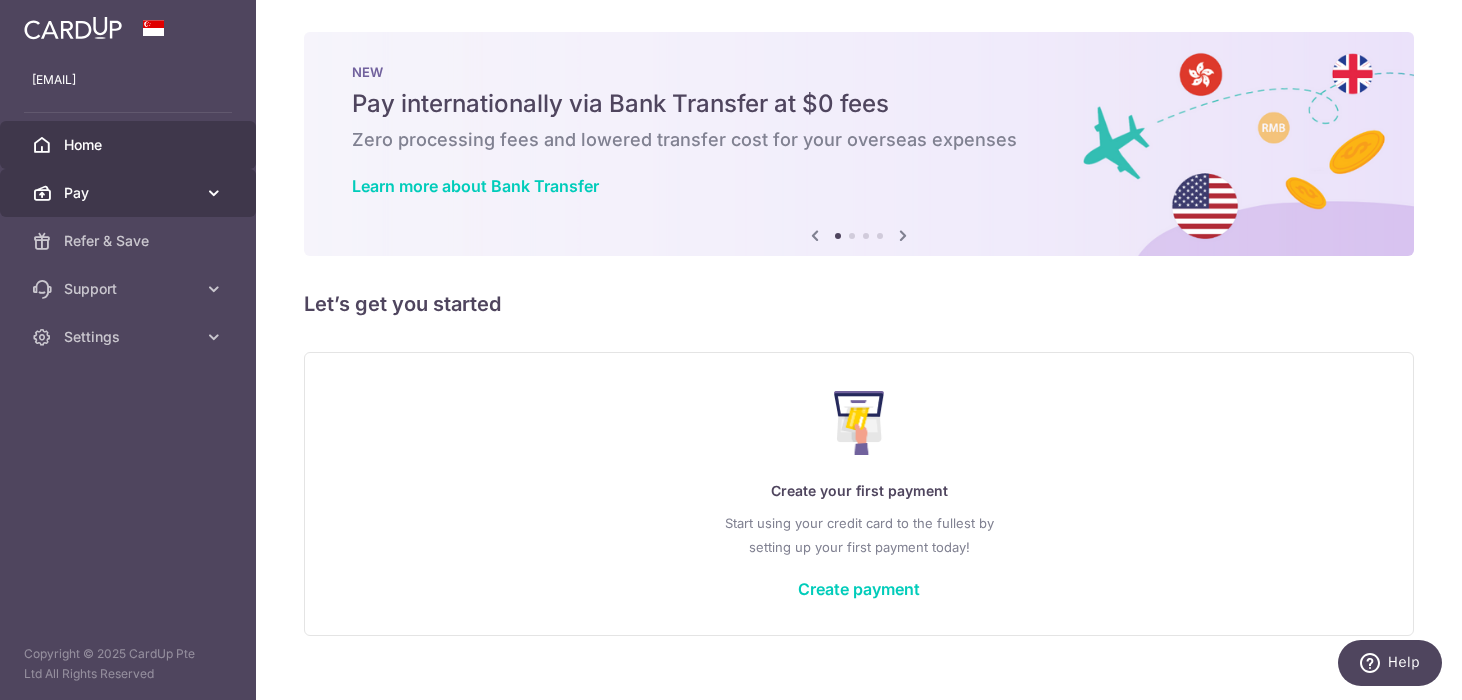 click on "Pay" at bounding box center [130, 193] 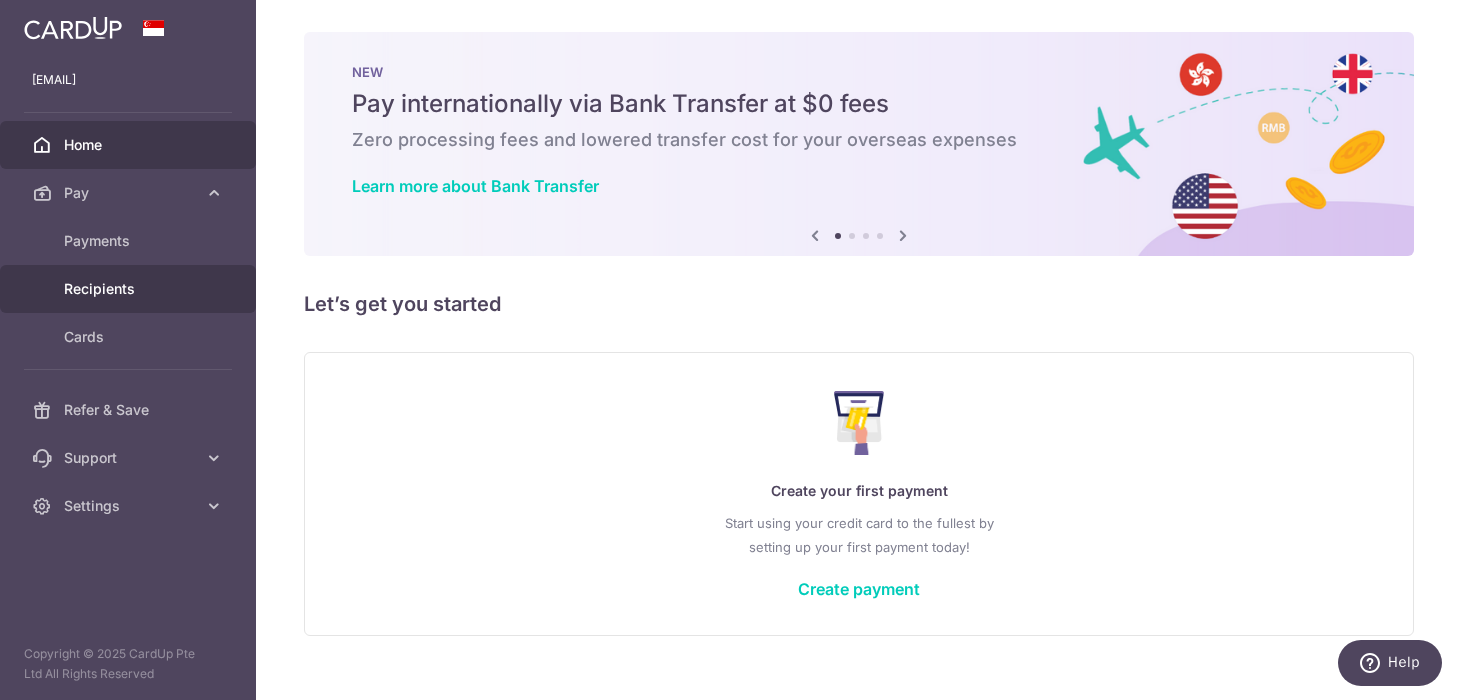 click on "Recipients" at bounding box center [128, 289] 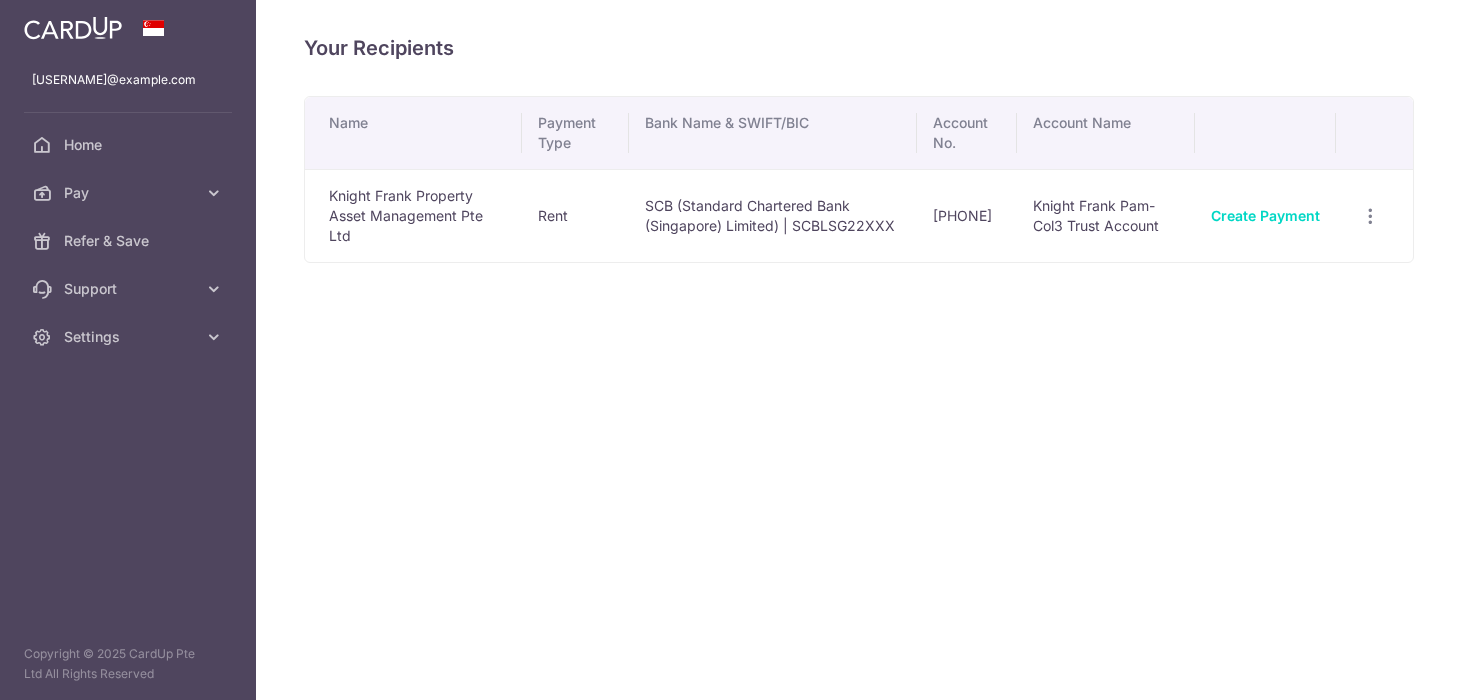 scroll, scrollTop: 0, scrollLeft: 0, axis: both 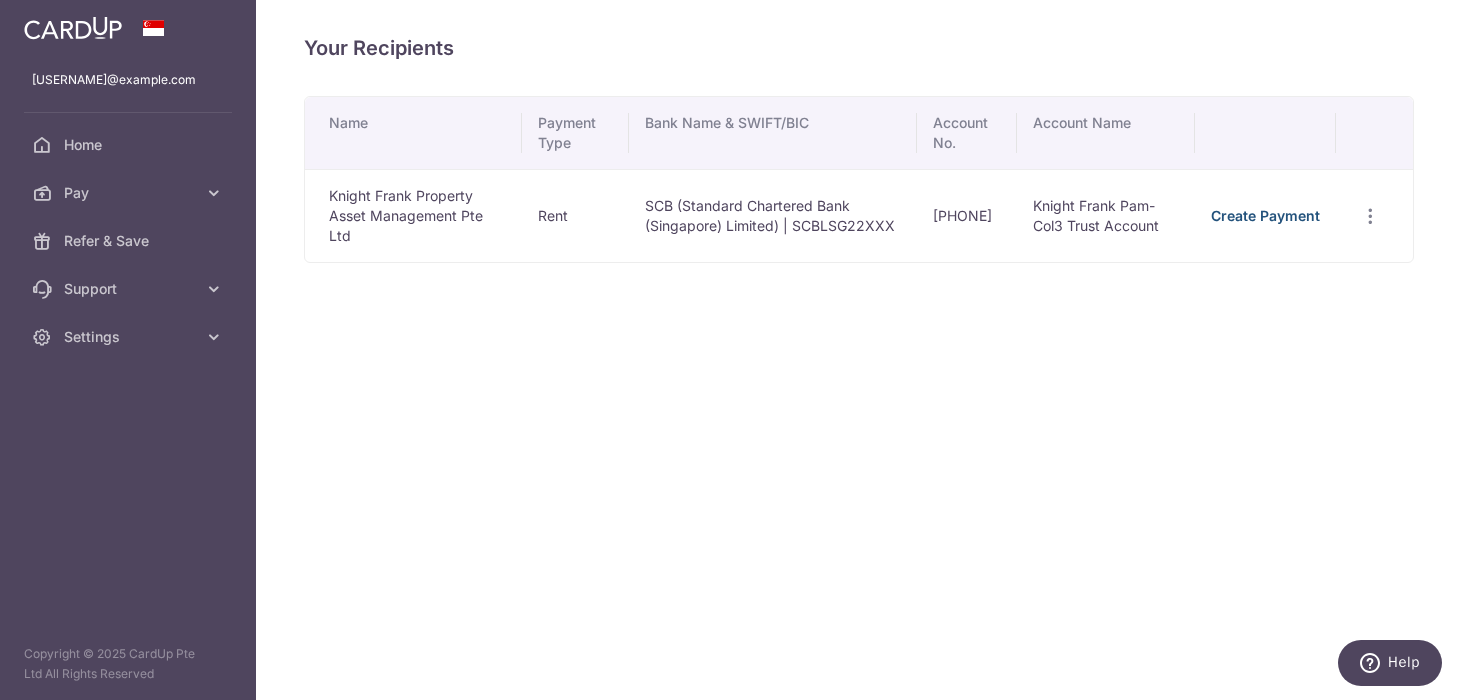 click on "Create Payment" at bounding box center [1265, 215] 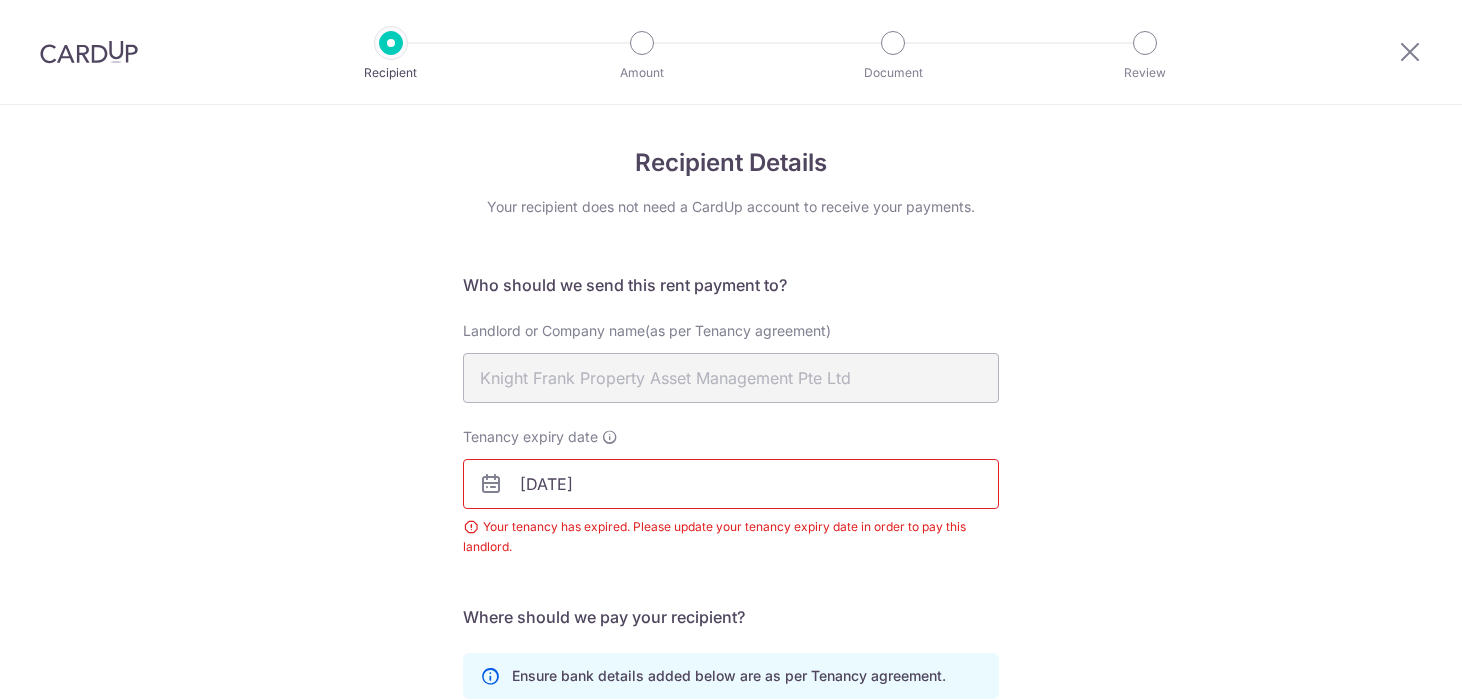 scroll, scrollTop: 0, scrollLeft: 0, axis: both 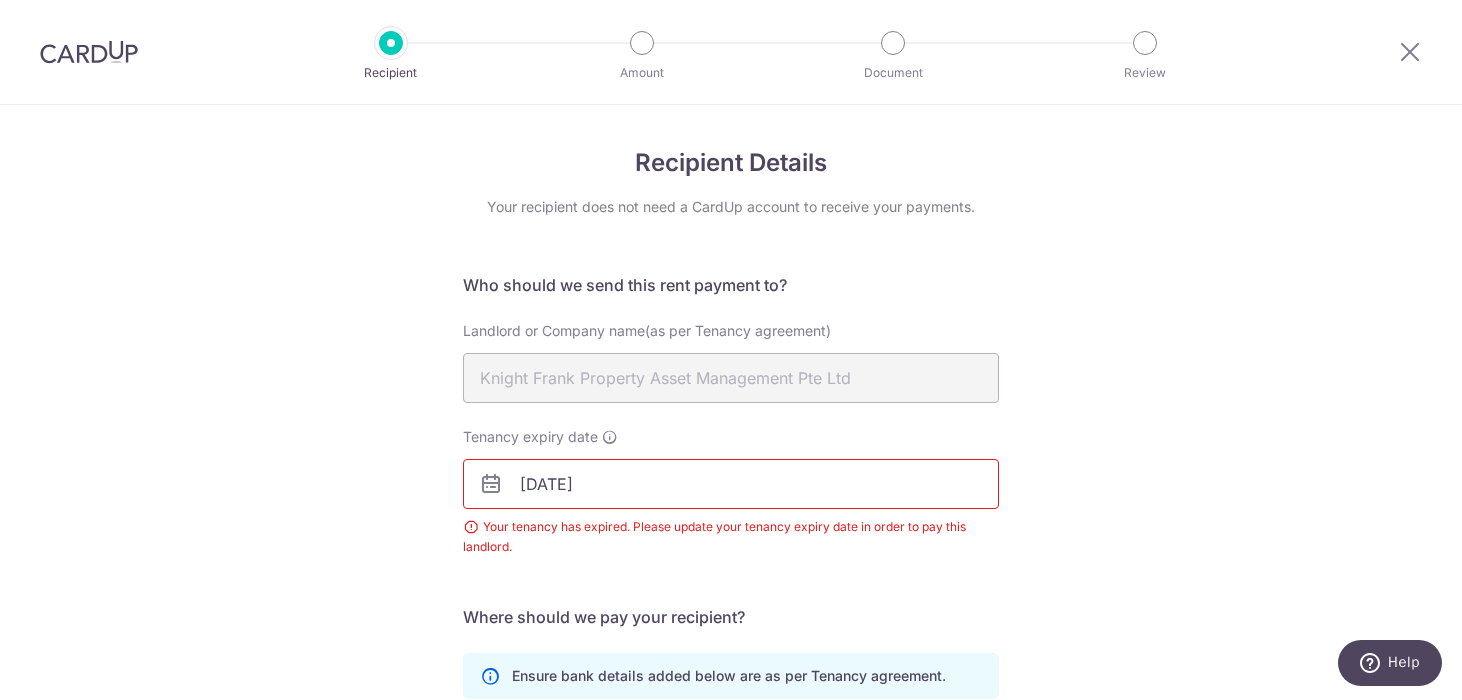 click at bounding box center (89, 52) 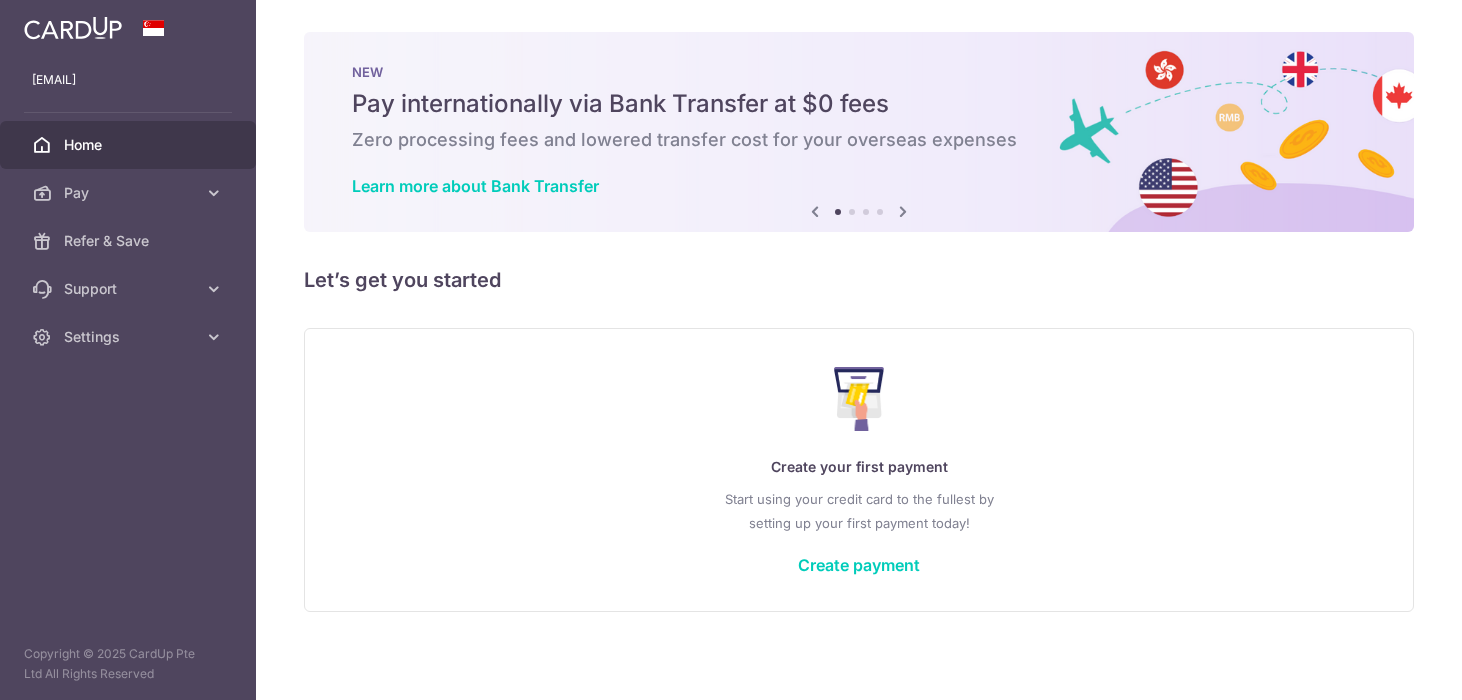 scroll, scrollTop: 0, scrollLeft: 0, axis: both 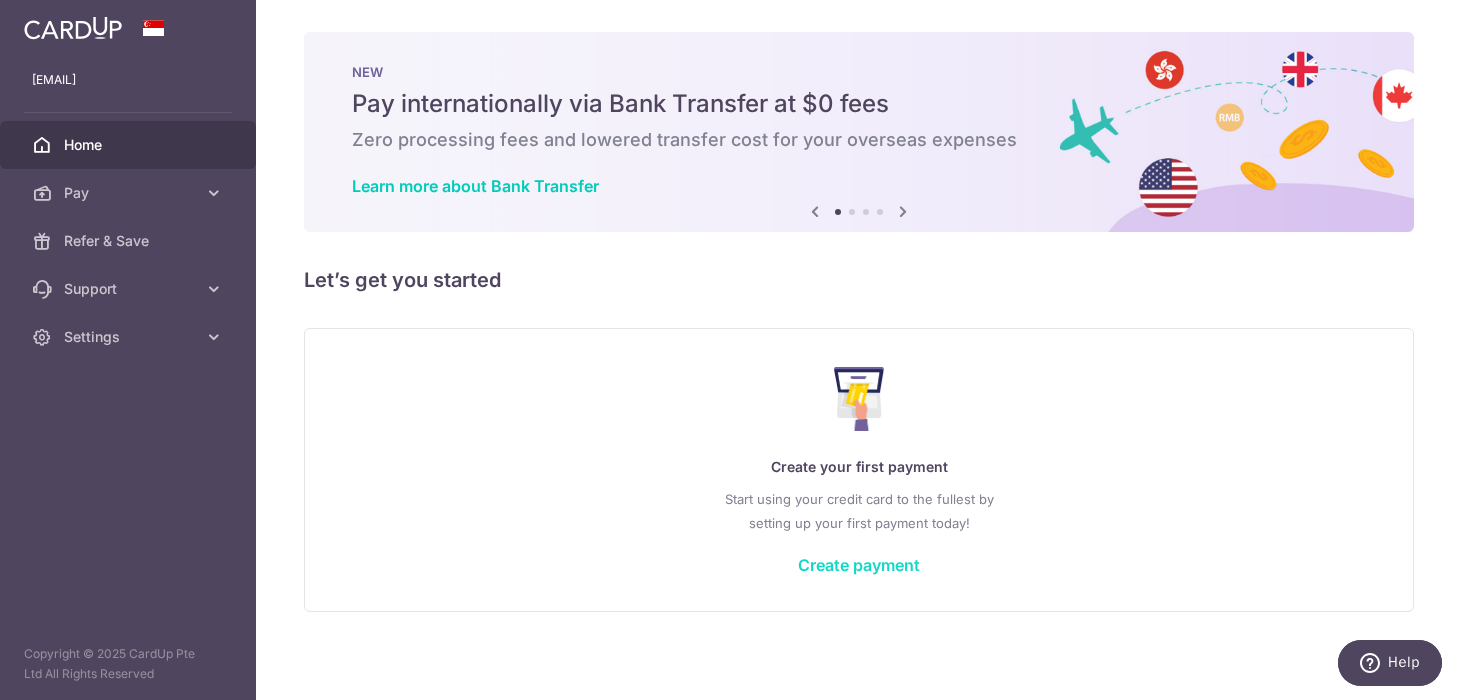click on "Create payment" at bounding box center (859, 565) 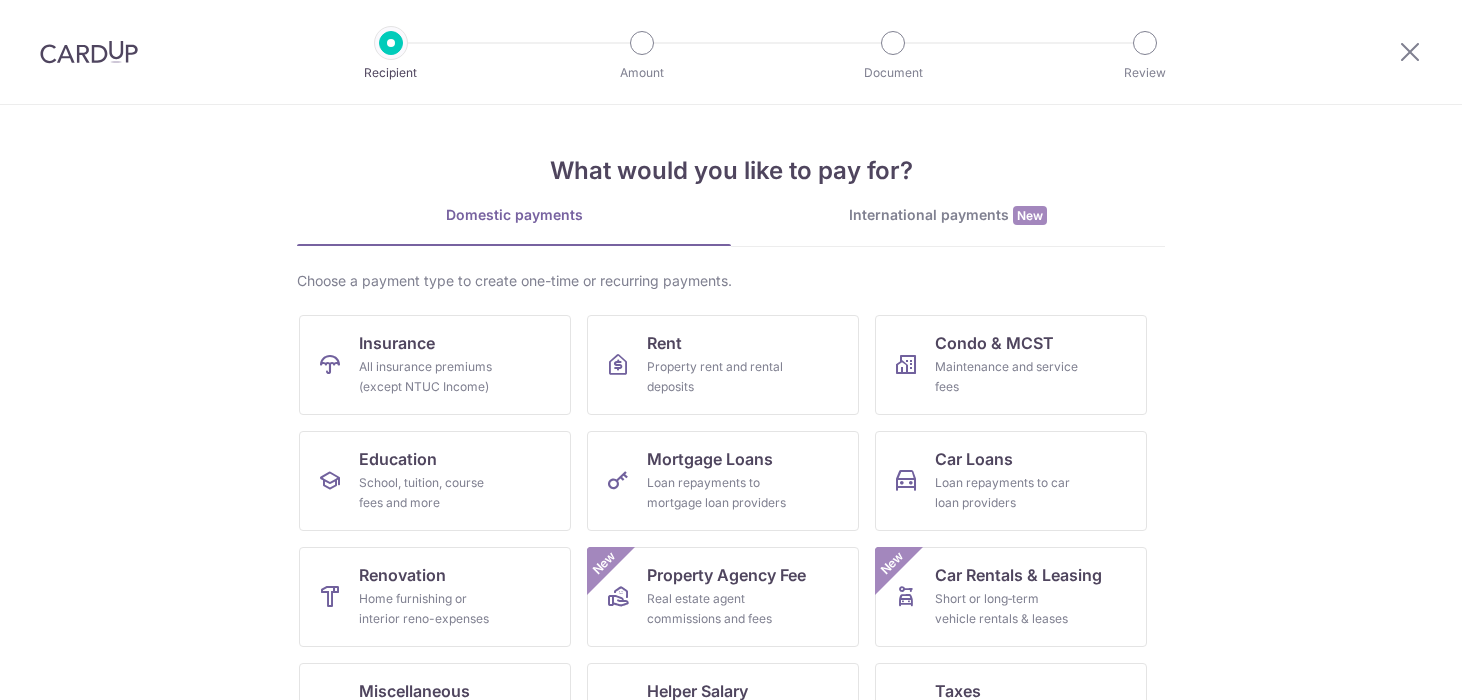 scroll, scrollTop: 0, scrollLeft: 0, axis: both 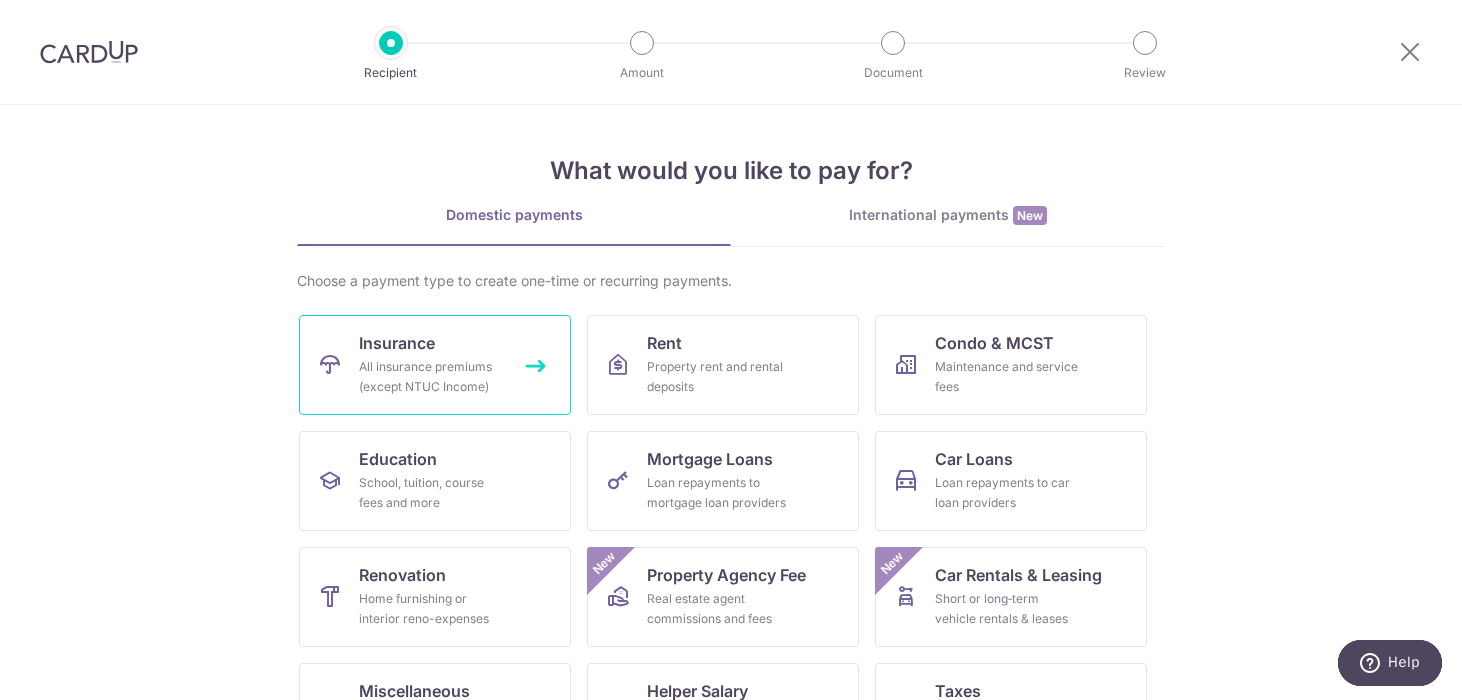click on "All insurance premiums (except NTUC Income)" at bounding box center (431, 377) 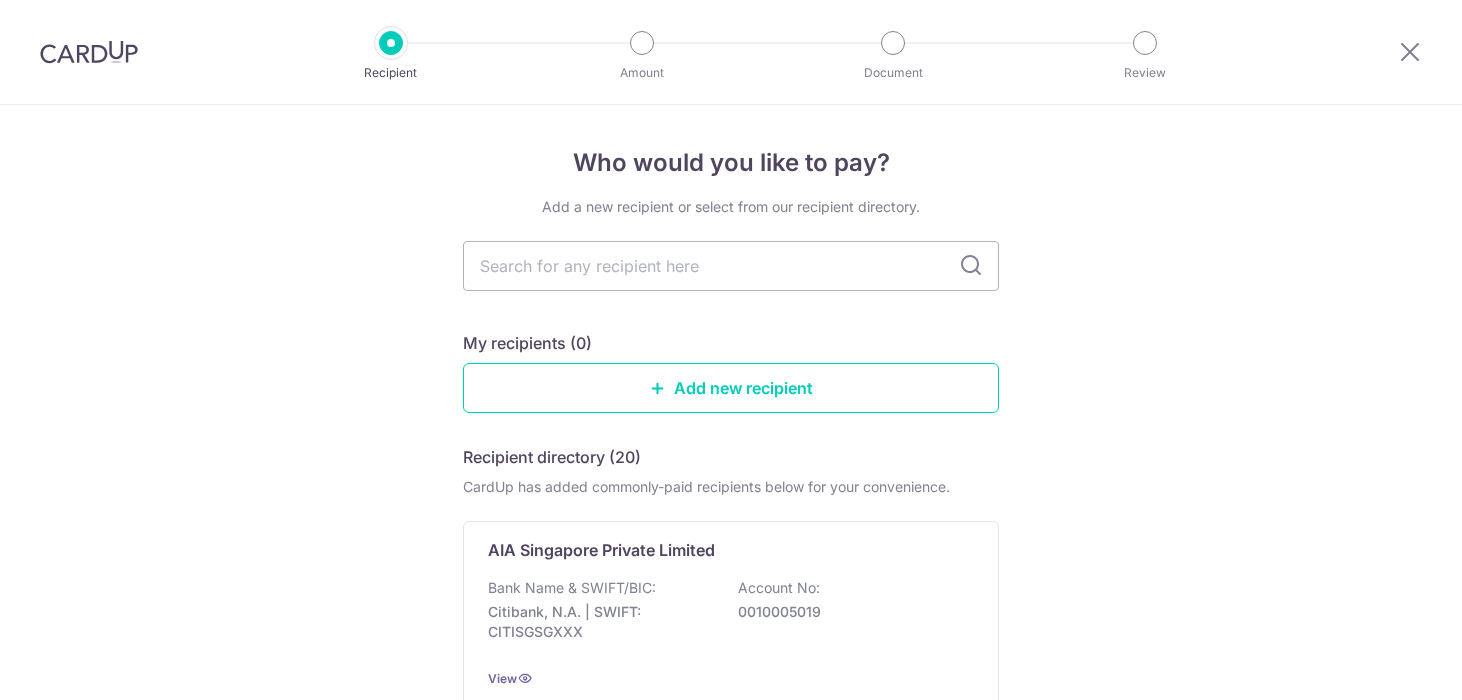 scroll, scrollTop: 0, scrollLeft: 0, axis: both 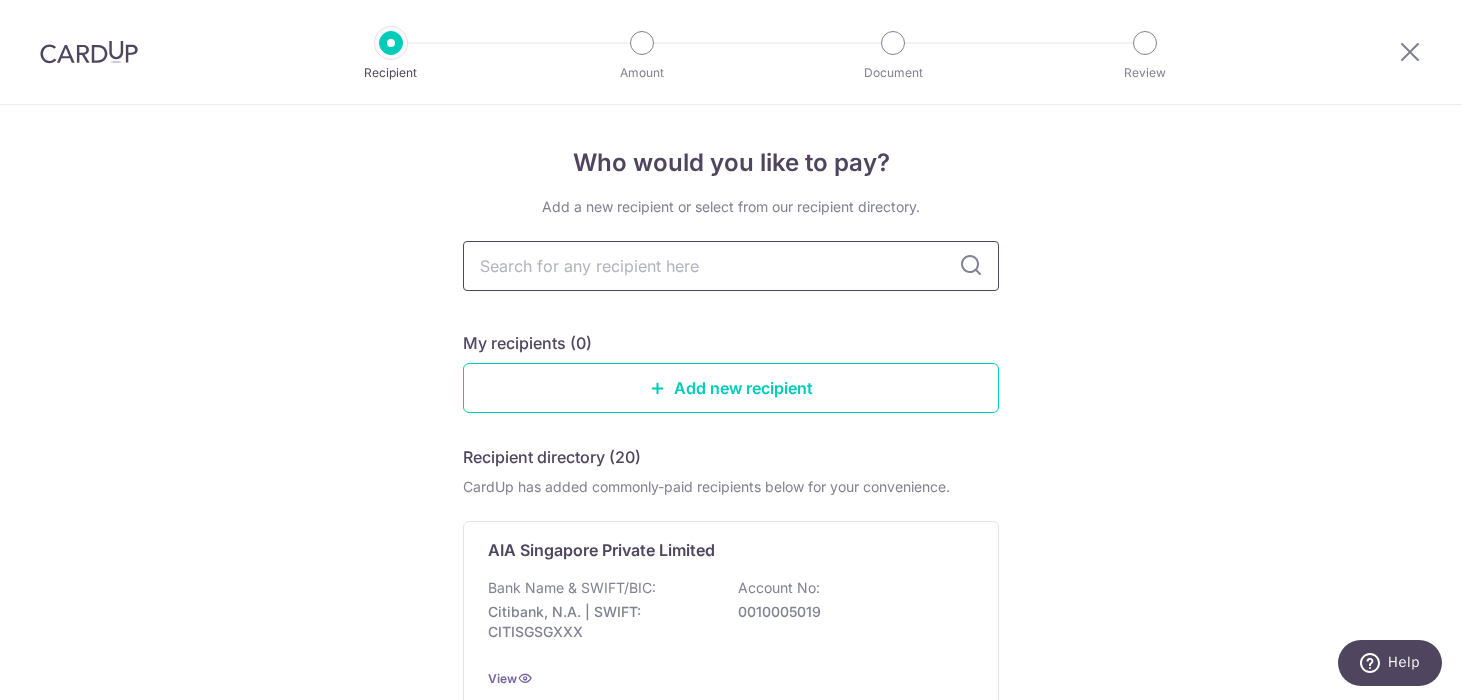 click at bounding box center (731, 266) 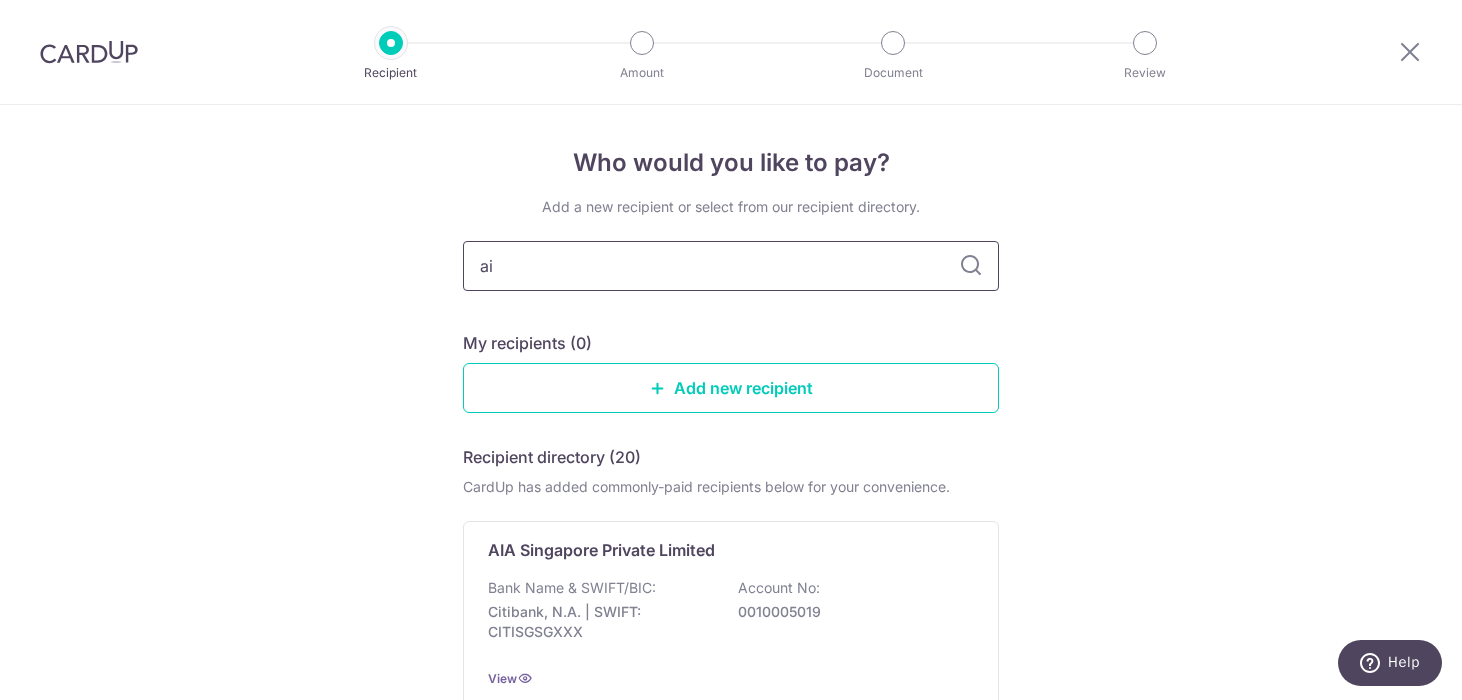 type on "aia" 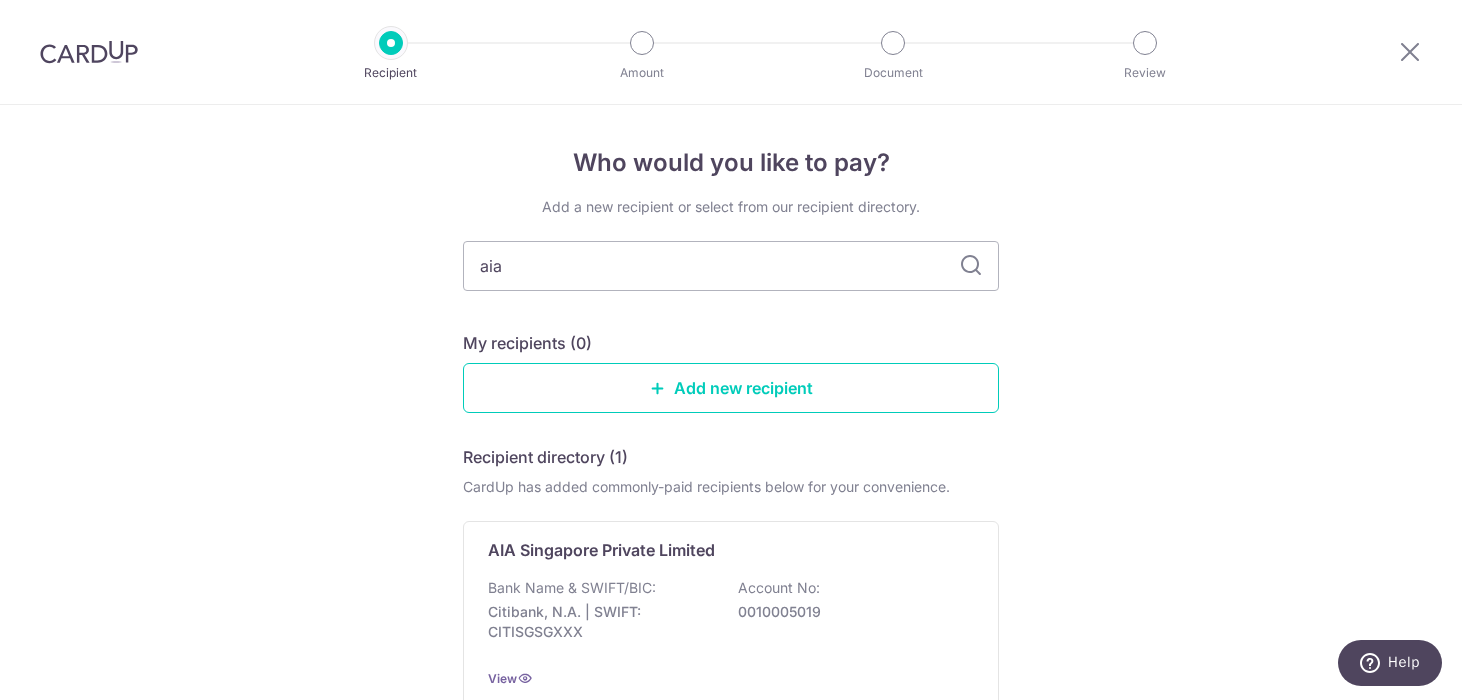 click on "Who would you like to pay?
Add a new recipient or select from our recipient directory.
aia
My recipients (0)
Add new recipient
Recipient directory (1)
CardUp has added commonly-paid recipients below for your convenience.
AIA Singapore Private Limited
Bank Name & SWIFT/BIC:
Citibank, N.A. | SWIFT: CITISGSGXXX
Account No:
0010005019
View
Can’t find a recipient? Search for a recipient  or  add a new recipient" at bounding box center [731, 492] 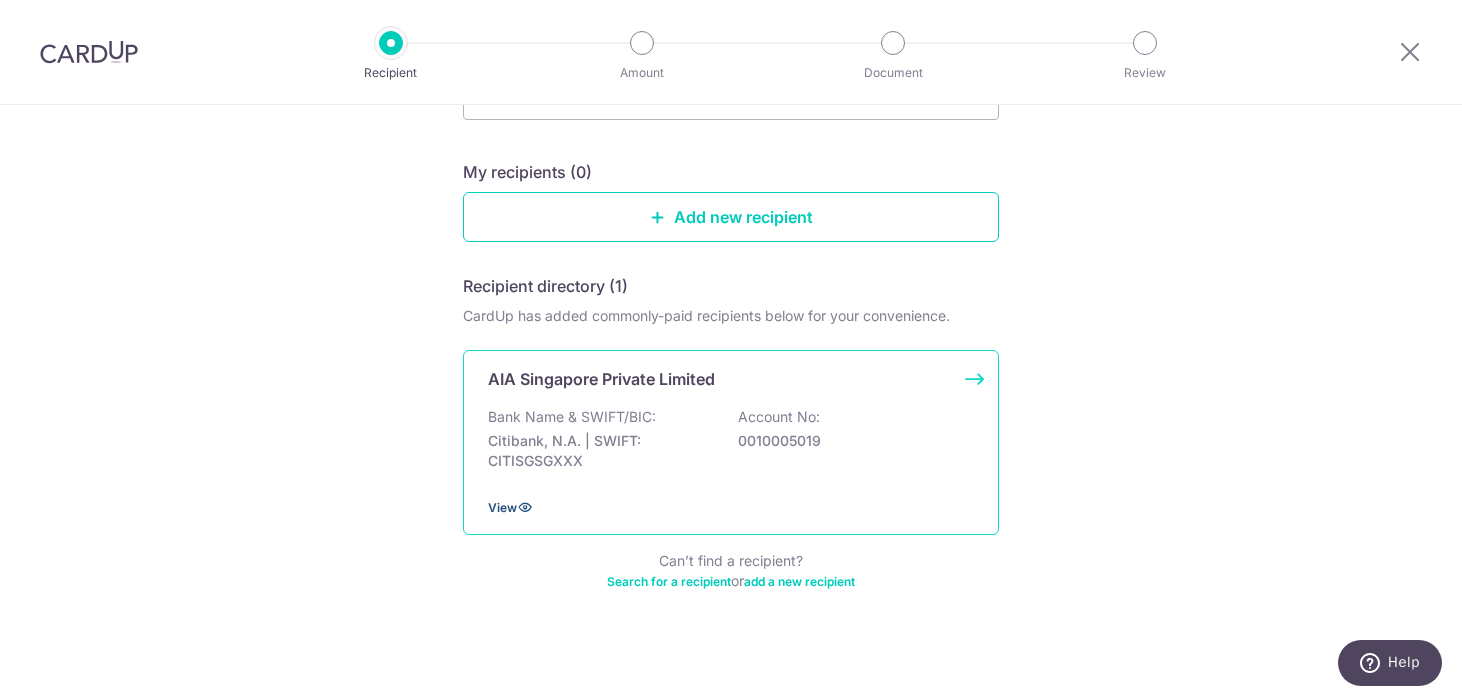 click on "View" at bounding box center [502, 507] 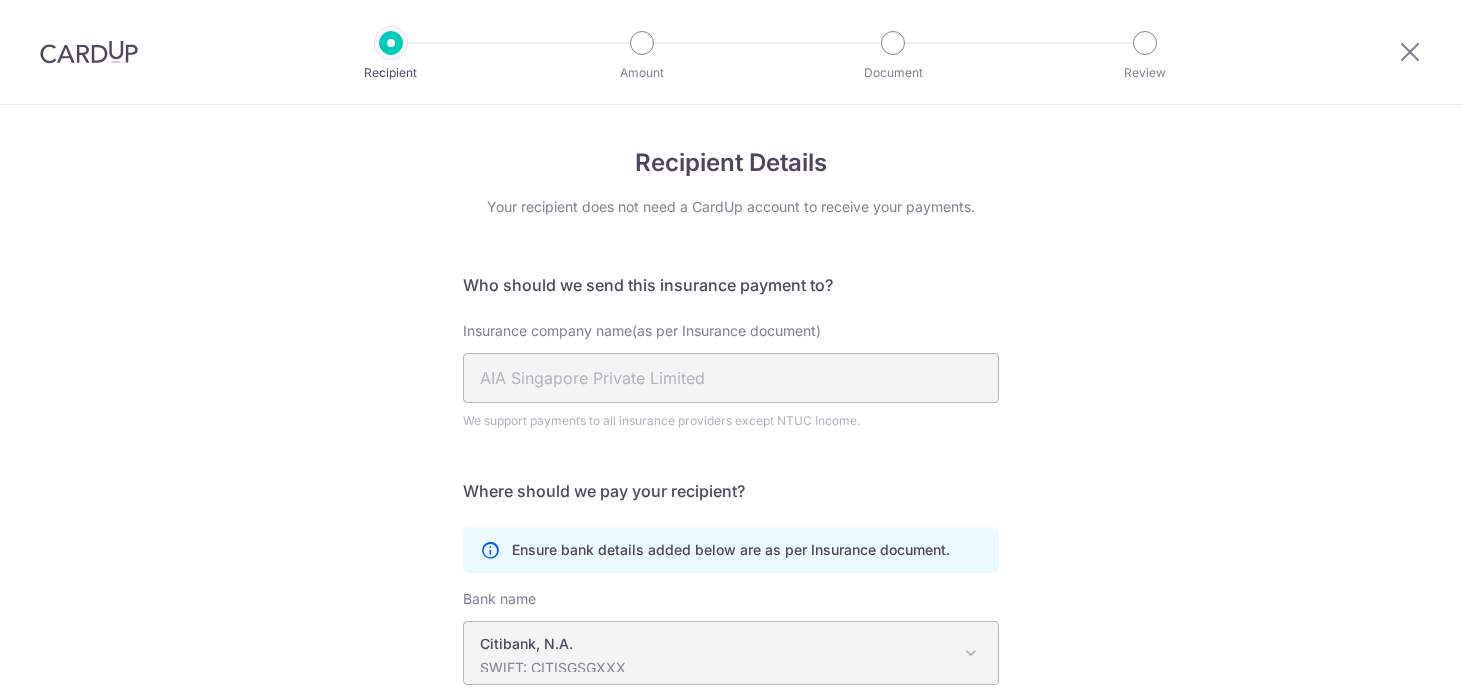 scroll, scrollTop: 0, scrollLeft: 0, axis: both 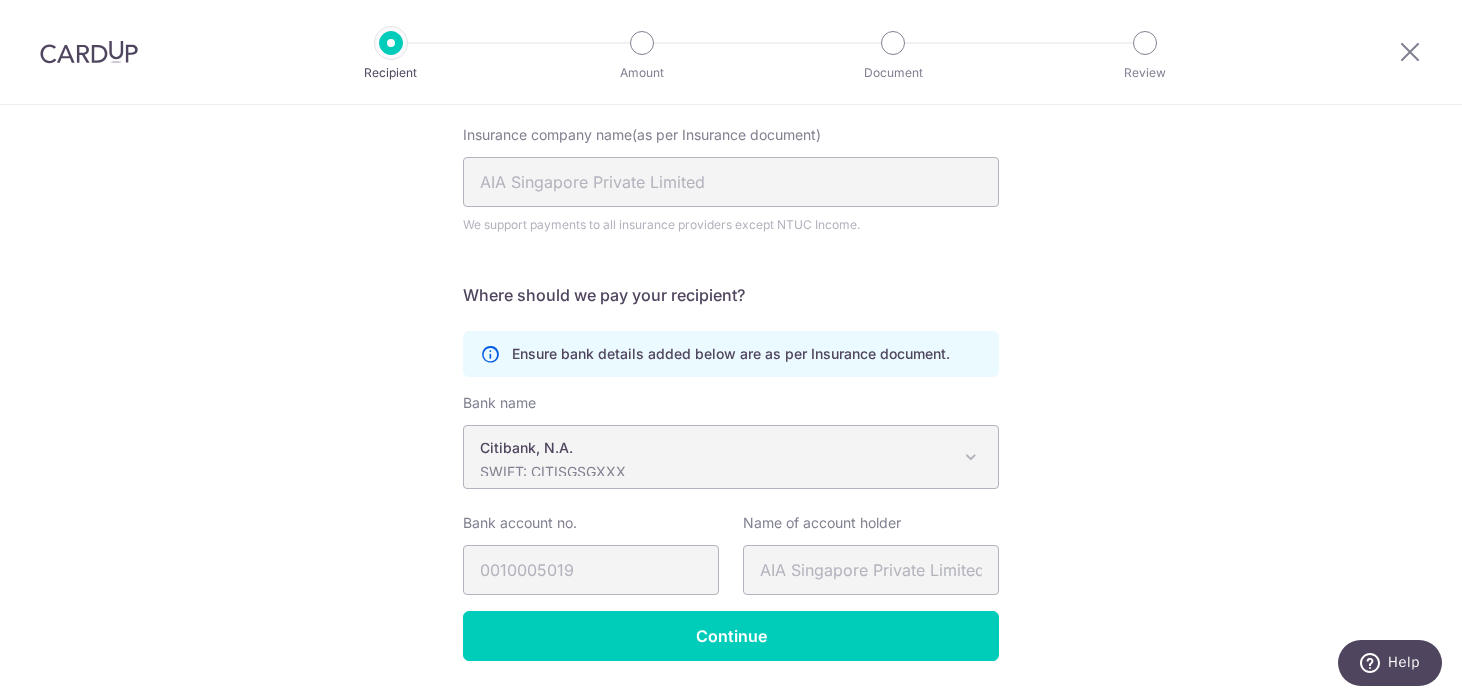 click on "Citibank, N.A." at bounding box center (715, 448) 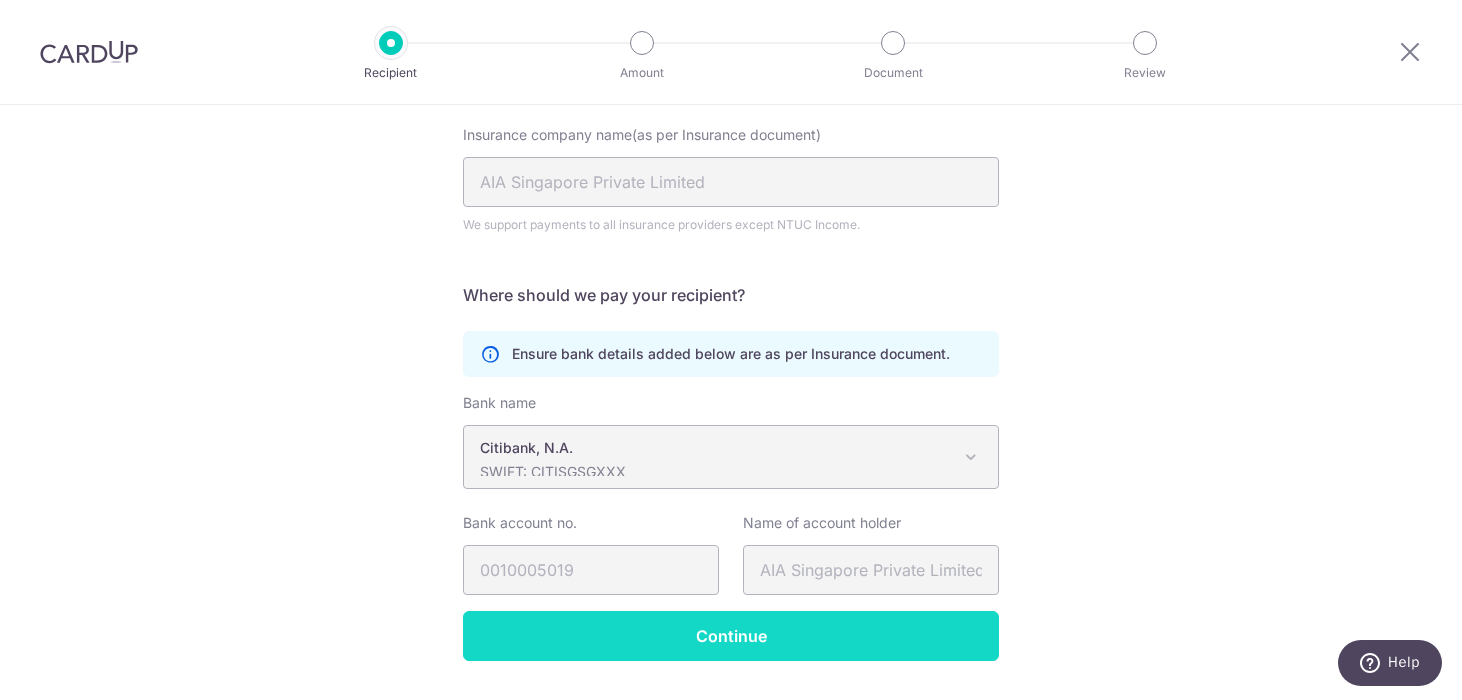 click on "Continue" at bounding box center [731, 636] 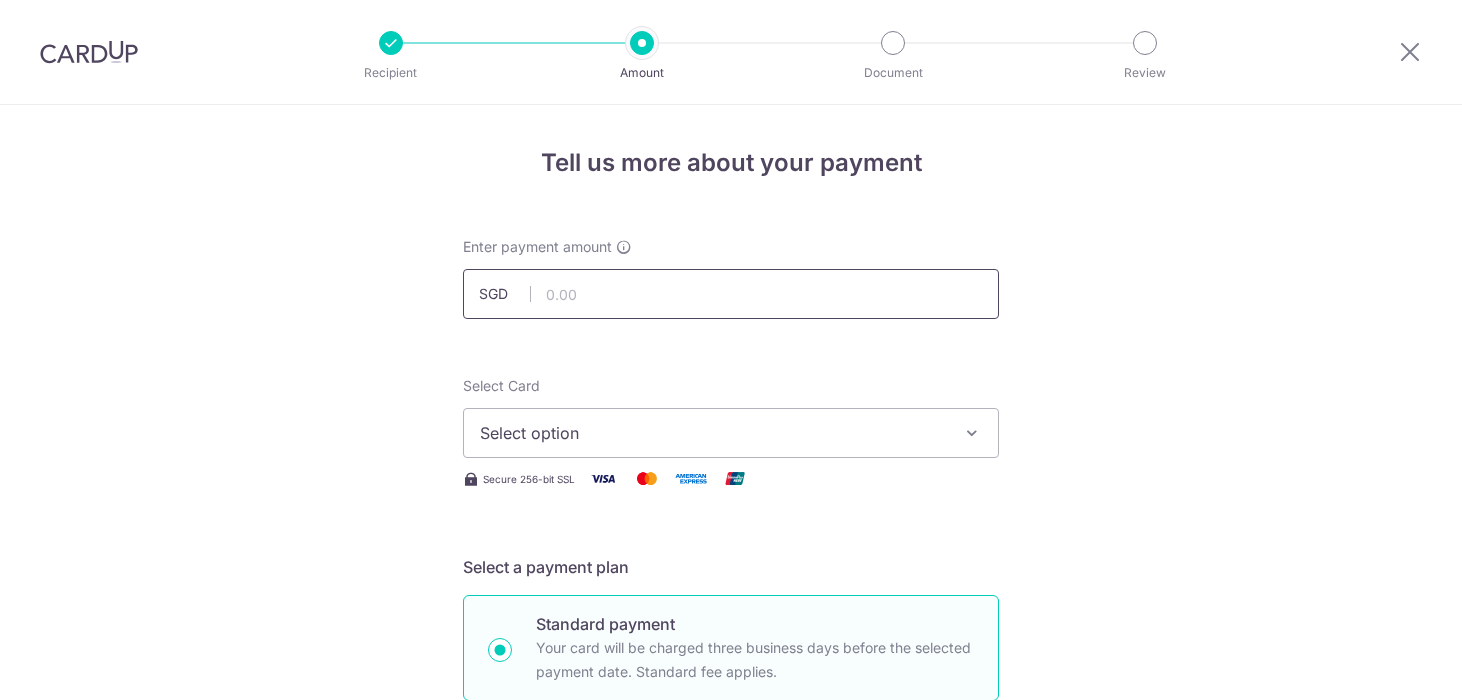 scroll, scrollTop: 0, scrollLeft: 0, axis: both 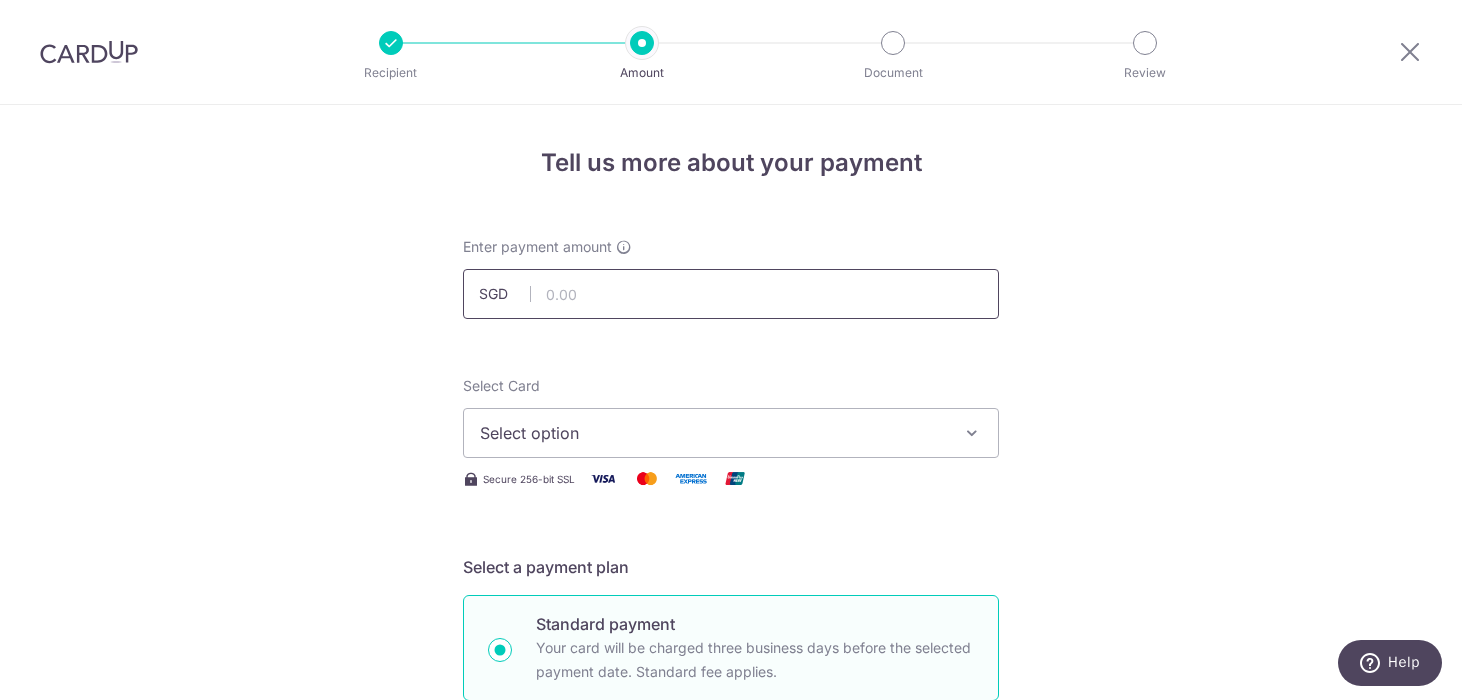 click at bounding box center (731, 294) 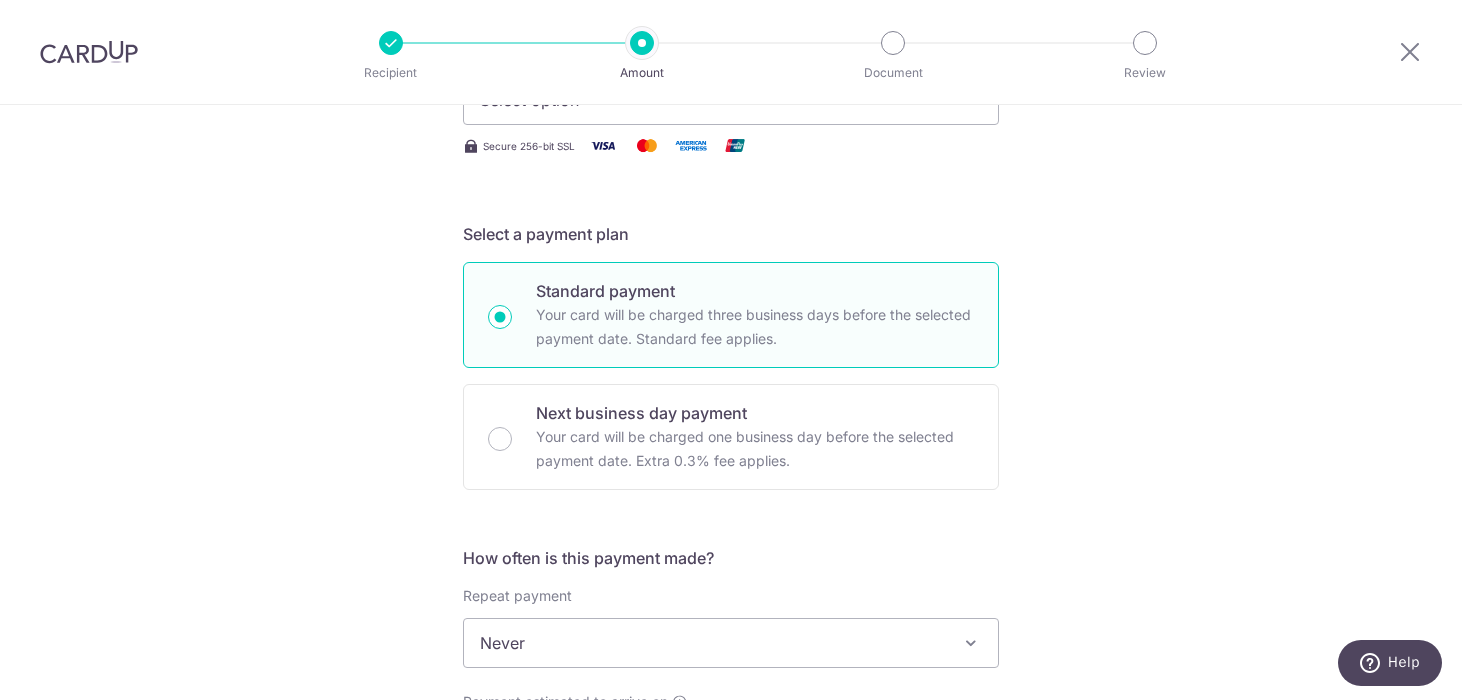 scroll, scrollTop: 0, scrollLeft: 0, axis: both 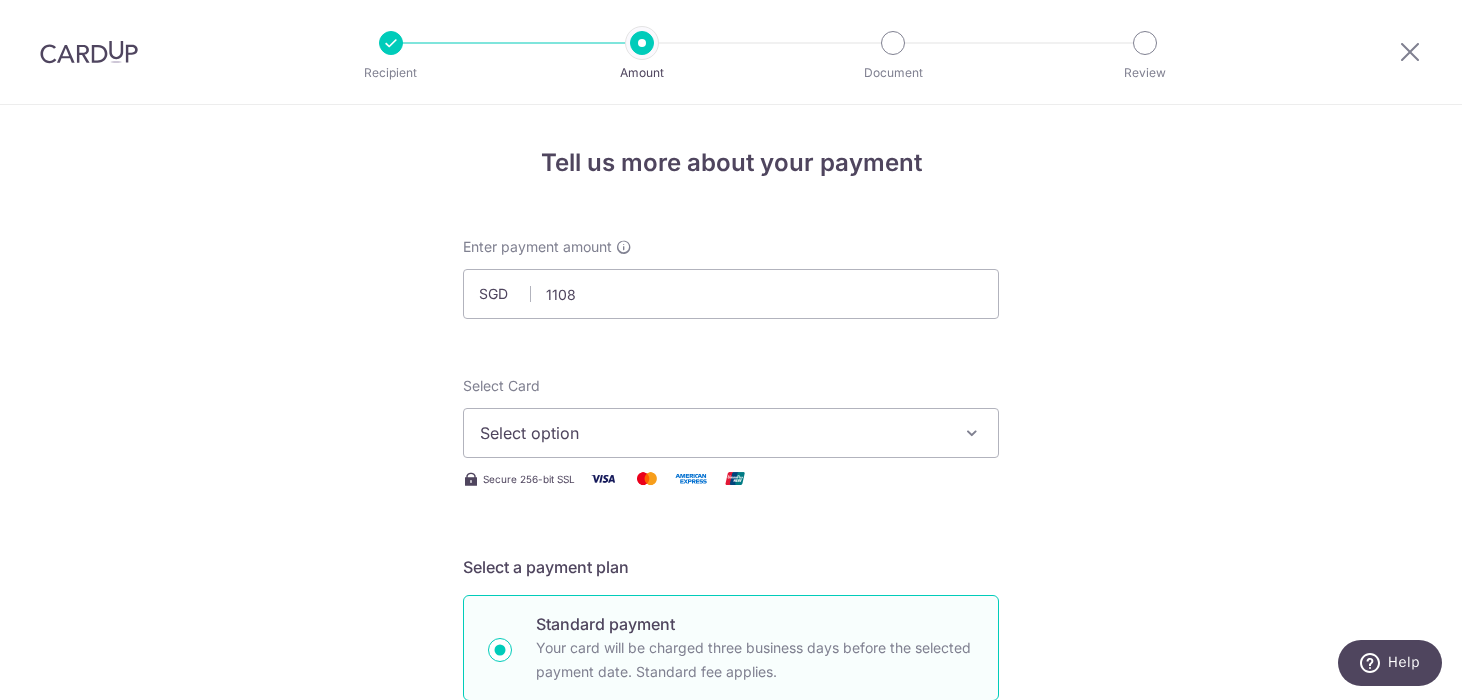 drag, startPoint x: 570, startPoint y: 258, endPoint x: 618, endPoint y: 323, distance: 80.80223 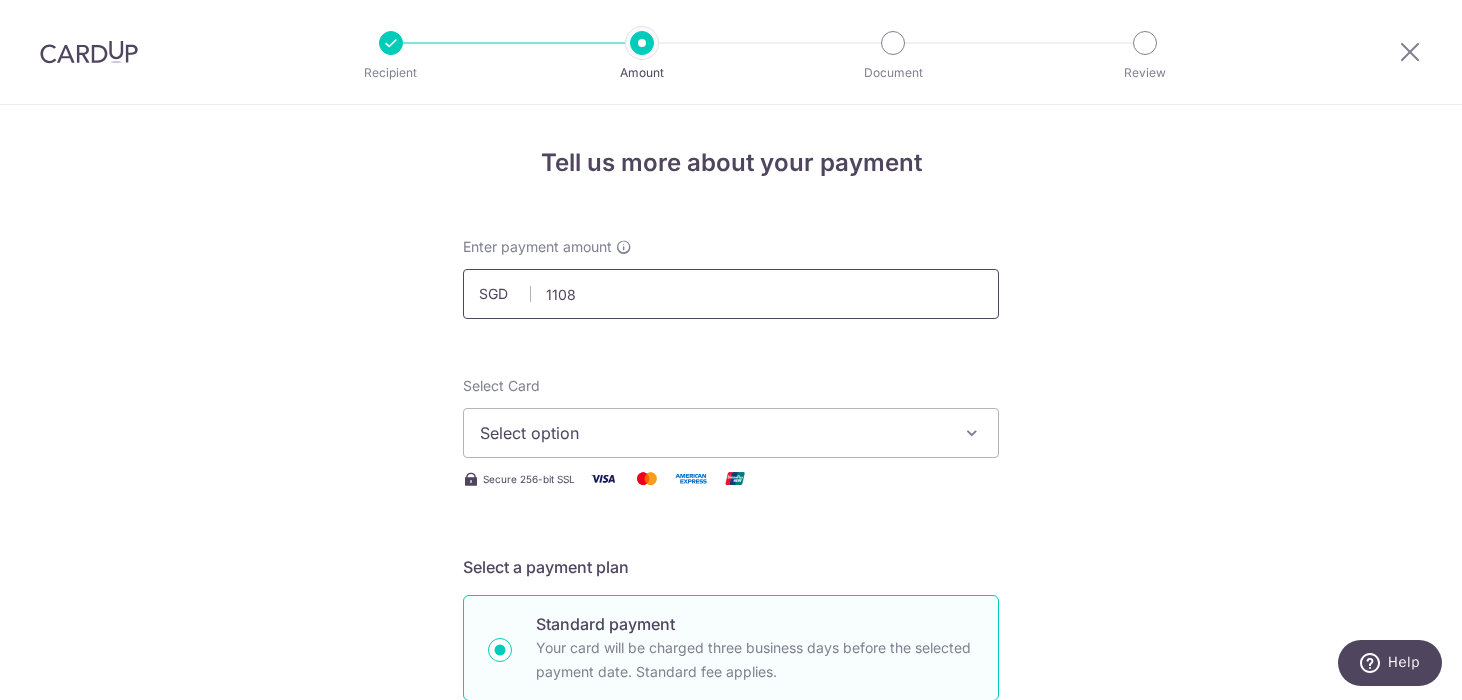 click on "1108" at bounding box center [731, 294] 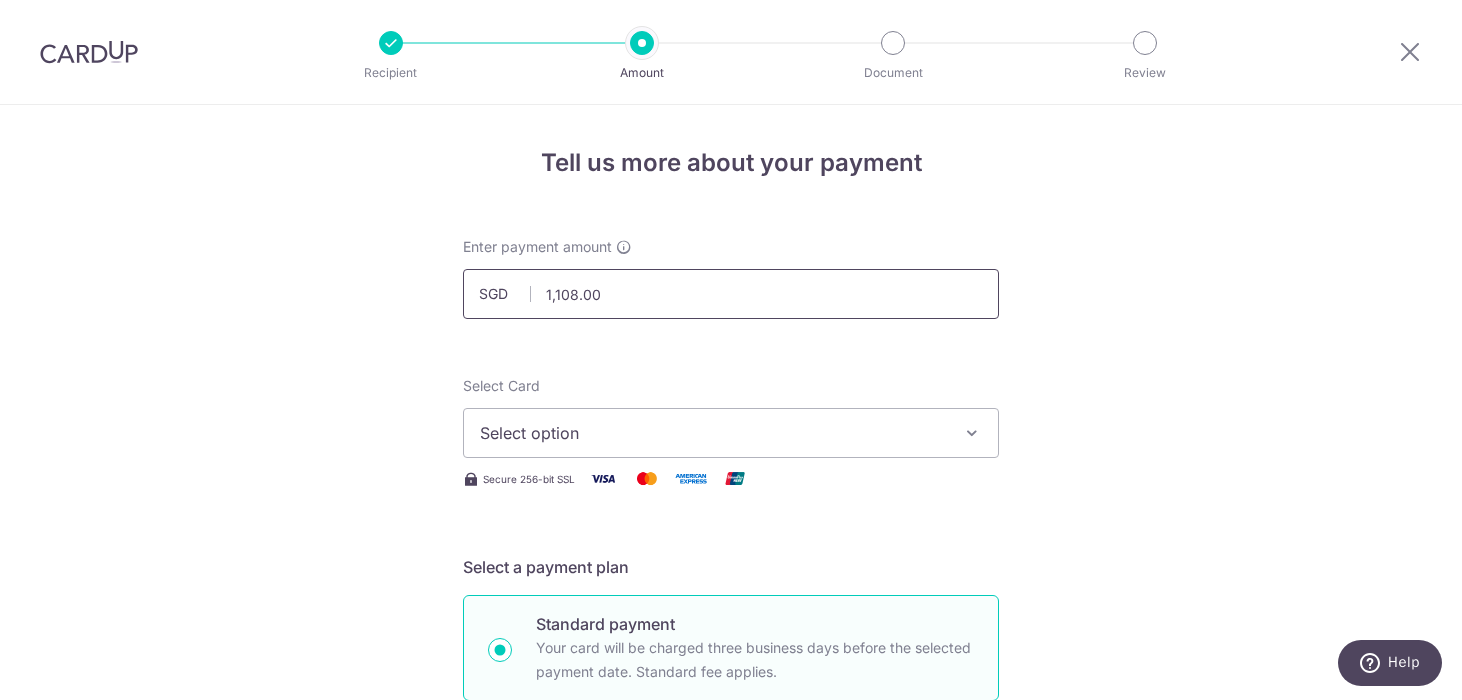 click on "1,108.00" at bounding box center [731, 294] 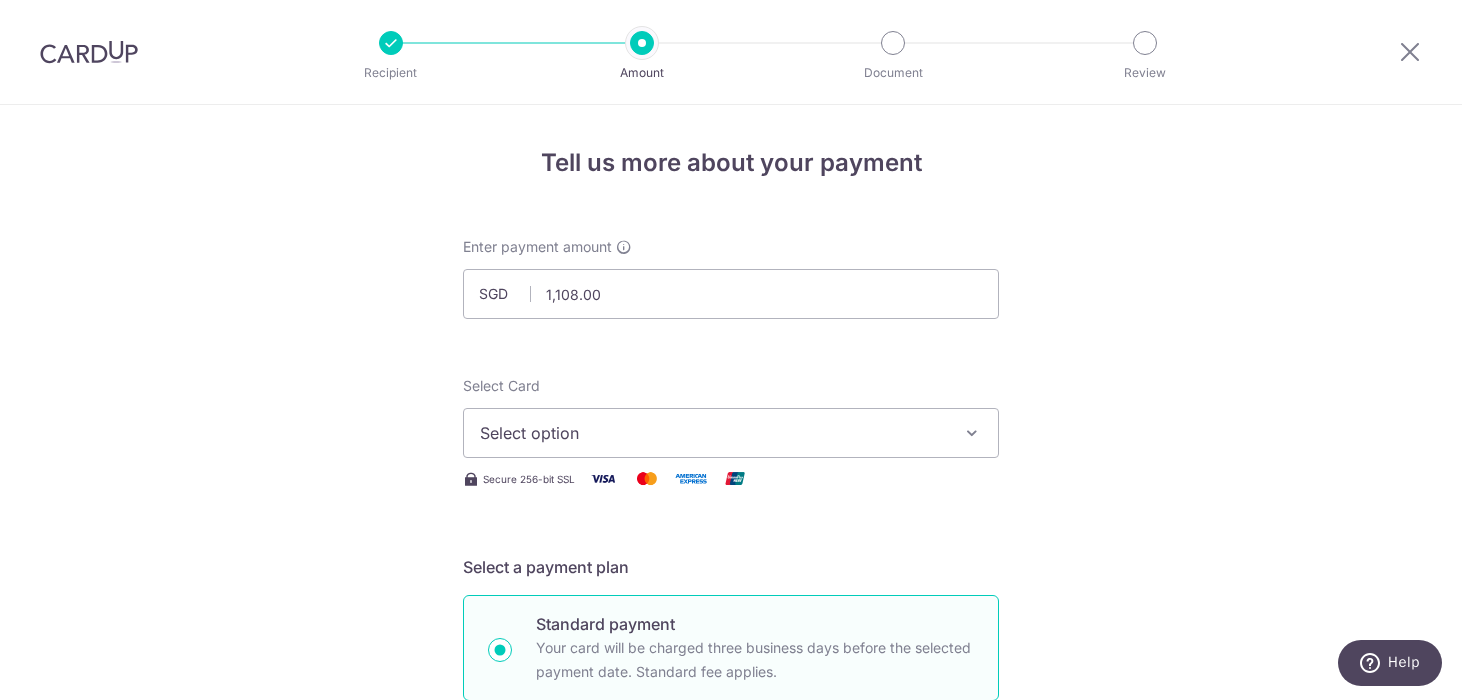 type on "1,108.00" 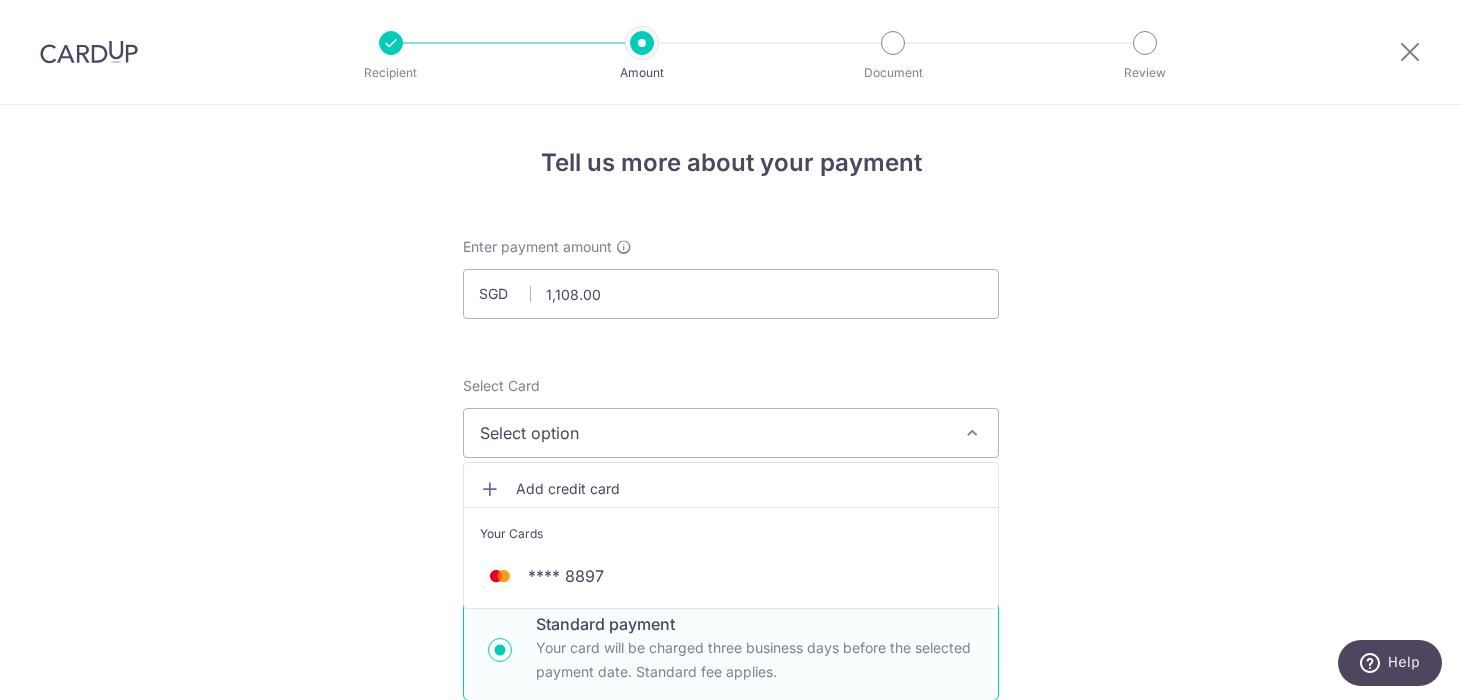click on "Add credit card" at bounding box center [749, 489] 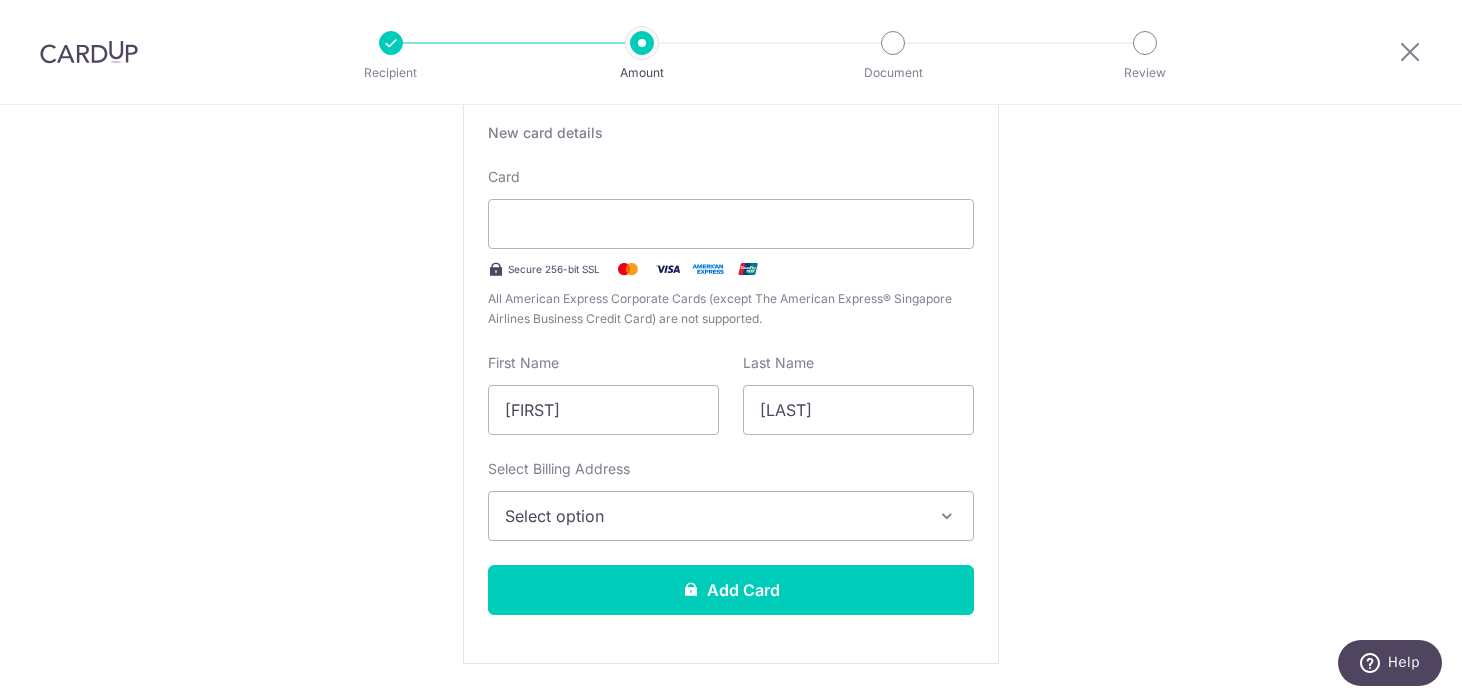 scroll, scrollTop: 475, scrollLeft: 0, axis: vertical 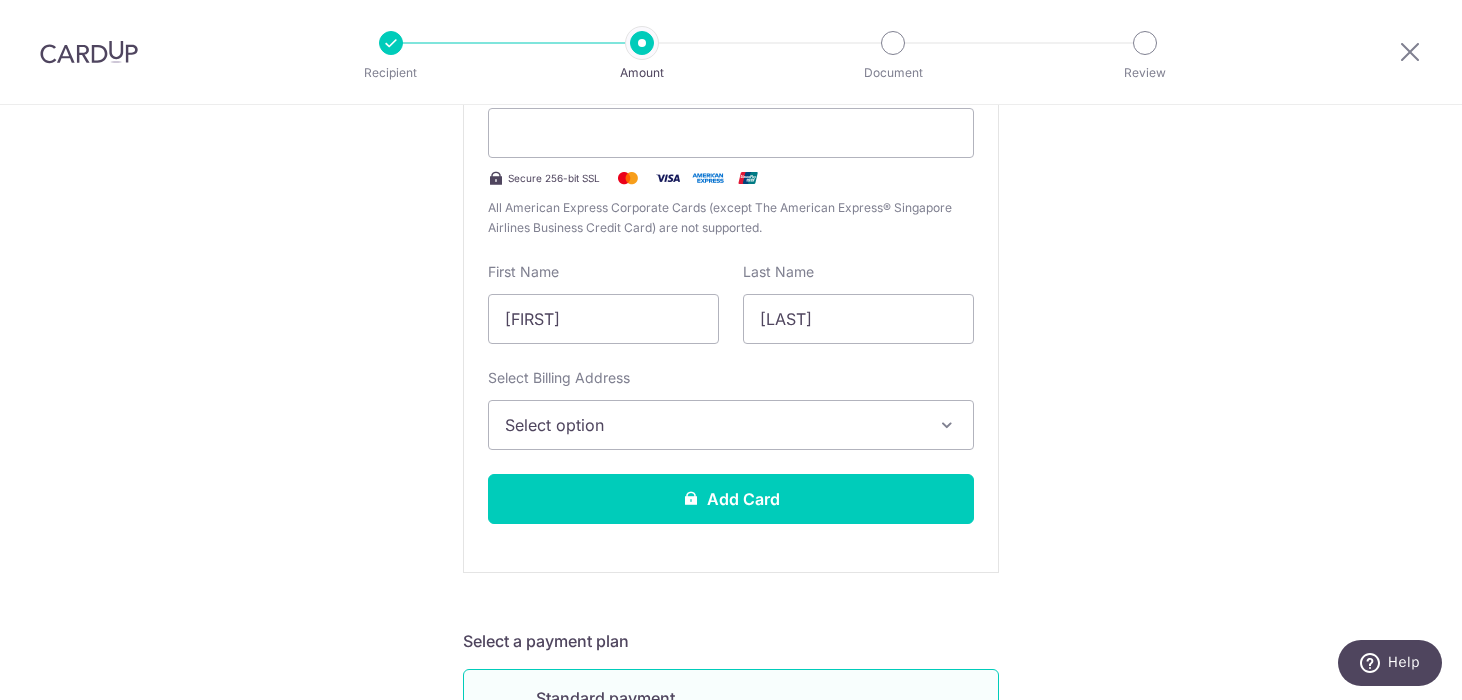 click on "Select option" at bounding box center (713, 425) 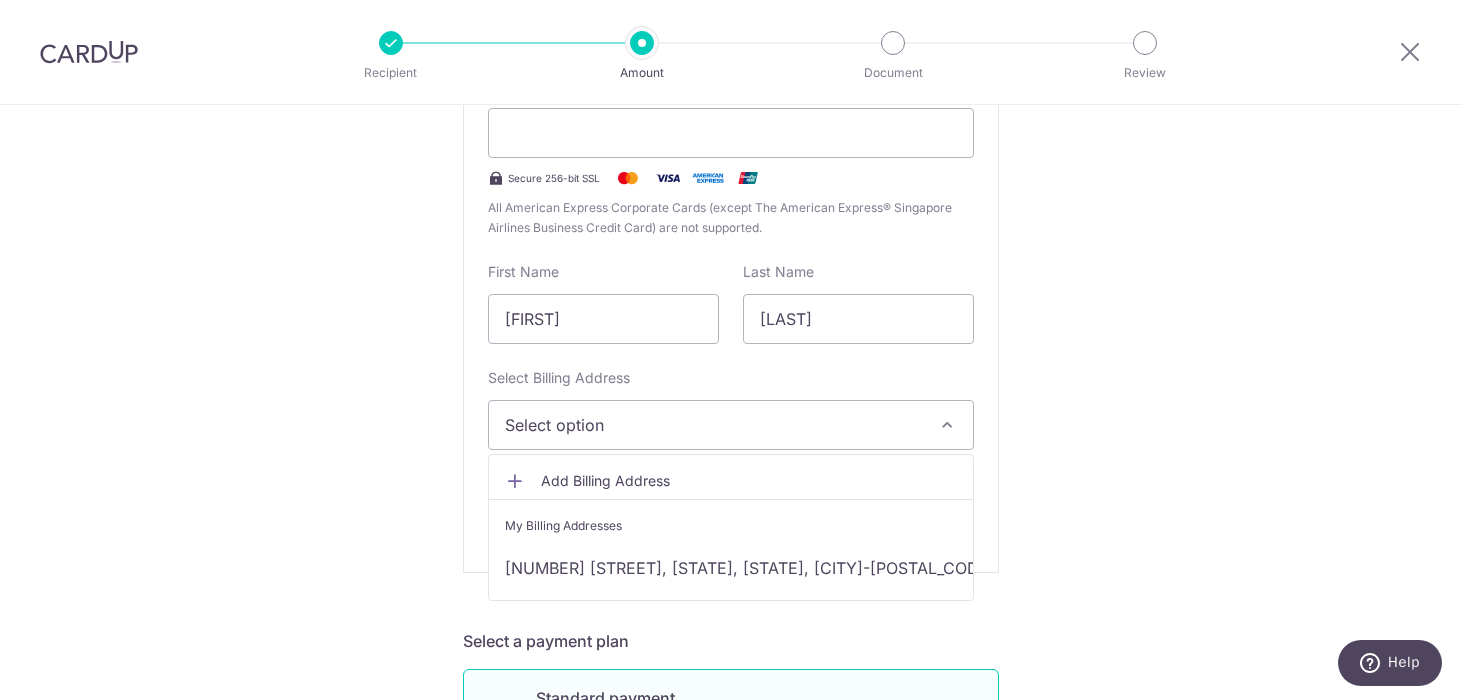 click on "Select option" at bounding box center (713, 425) 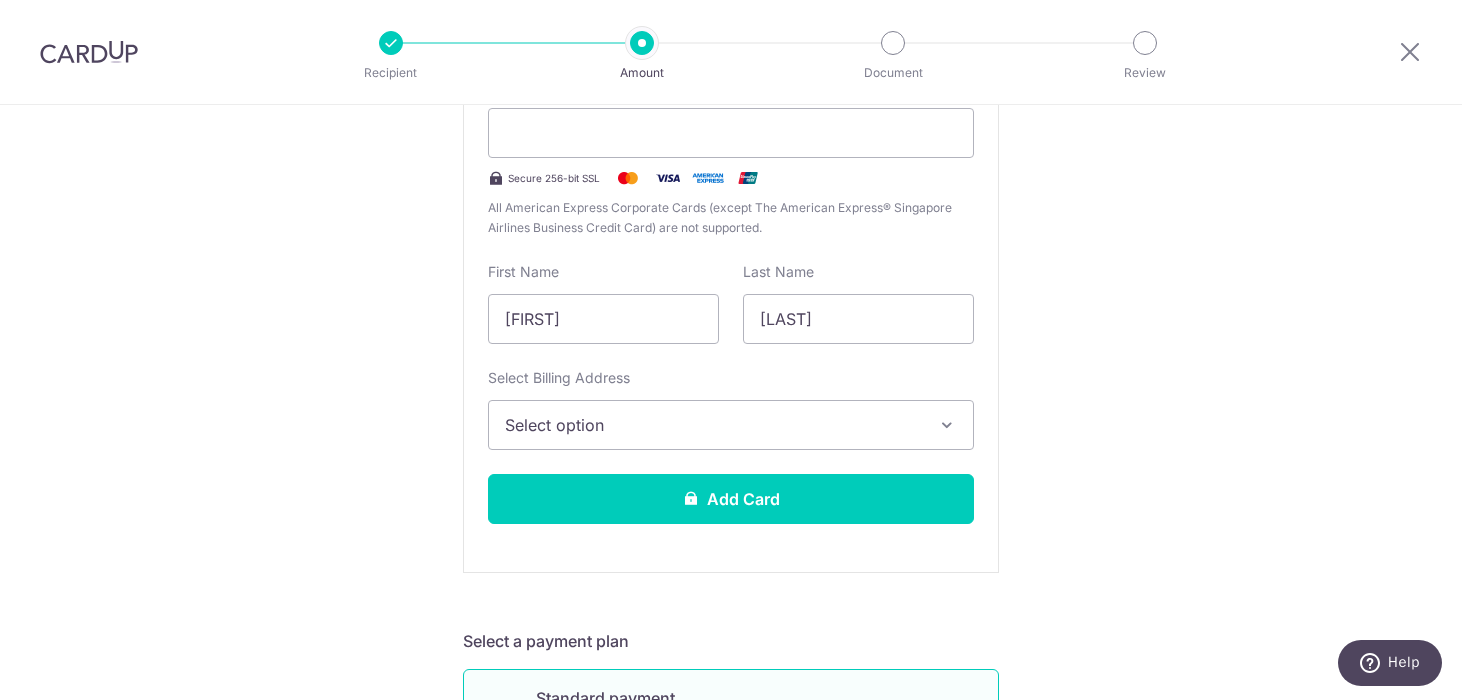click on "Select option" at bounding box center [713, 425] 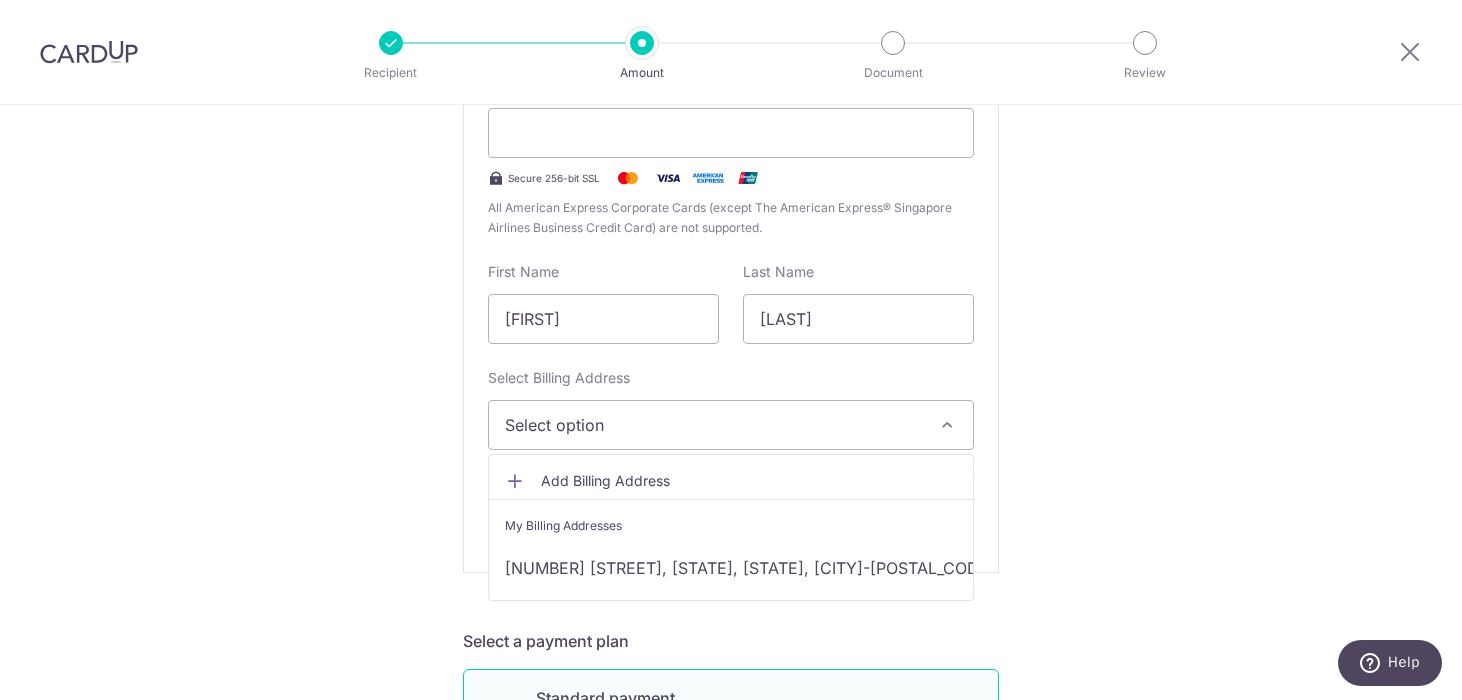 click on "Add Billing Address" at bounding box center (749, 481) 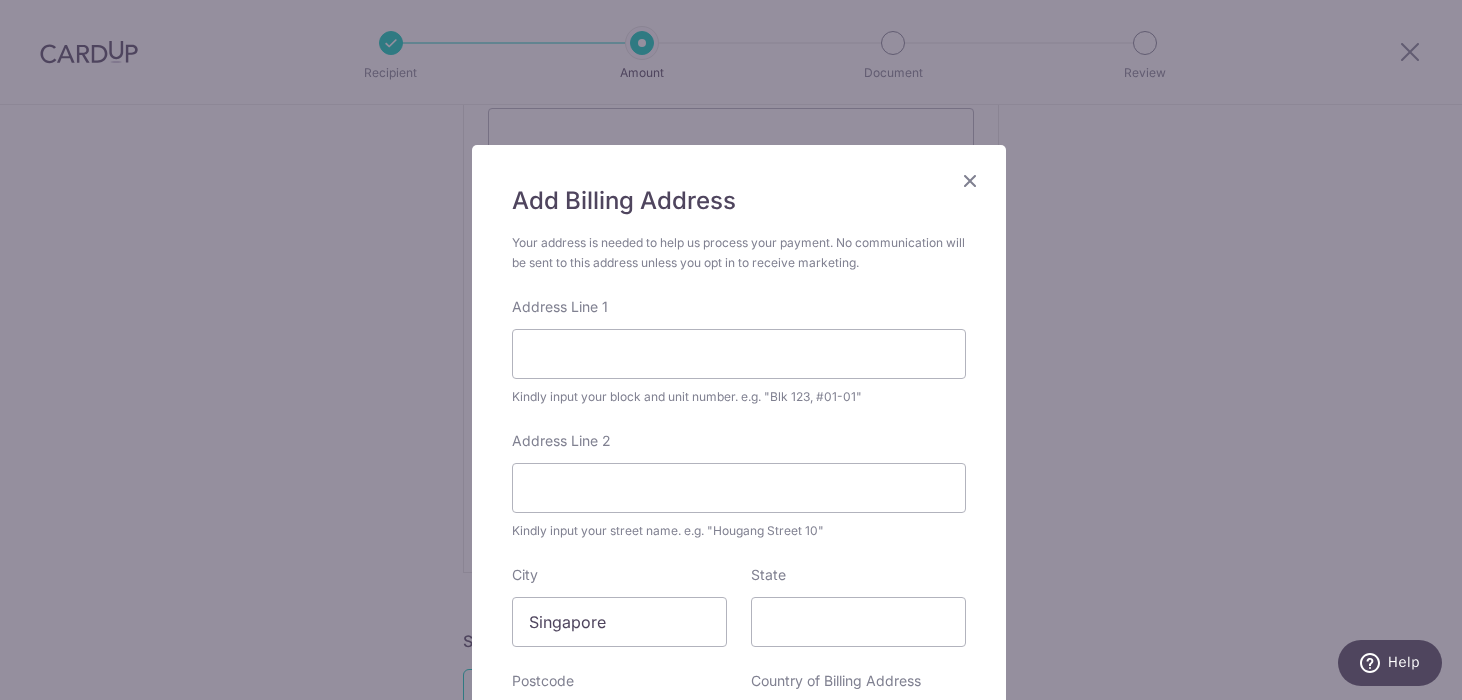 click at bounding box center (970, 180) 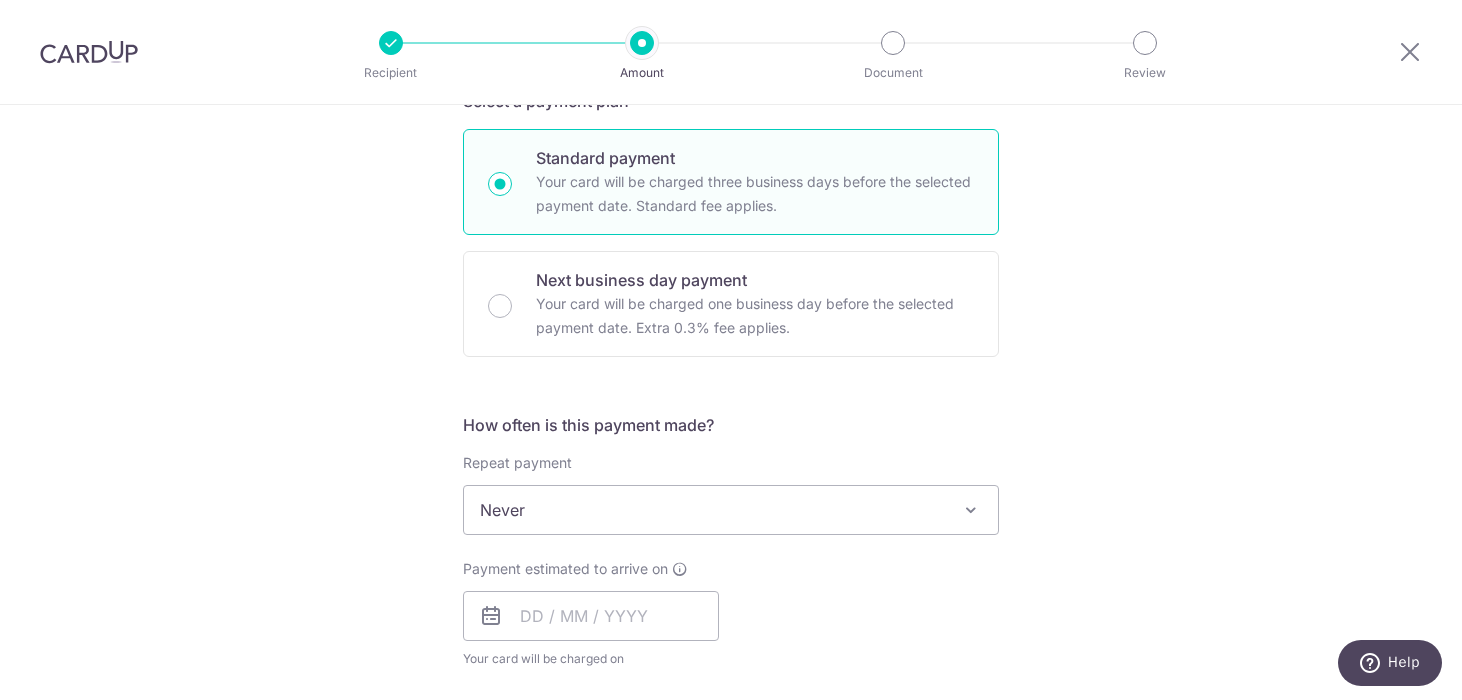 scroll, scrollTop: 1005, scrollLeft: 0, axis: vertical 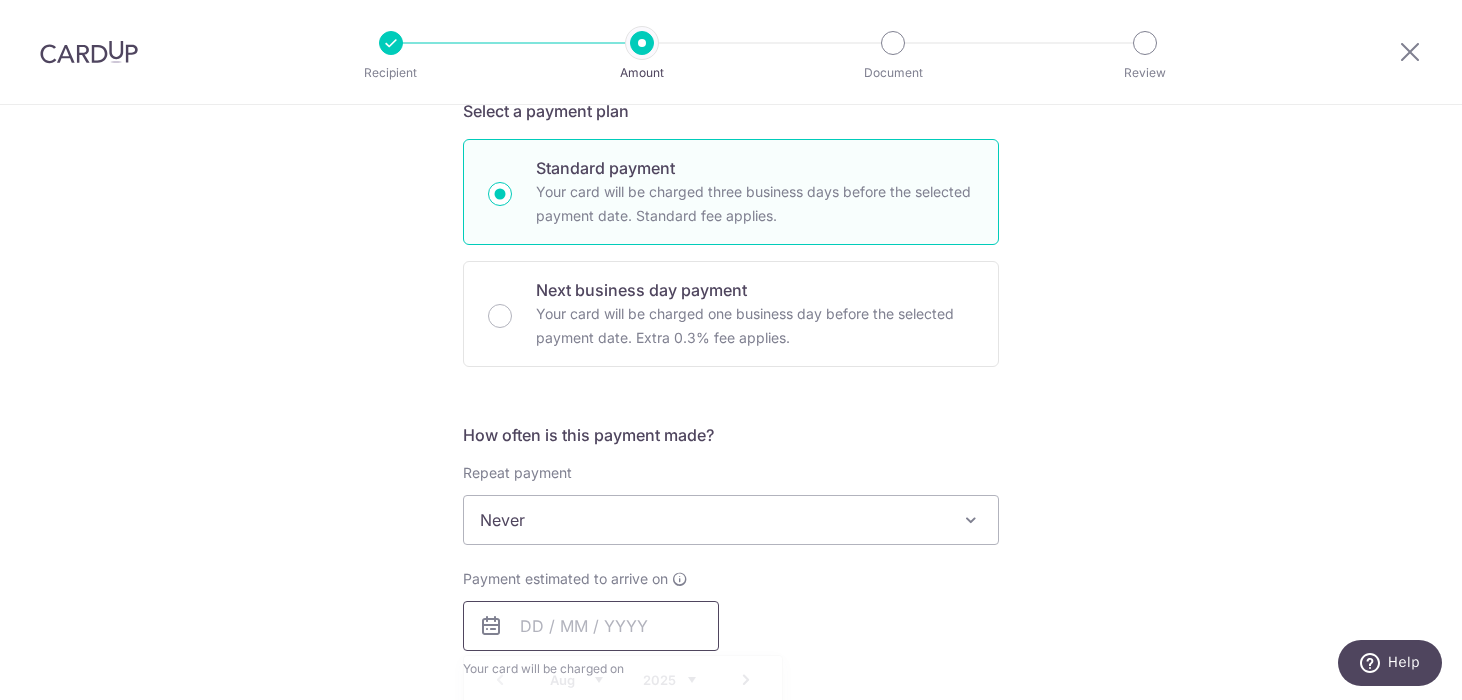 click at bounding box center (591, 626) 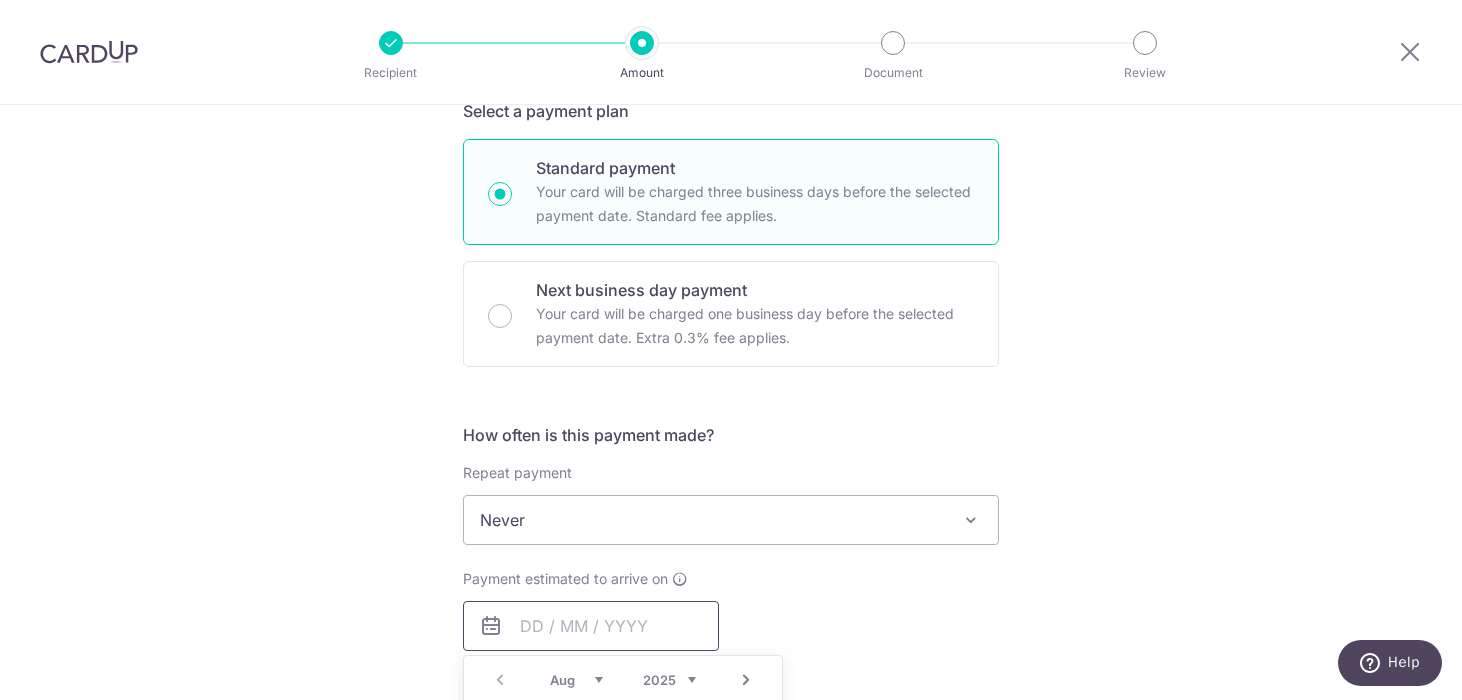 type on "0" 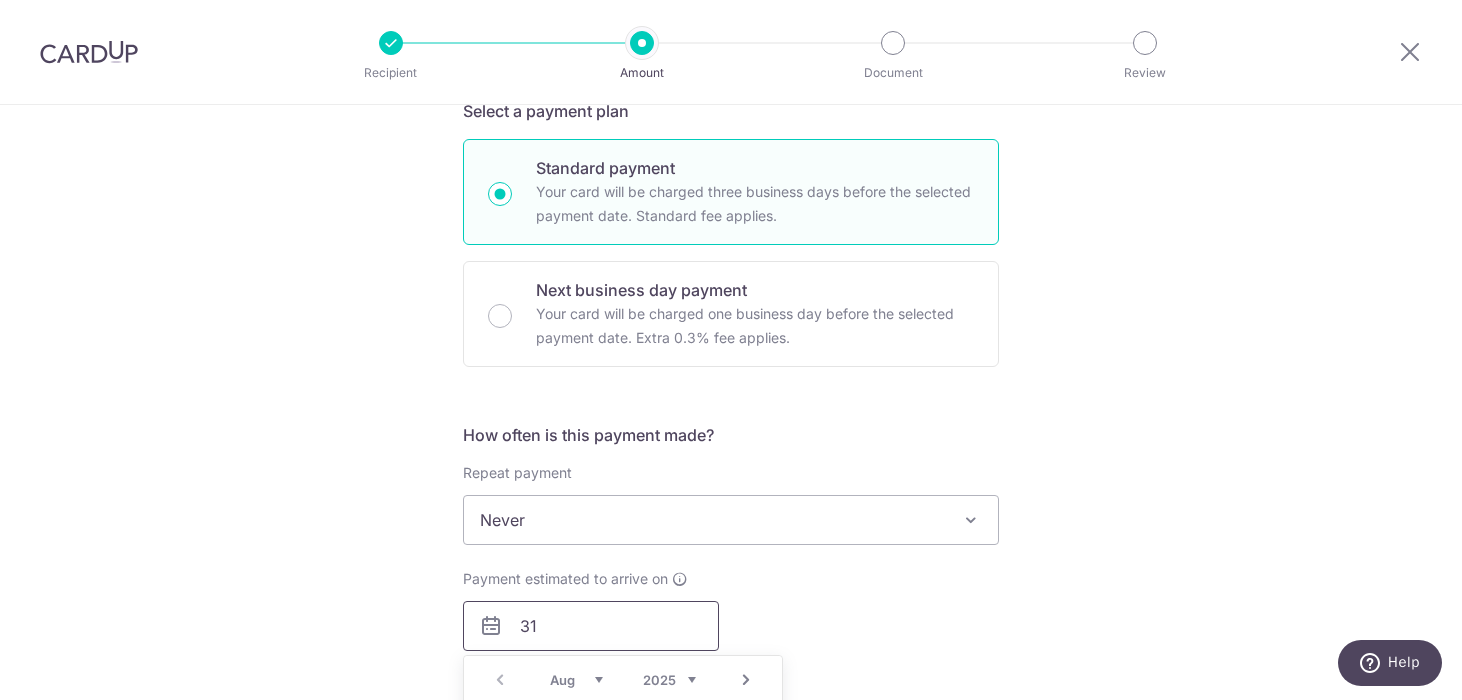 scroll, scrollTop: 1305, scrollLeft: 0, axis: vertical 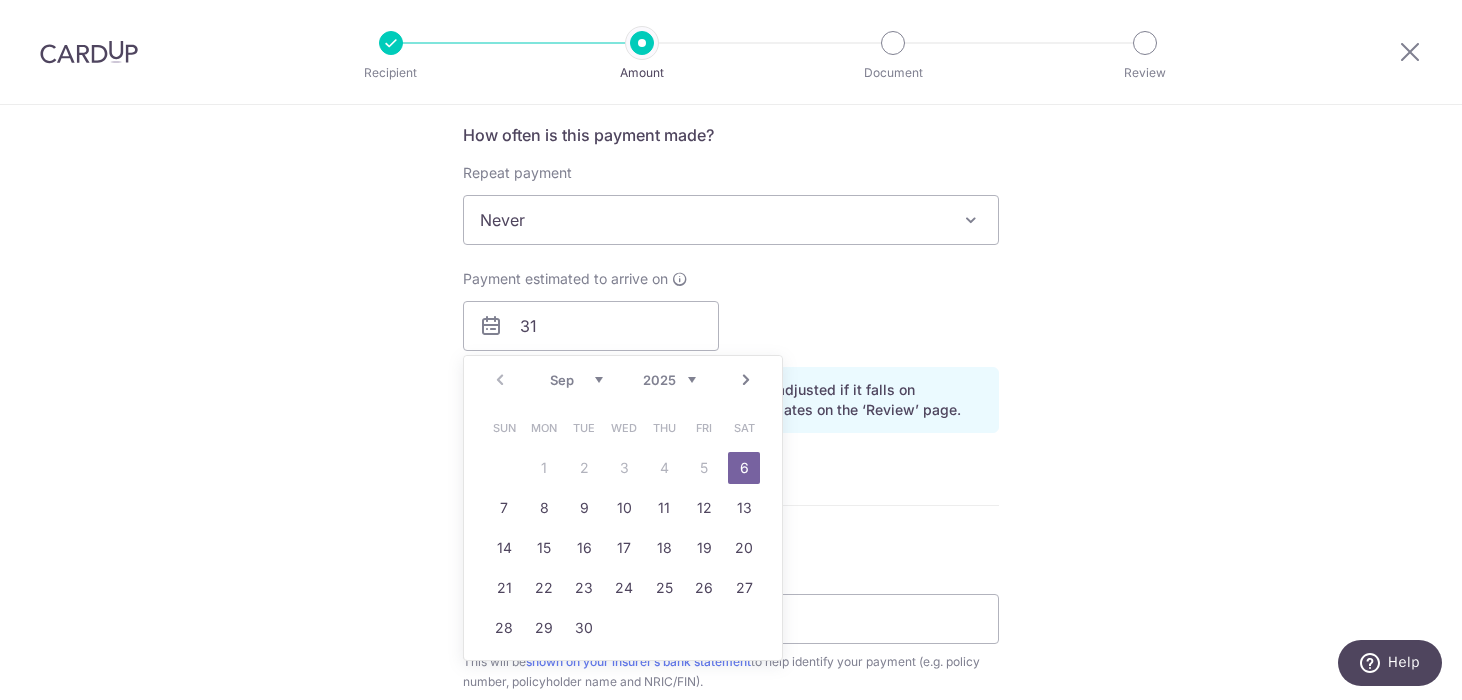 click on "Prev Next Sep Oct Nov Dec 2025 2026 2027 2028 2029 2030 2031 2032 2033 2034 2035" at bounding box center (623, 380) 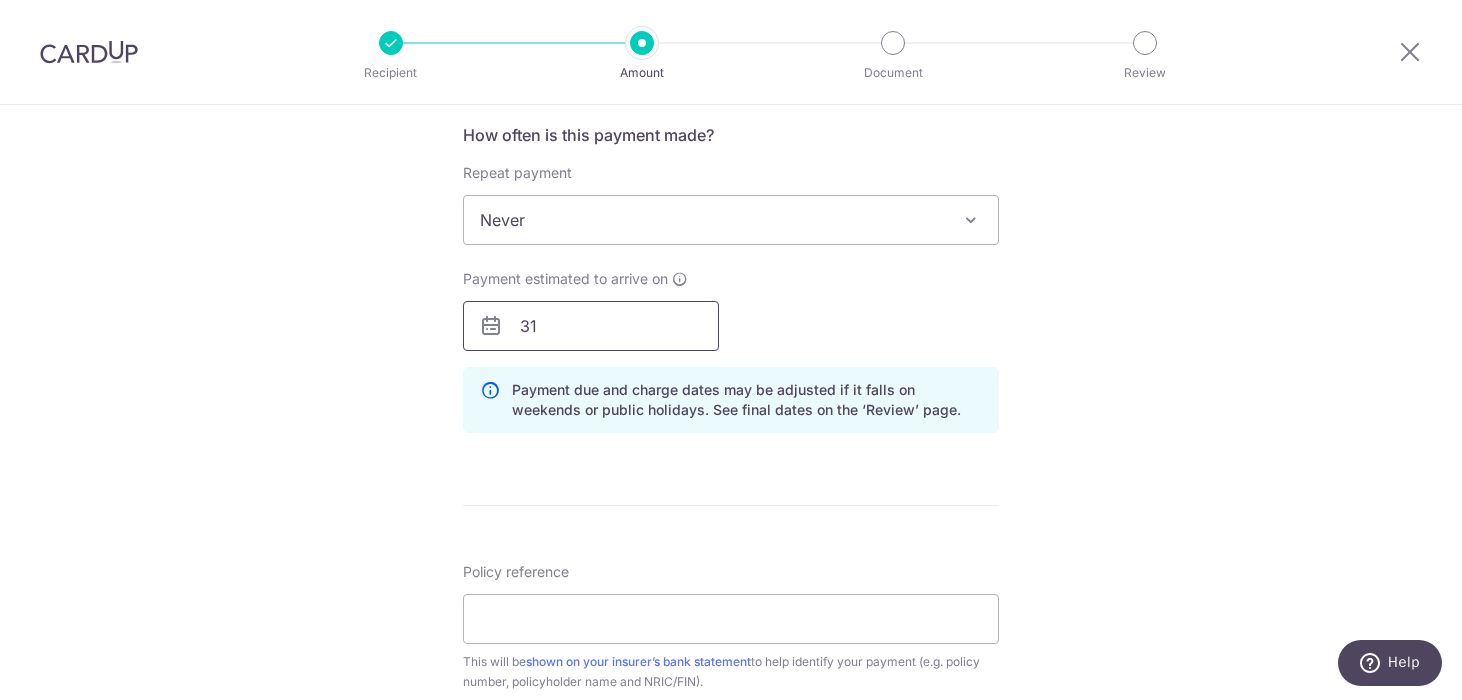 click on "31" at bounding box center (591, 326) 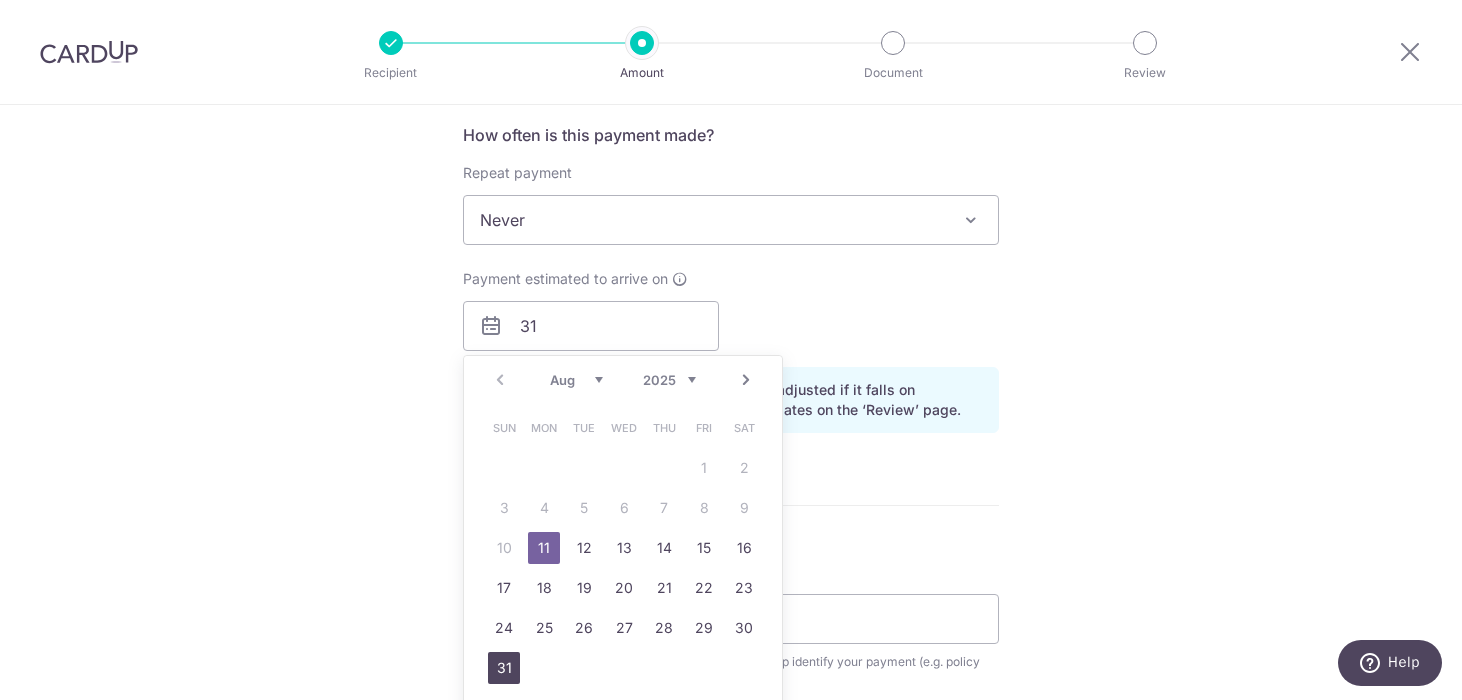 click on "31" at bounding box center (504, 668) 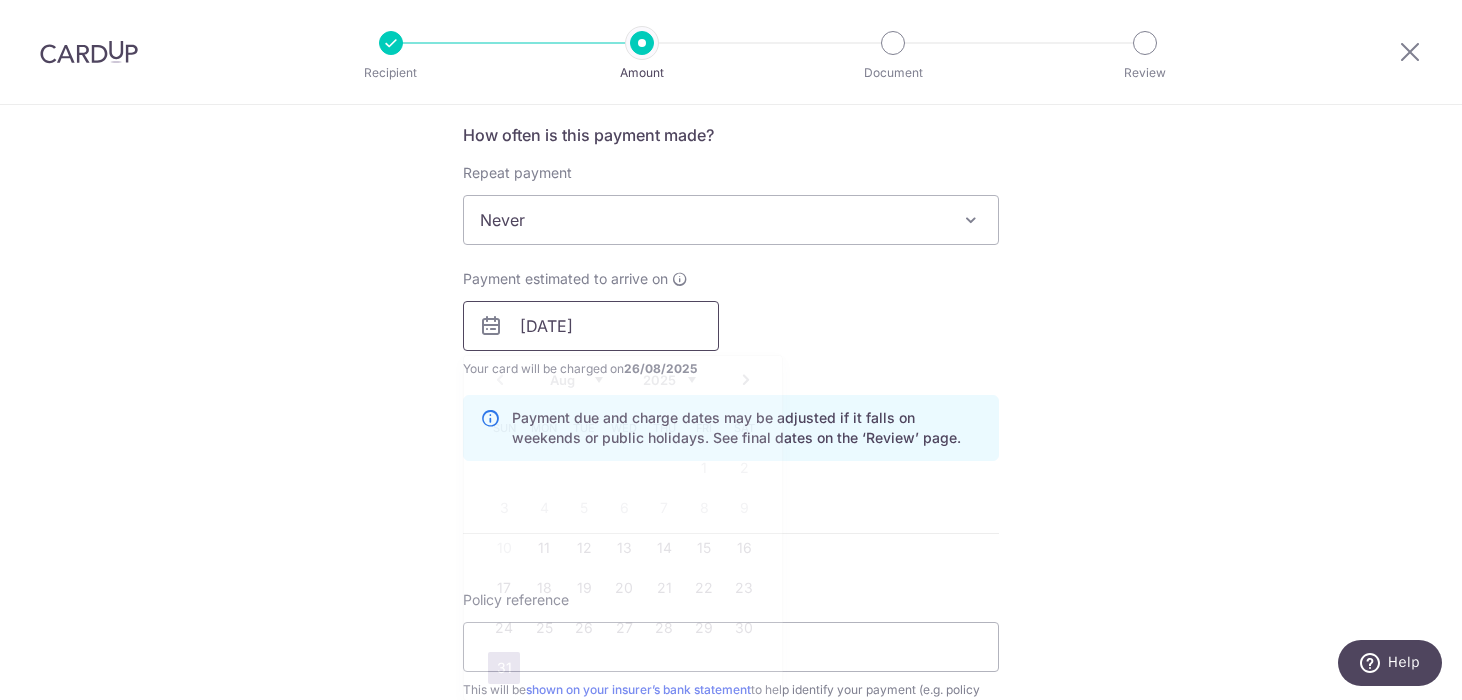 click on "[DATE]" at bounding box center (591, 326) 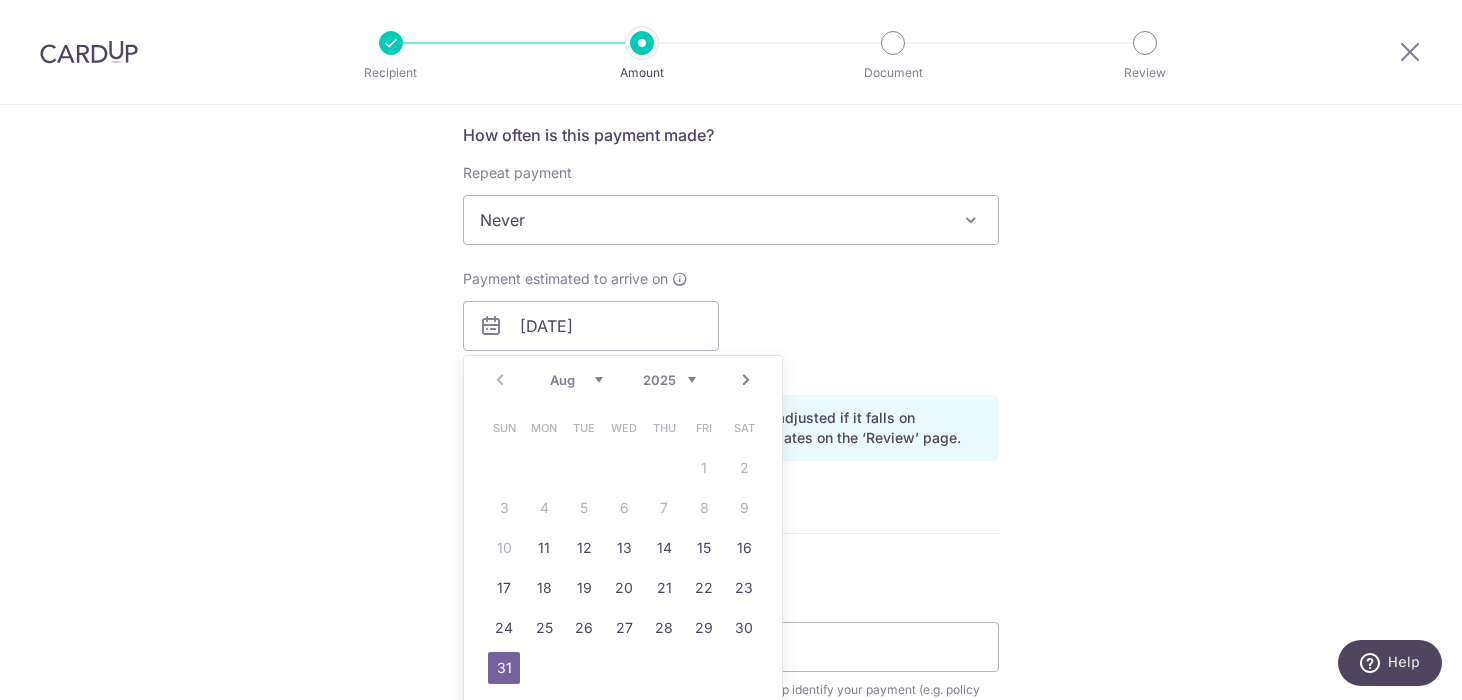 click on "Aug Sep Oct Nov Dec" at bounding box center [576, 380] 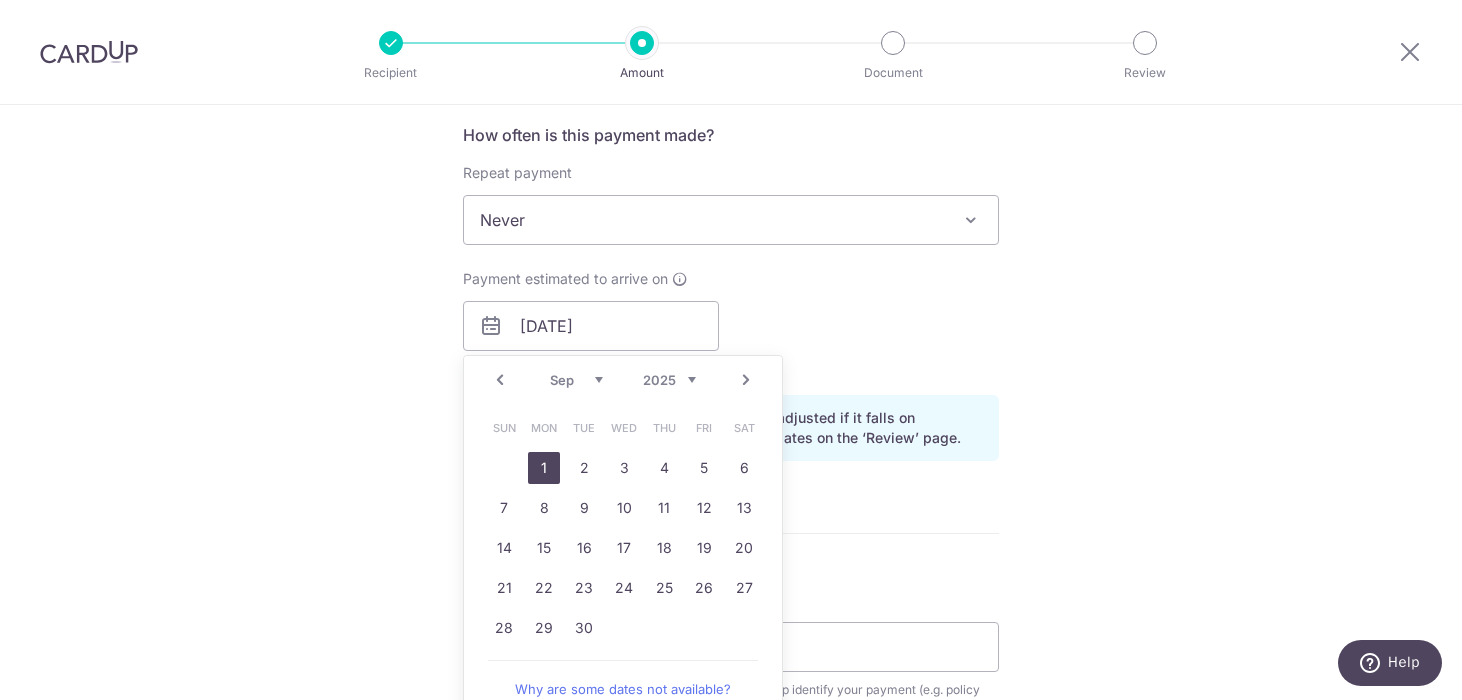 click on "1" at bounding box center [544, 468] 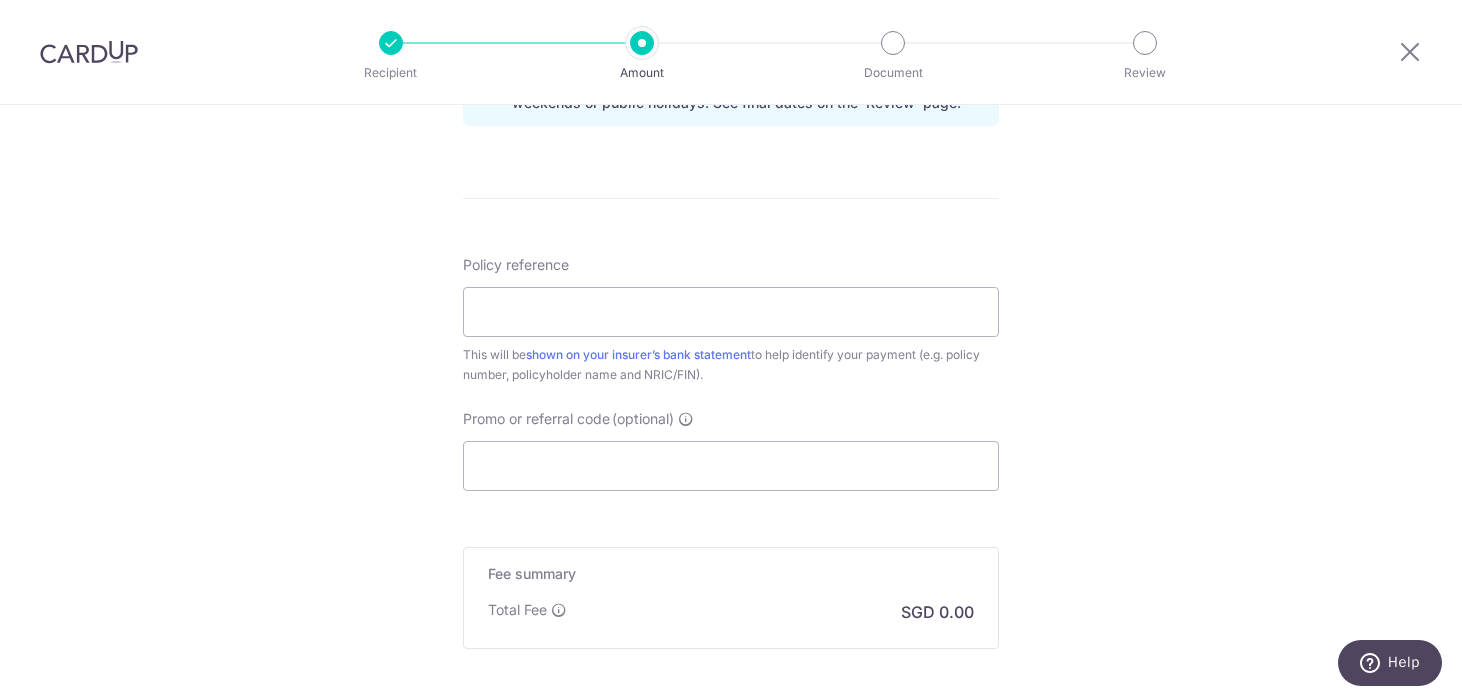 scroll, scrollTop: 1624, scrollLeft: 0, axis: vertical 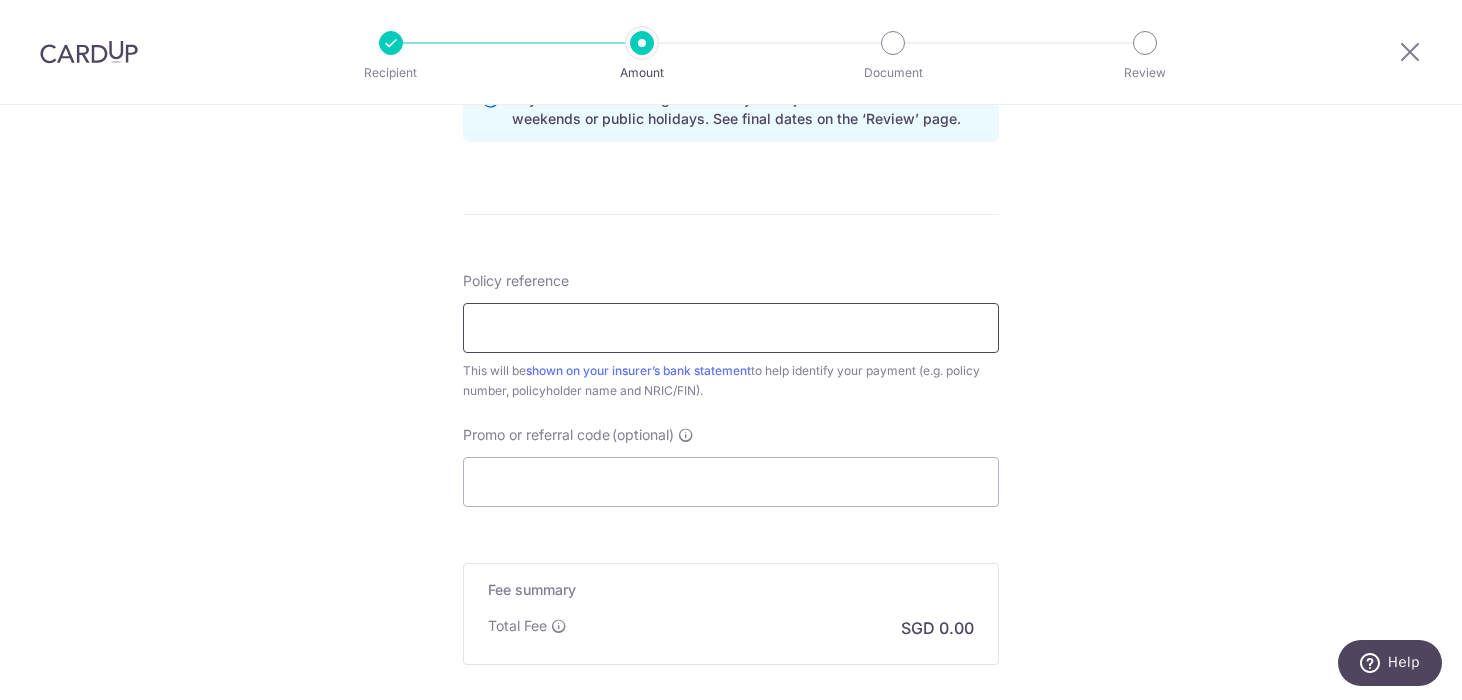 click on "Policy reference" at bounding box center [731, 328] 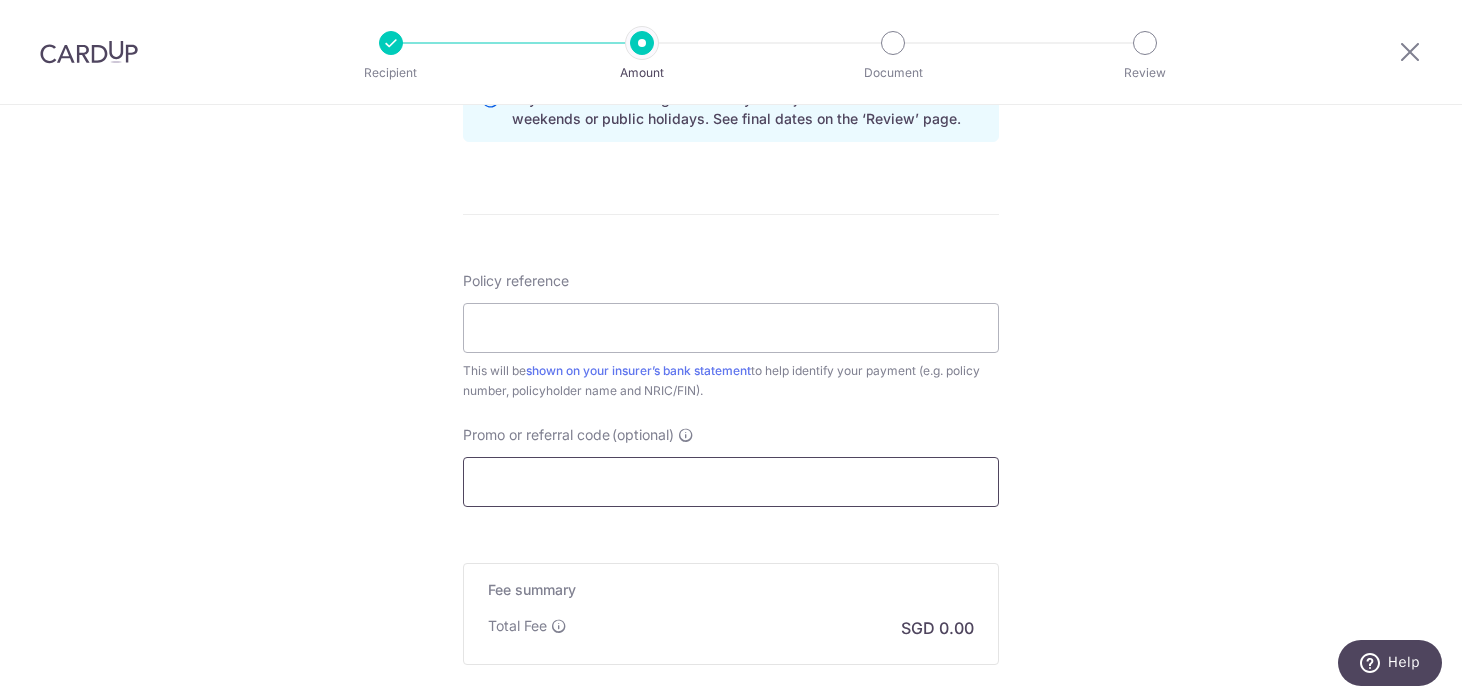 click on "Promo or referral code
(optional)" at bounding box center [731, 482] 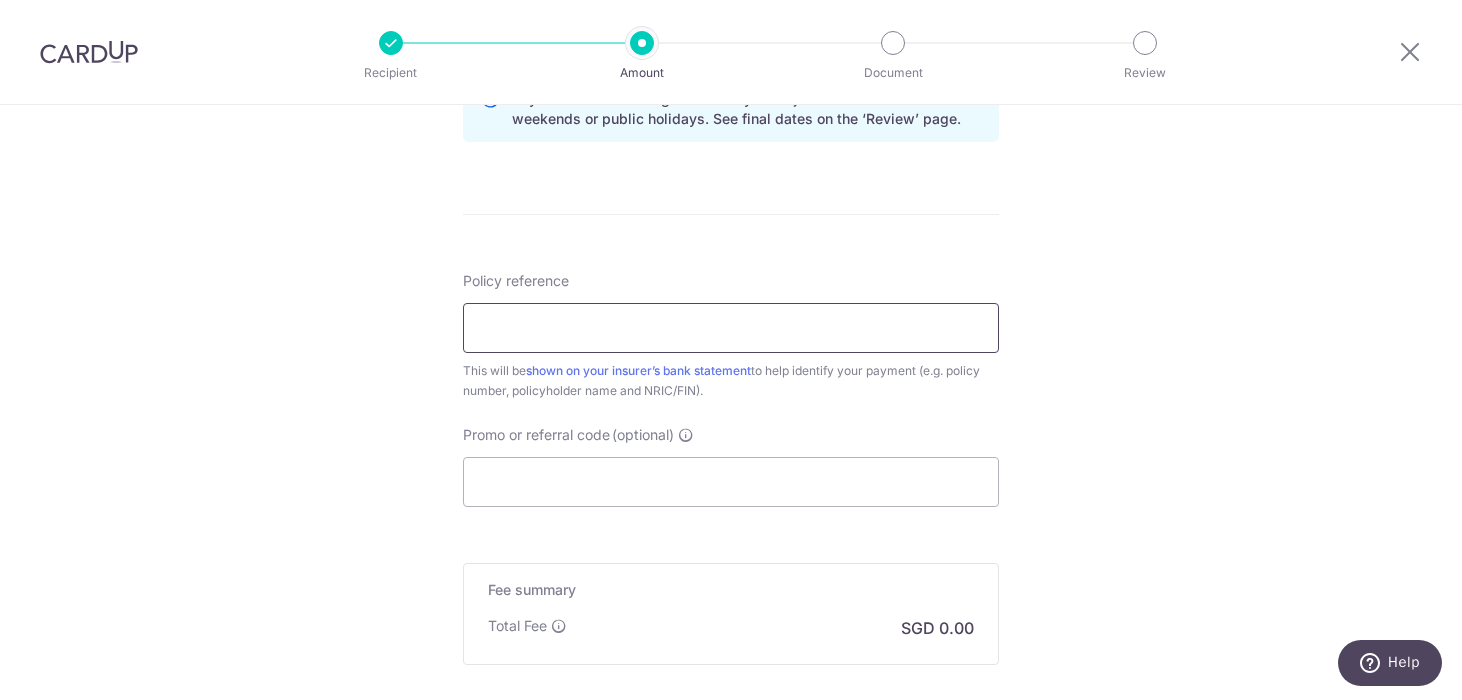 click on "Policy reference" at bounding box center [731, 328] 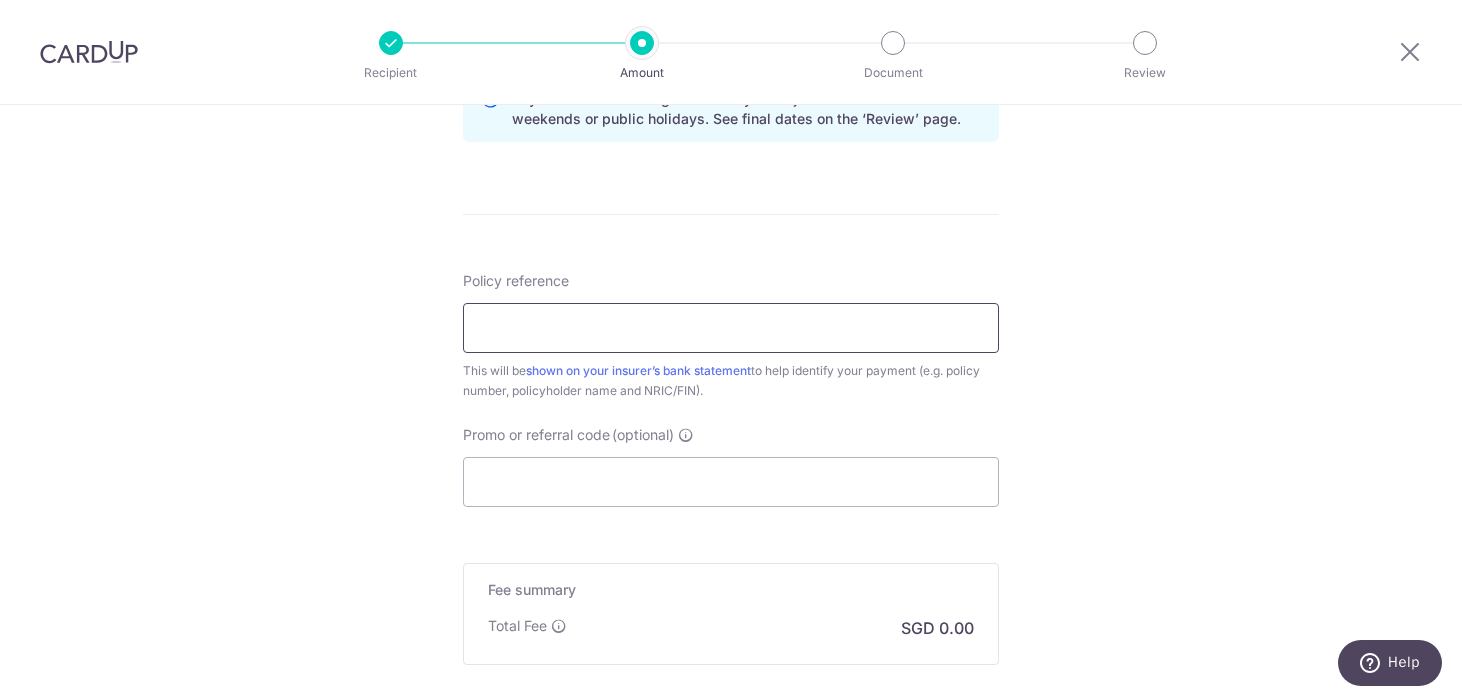 paste on "H225104105" 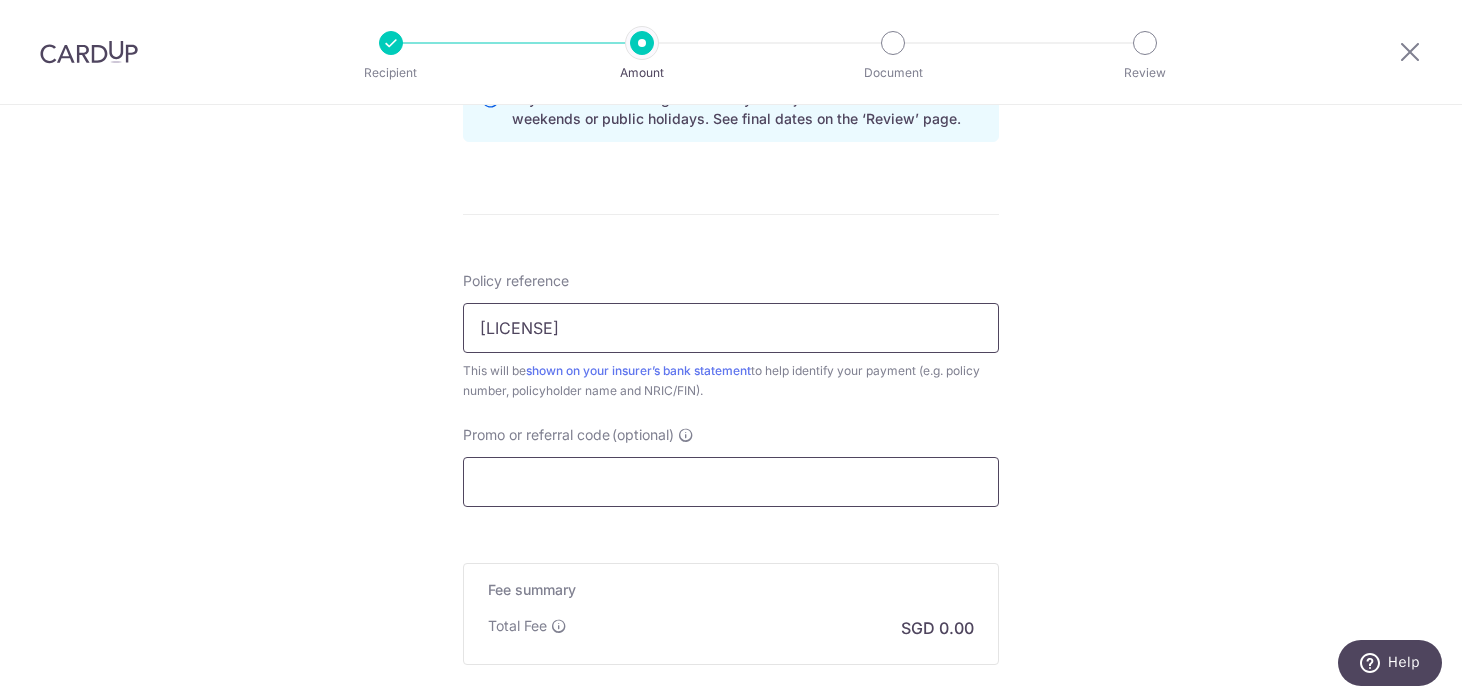 type on "H225104105" 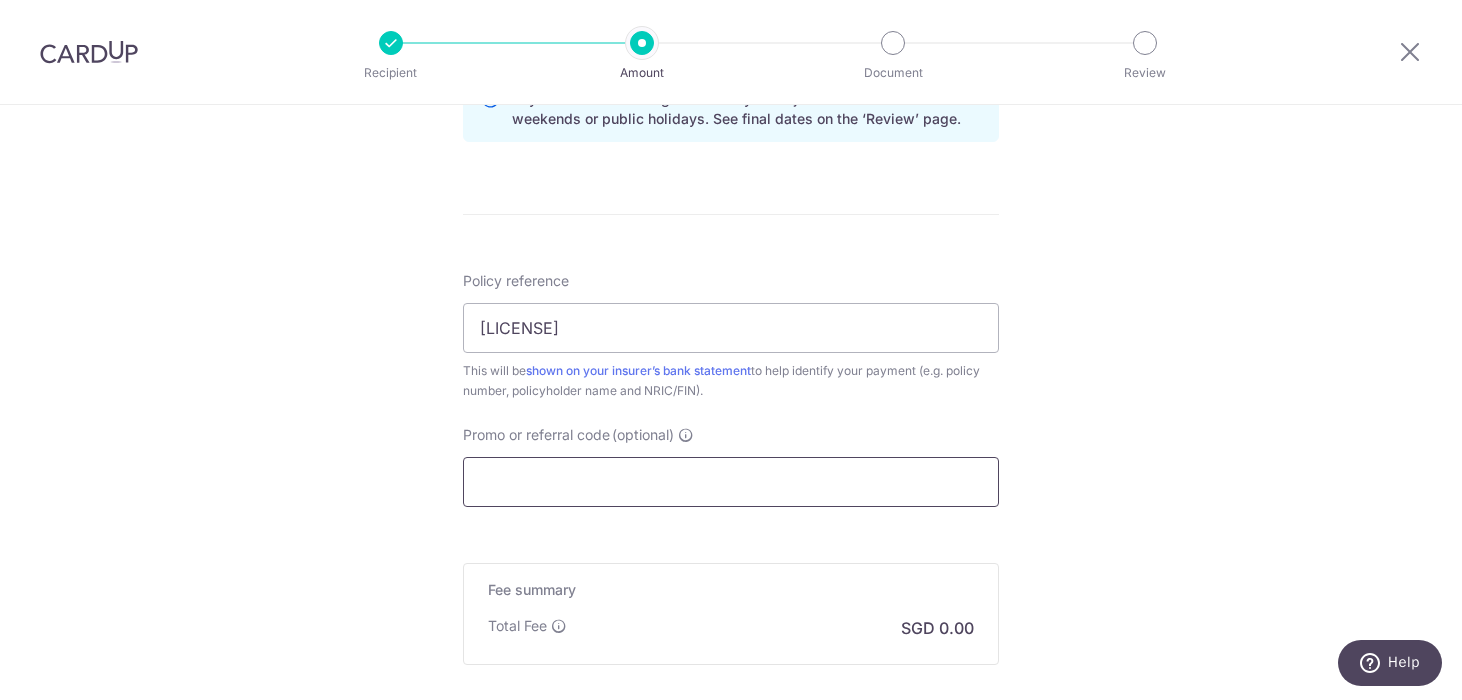 click on "Promo or referral code
(optional)" at bounding box center (731, 482) 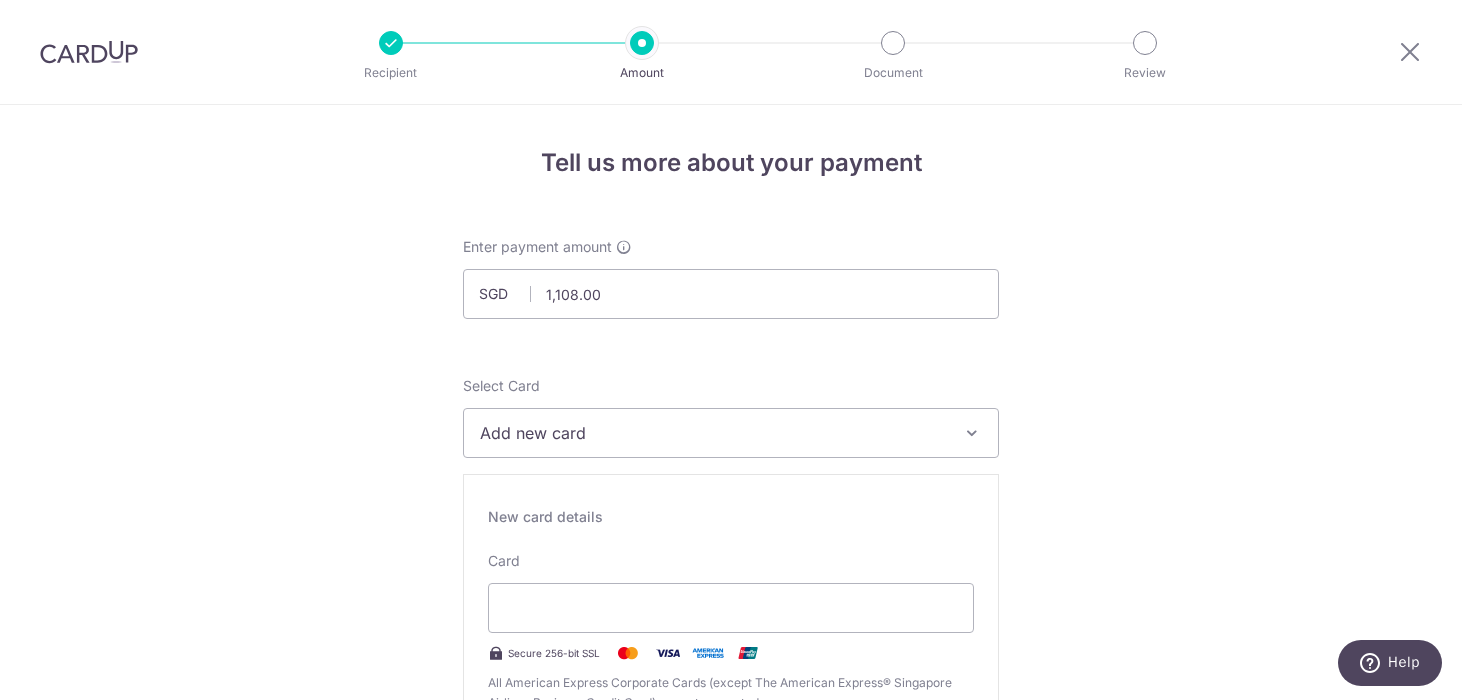 scroll, scrollTop: 395, scrollLeft: 0, axis: vertical 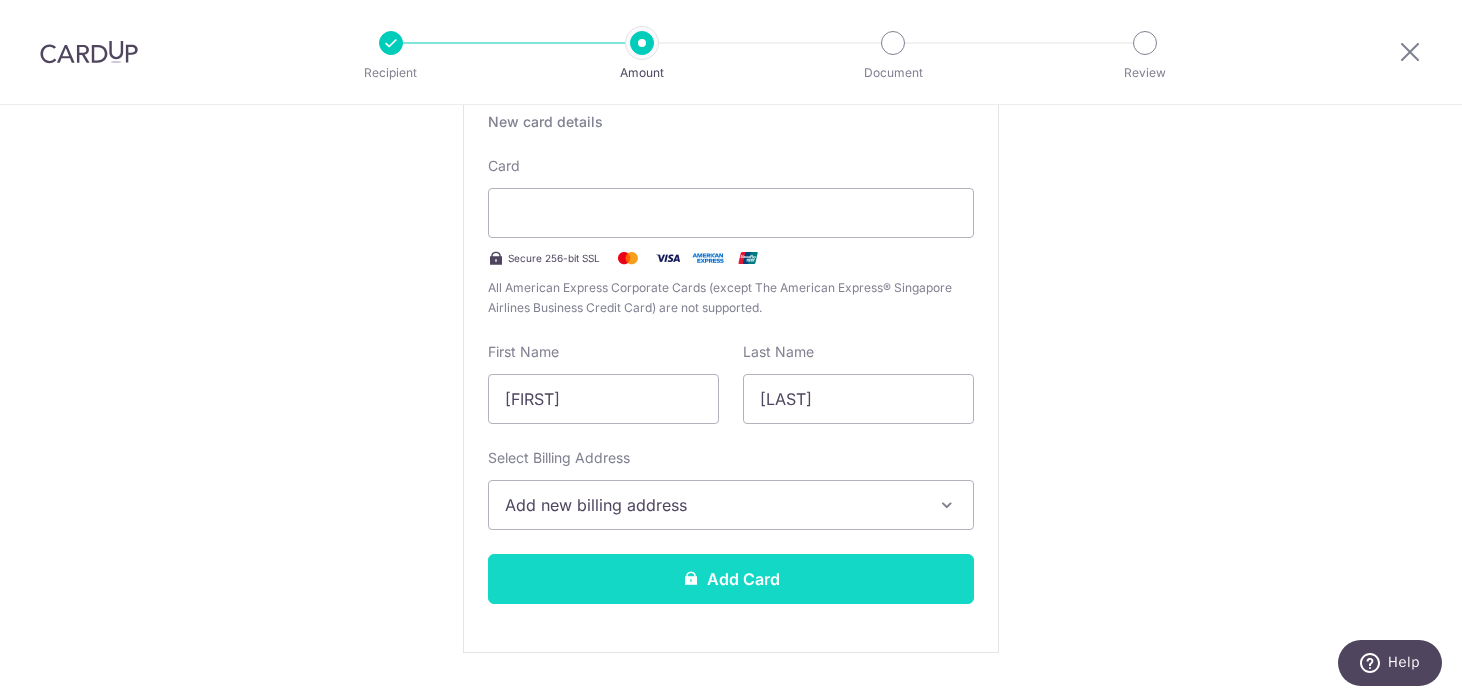 click on "Add Card" at bounding box center (731, 579) 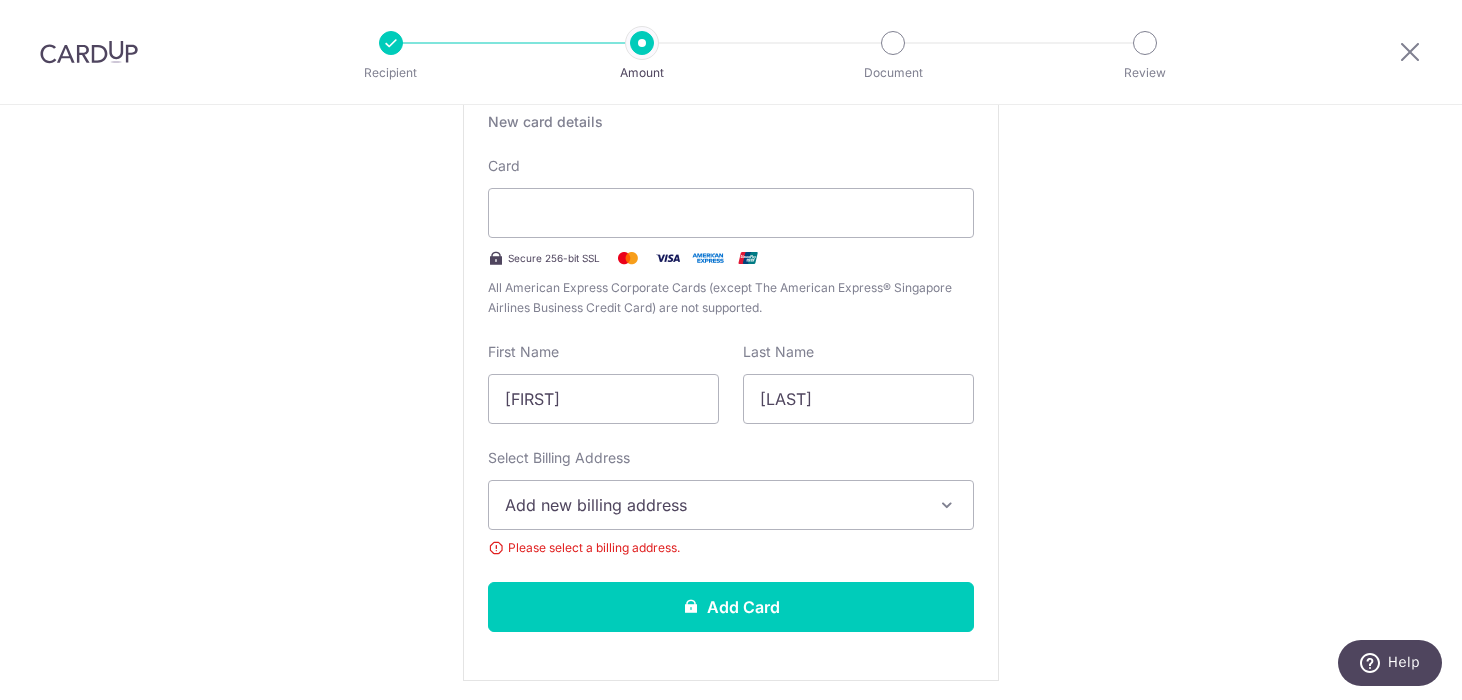 click on "Add new billing address" at bounding box center [713, 505] 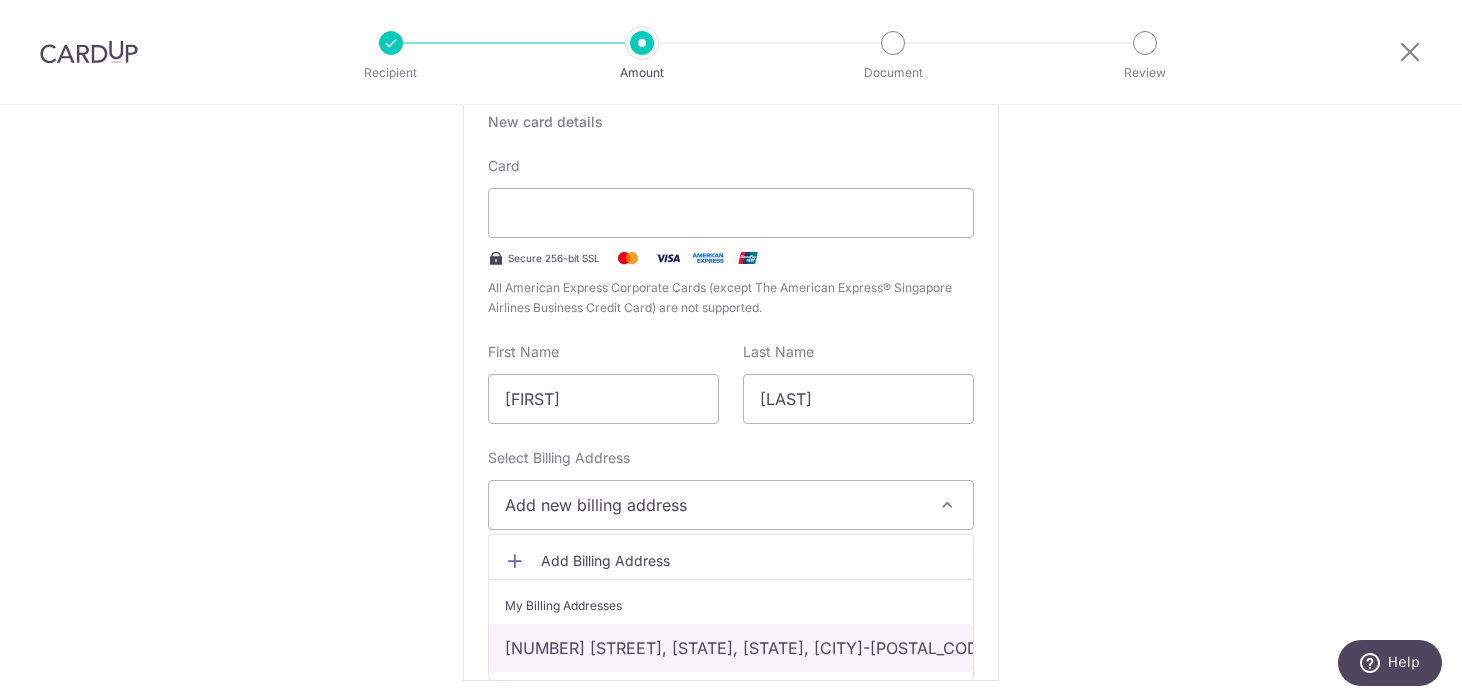 click on "[NUMBER] [STREET], [STATE], [STATE], [CITY]-[POSTAL_CODE]" at bounding box center [731, 648] 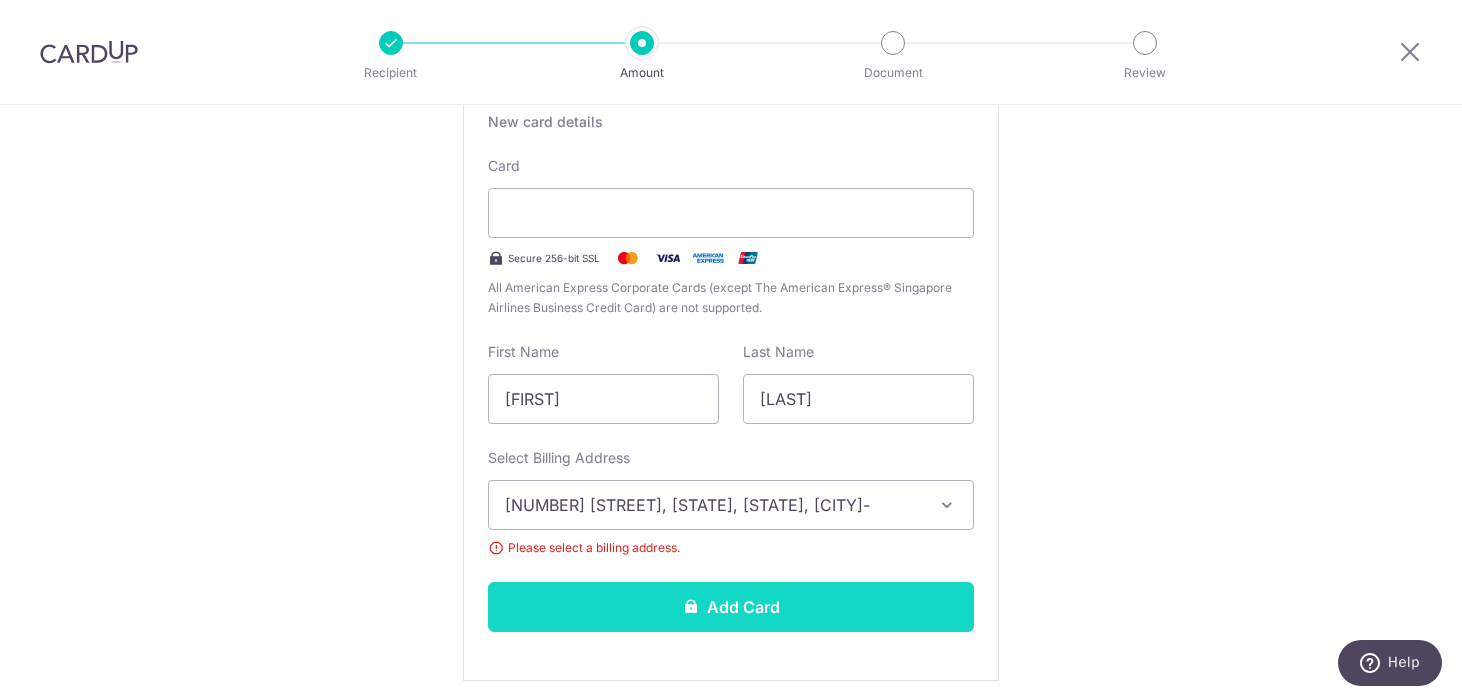 click on "Add Card" at bounding box center (731, 607) 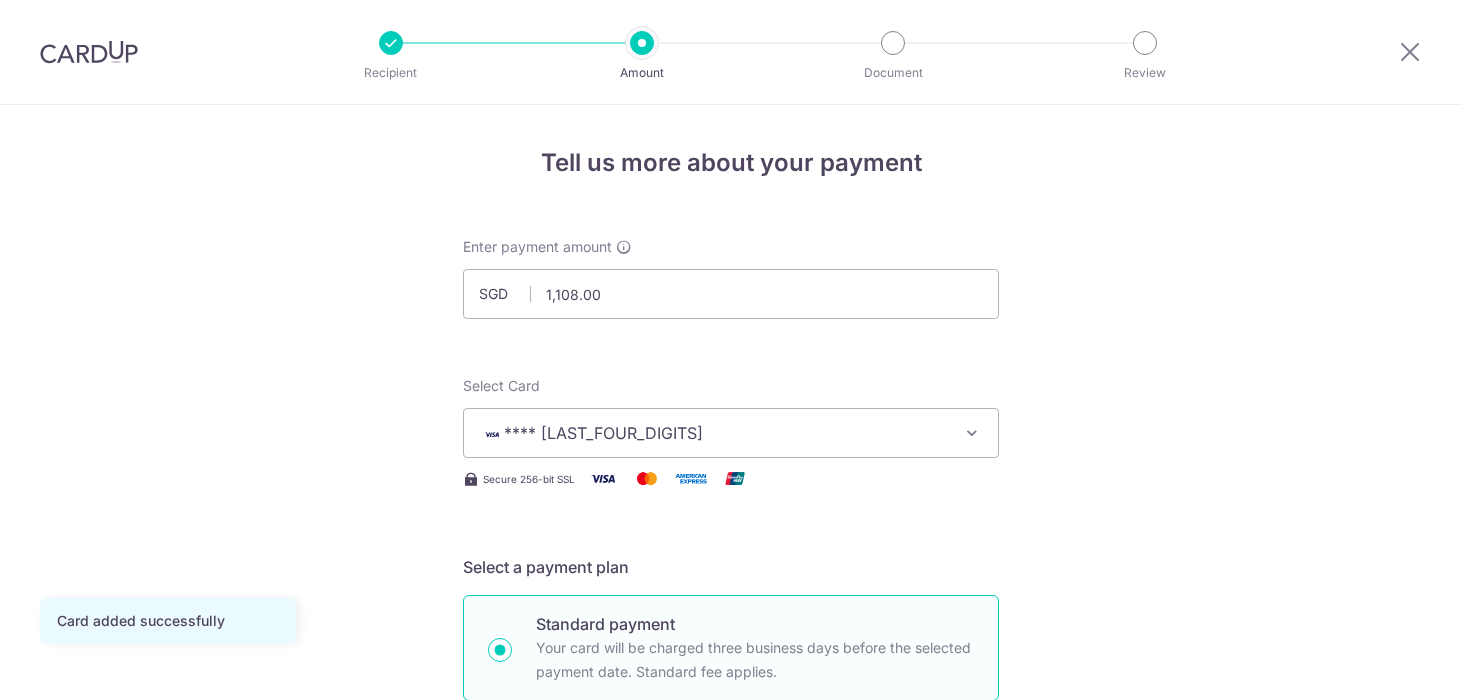scroll, scrollTop: 0, scrollLeft: 0, axis: both 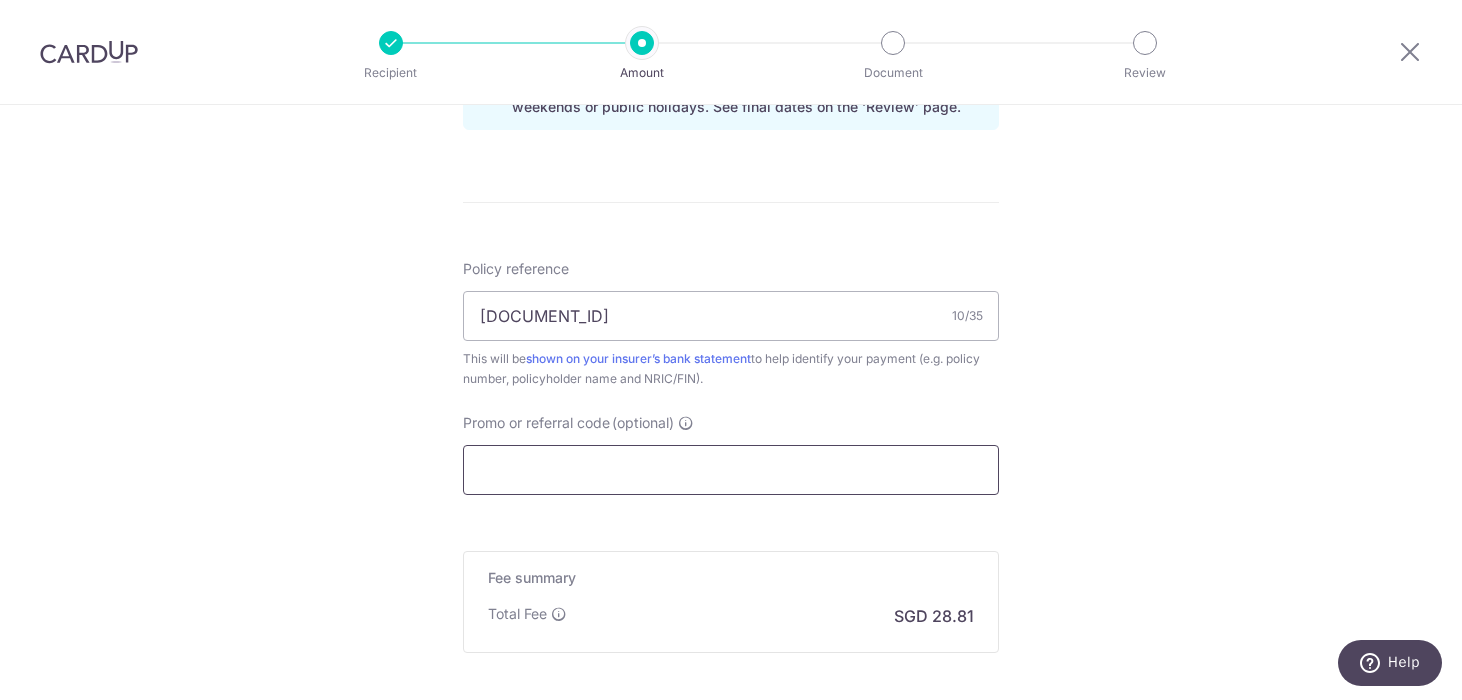 click on "Promo or referral code
(optional)" at bounding box center [731, 470] 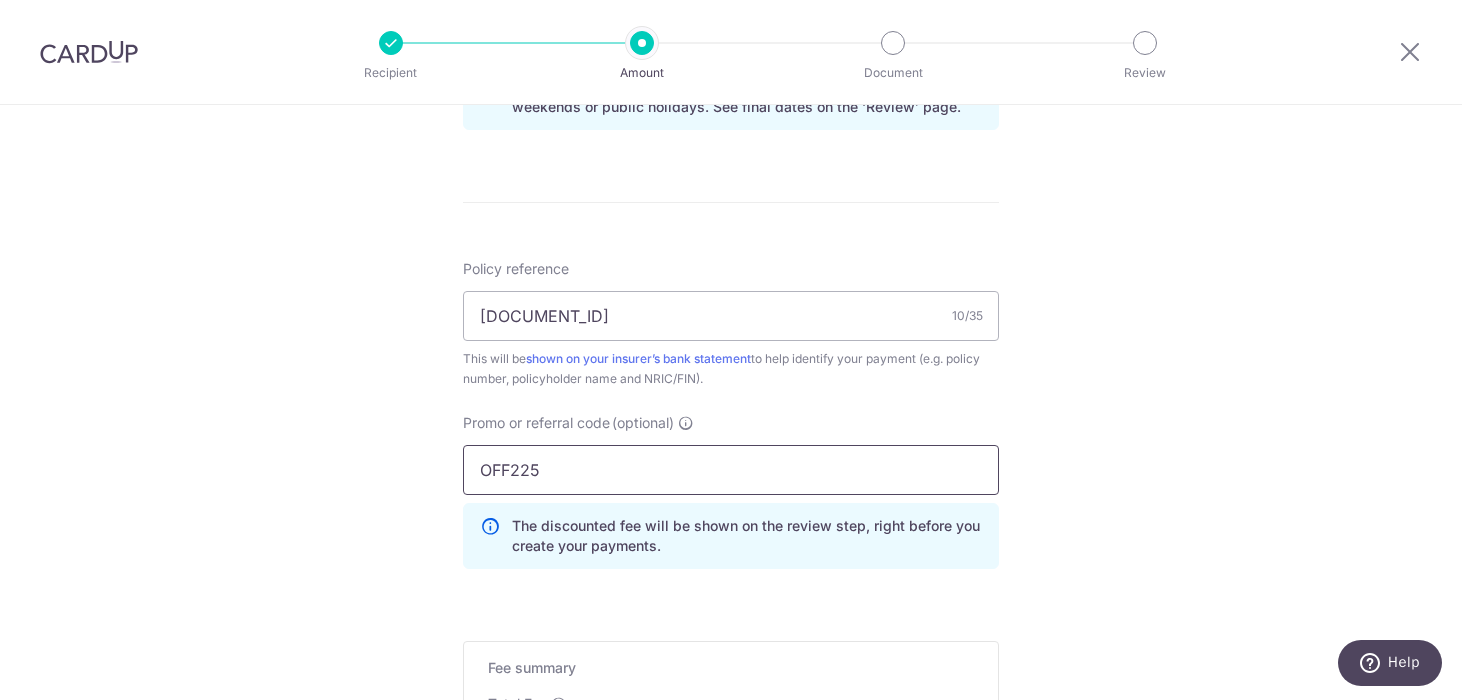 scroll, scrollTop: 1386, scrollLeft: 0, axis: vertical 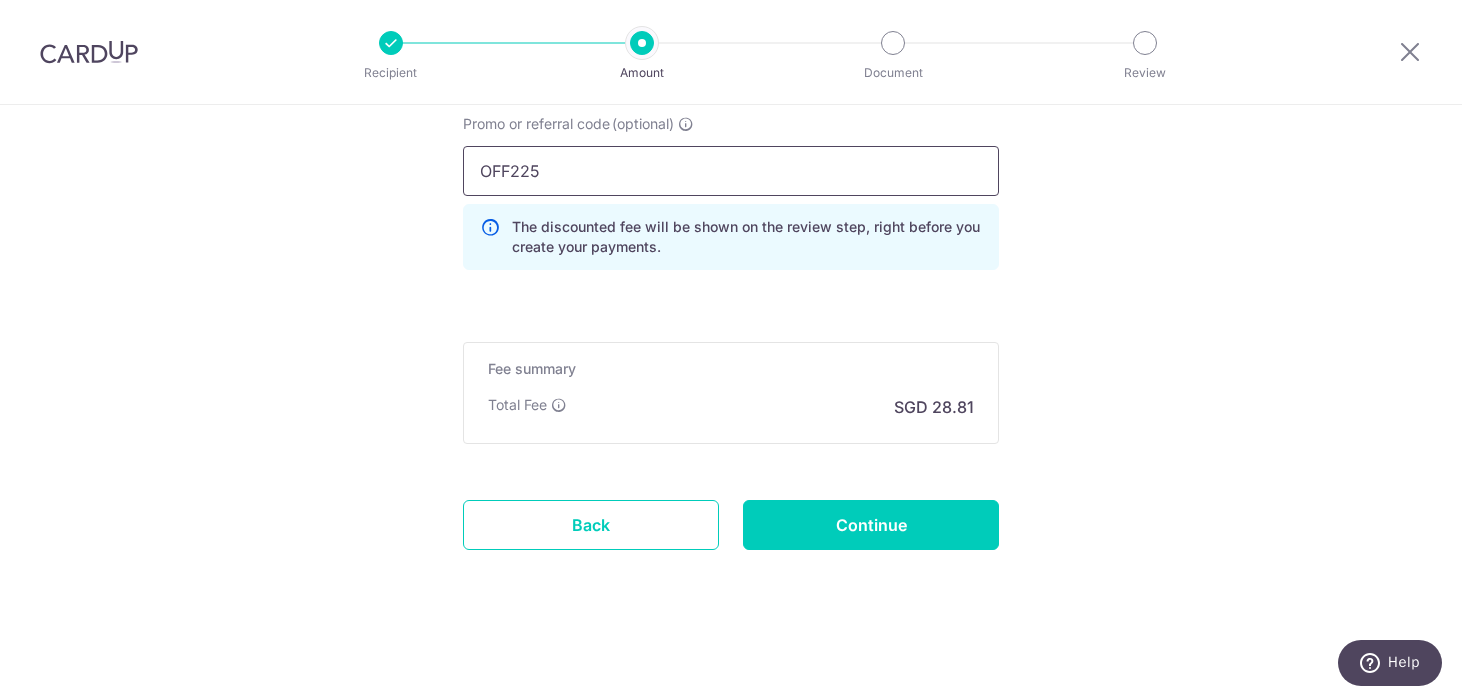 type on "OFF225" 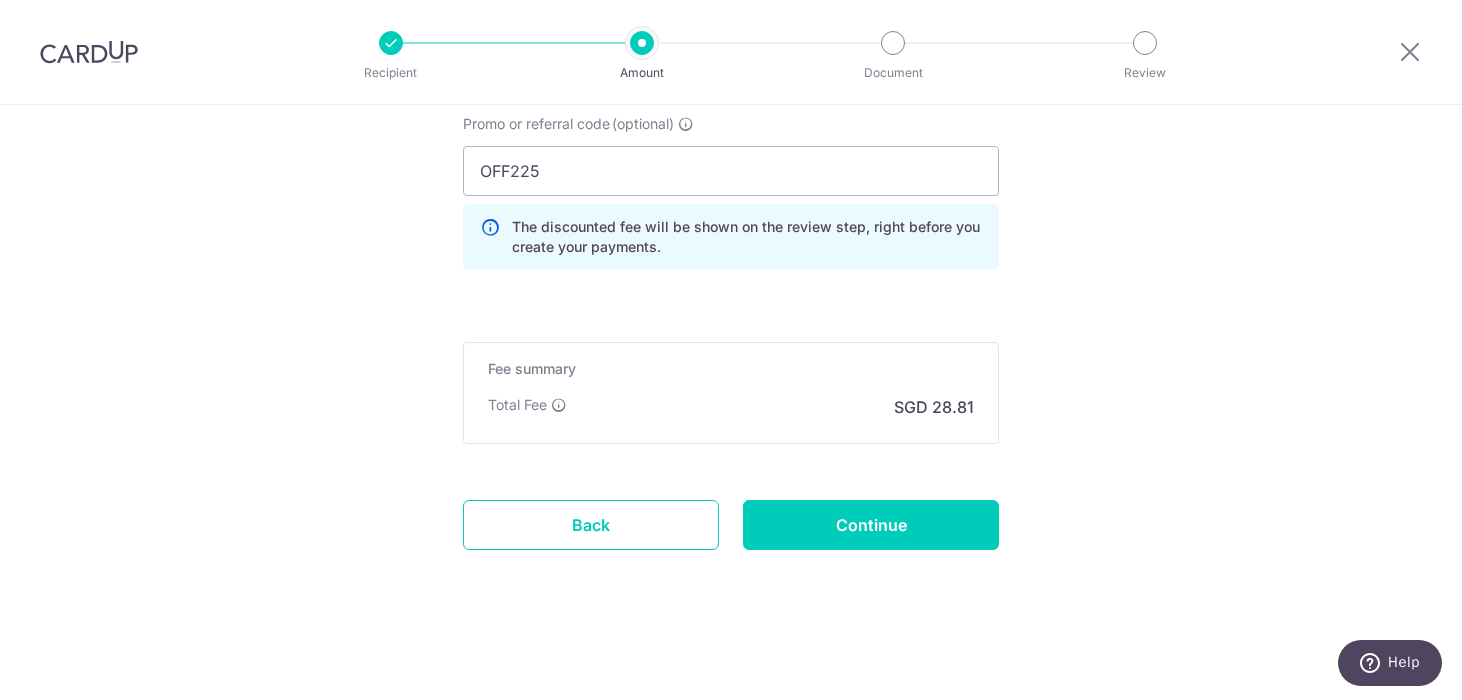 click on "Enter payment amount
SGD
1,108.00
1108.00
Card added successfully
Select Card
**** 2591
Add credit card
Your Cards
**** 8897
**** 2591
Secure 256-bit SSL
Text
New card details
Card
Secure 256-bit SSL" at bounding box center [731, -272] 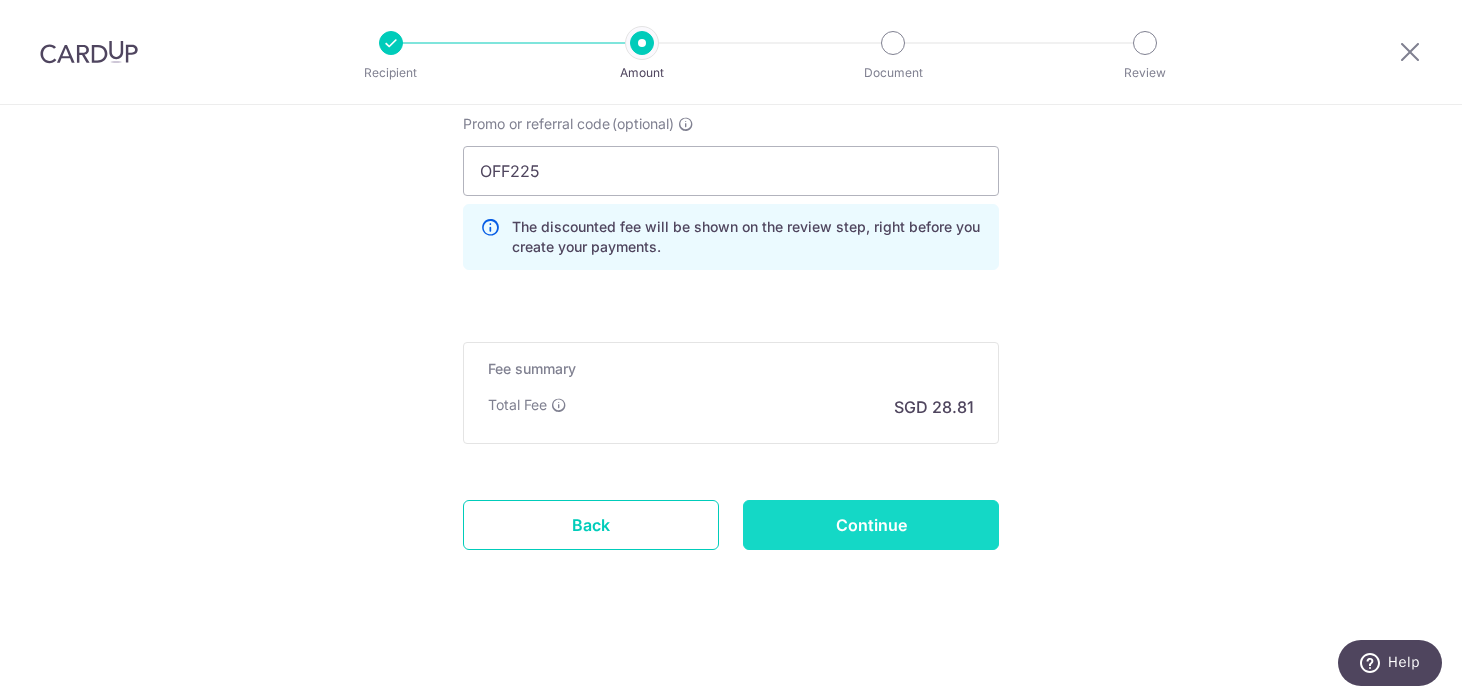 click on "Continue" at bounding box center [871, 525] 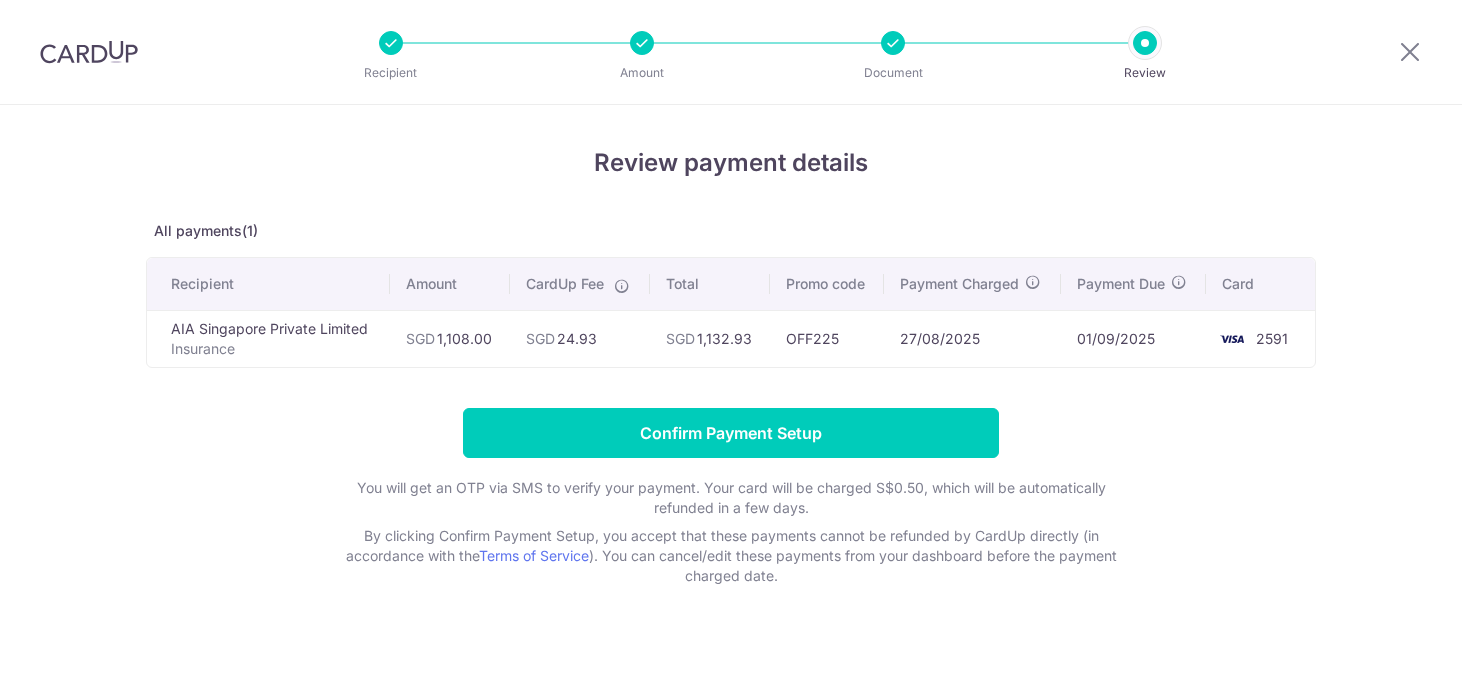 scroll, scrollTop: 0, scrollLeft: 0, axis: both 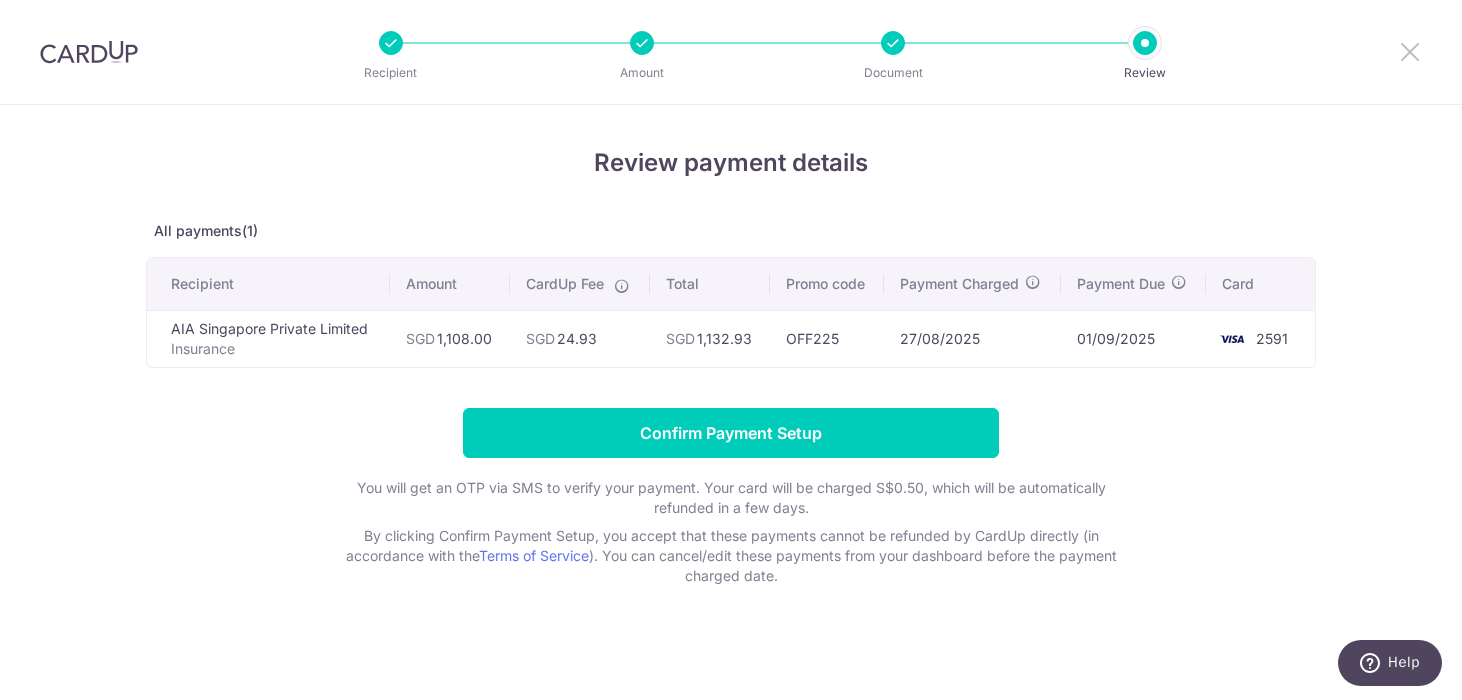 click at bounding box center [1410, 51] 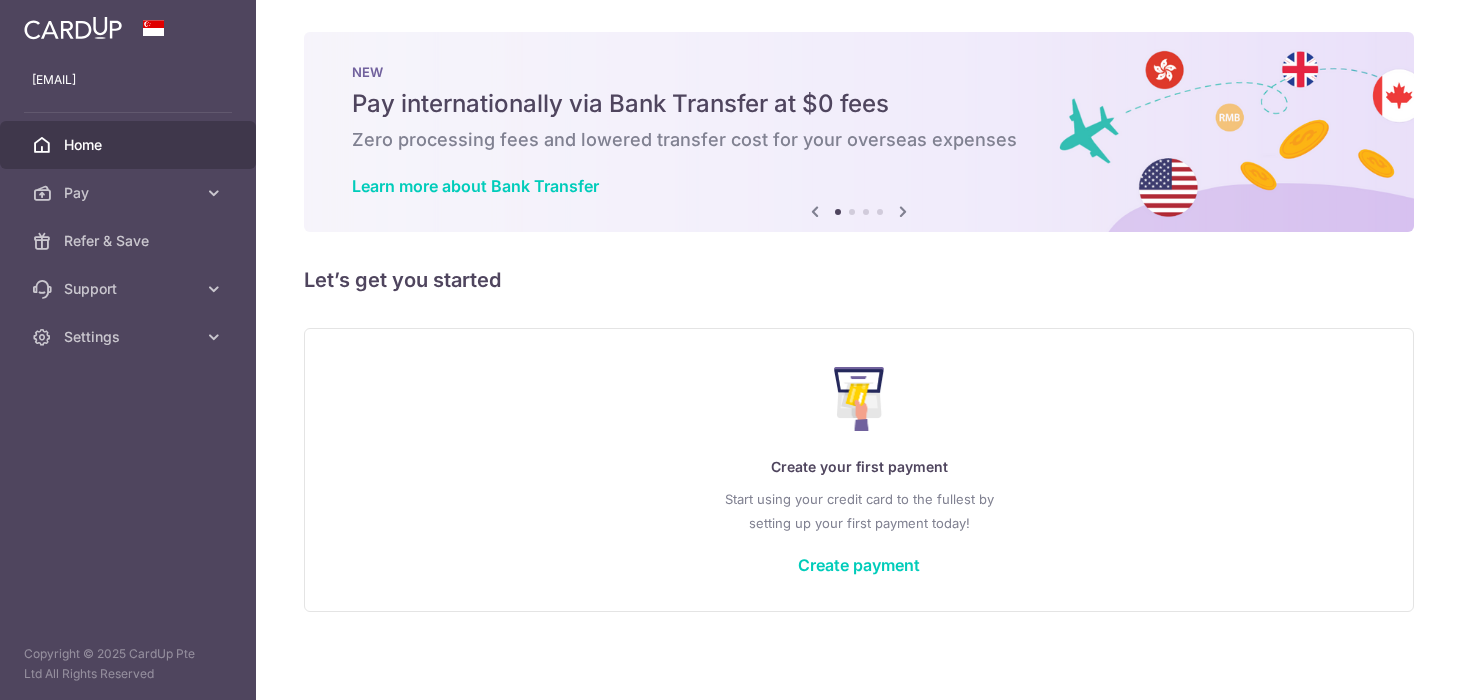 scroll, scrollTop: 0, scrollLeft: 0, axis: both 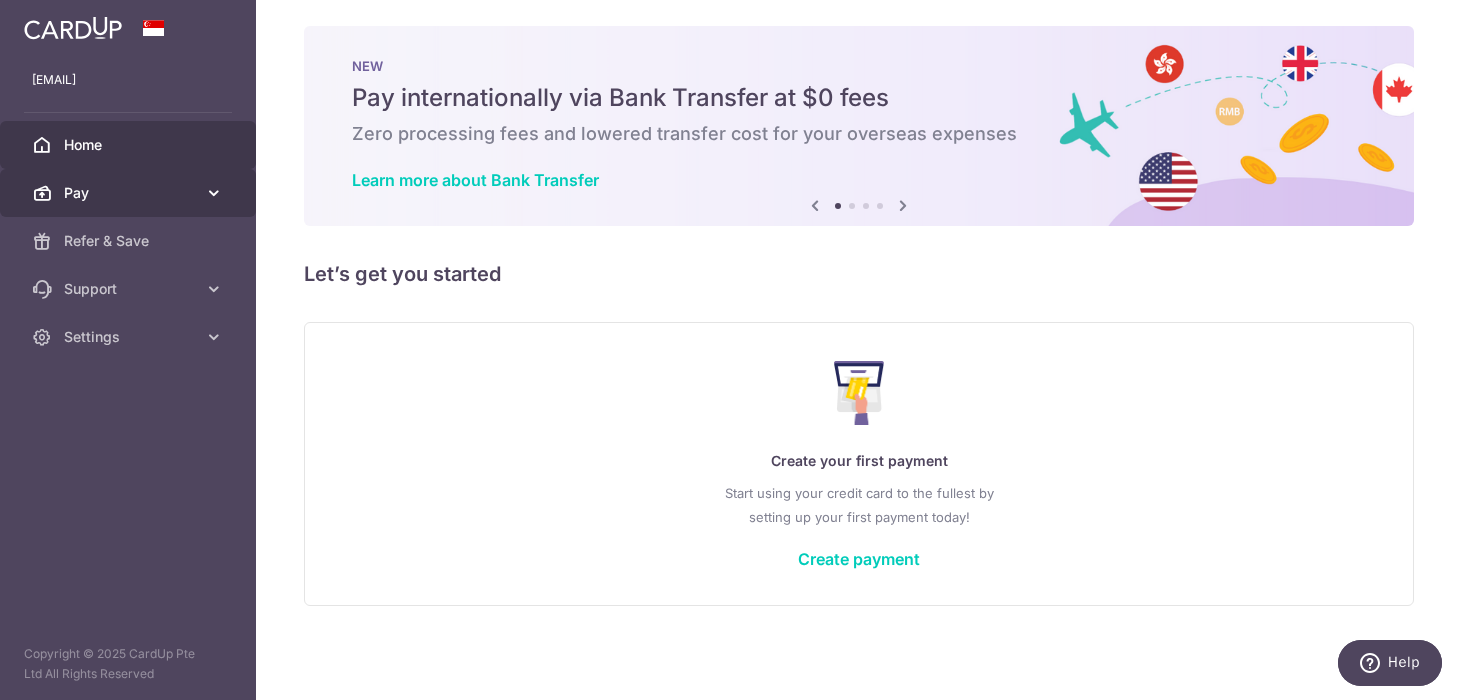 click on "Pay" at bounding box center (130, 193) 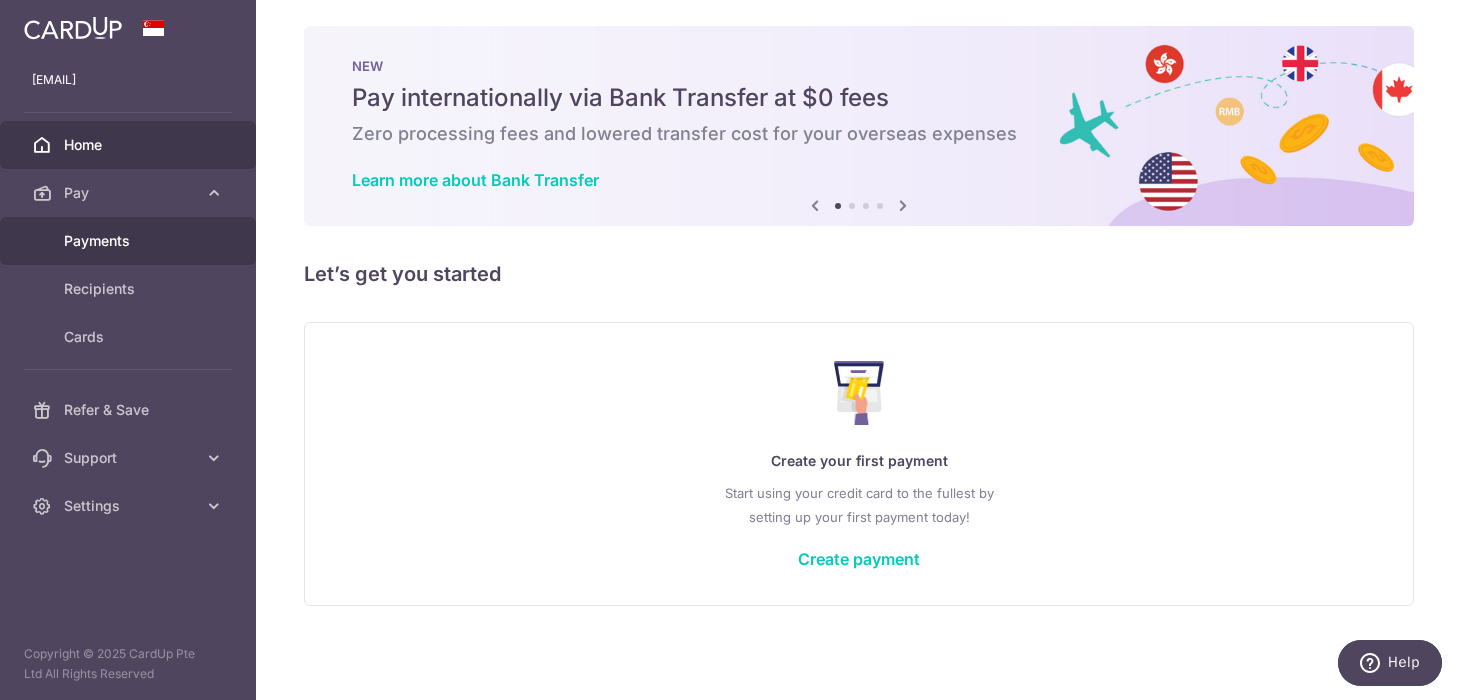 click on "Payments" at bounding box center [128, 241] 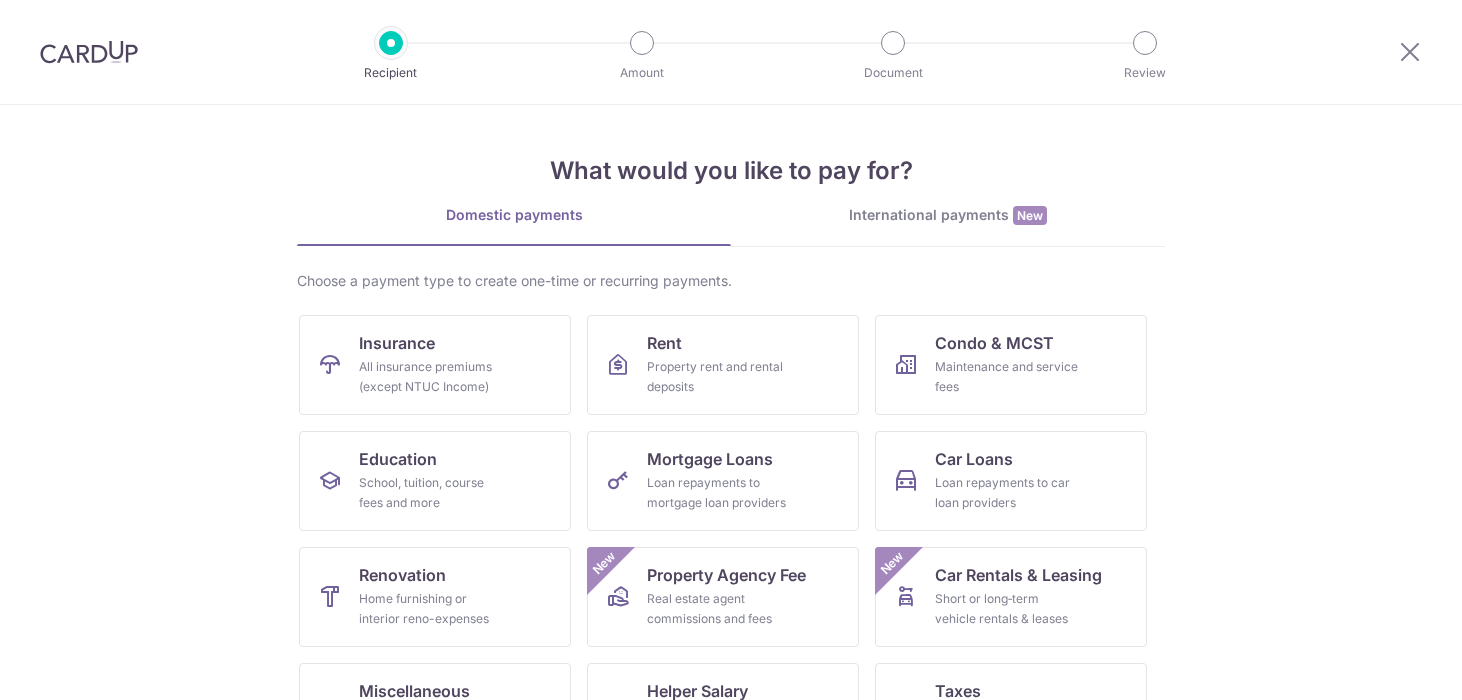 scroll, scrollTop: 0, scrollLeft: 0, axis: both 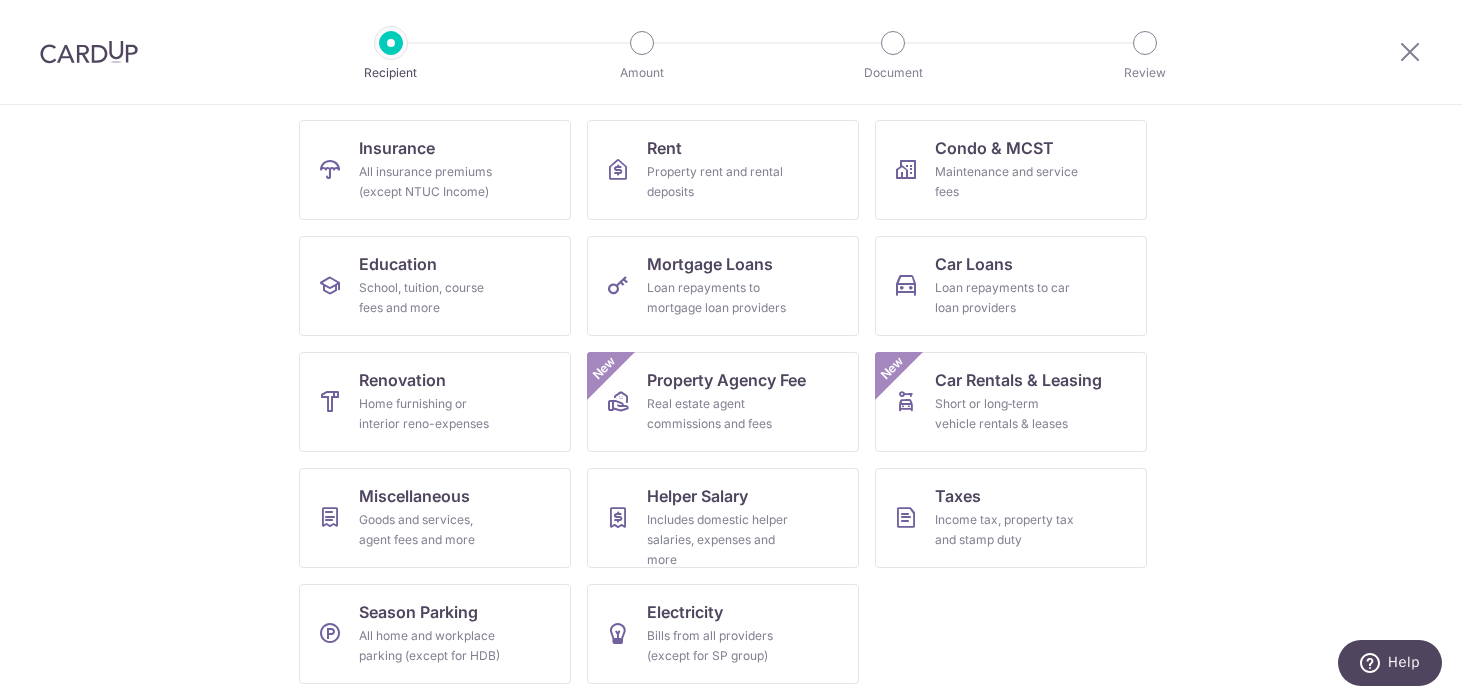 click on "Insurance All insurance premiums (except NTUC Income)
Rent Property rent and rental deposits
Condo & MCST Maintenance and service fees
Education School, tuition, course fees and more
Mortgage Loans Loan repayments to mortgage loan providers
Car Loans Loan repayments to car loan providers
Renovation Home furnishing or interior reno-expenses
Property Agency Fee Real estate agent commissions and fees New
Car Rentals & Leasing Short or long‑term vehicle rentals & leases New
Miscellaneous Goods and services, agent fees and more
Helper Salary Includes domestic helper salaries, expenses and more
Taxes Income tax, property tax and stamp duty
Season Parking All home and workplace parking (except for HDB)
Electricity Bills from all providers (except for SP group)" at bounding box center [731, 410] 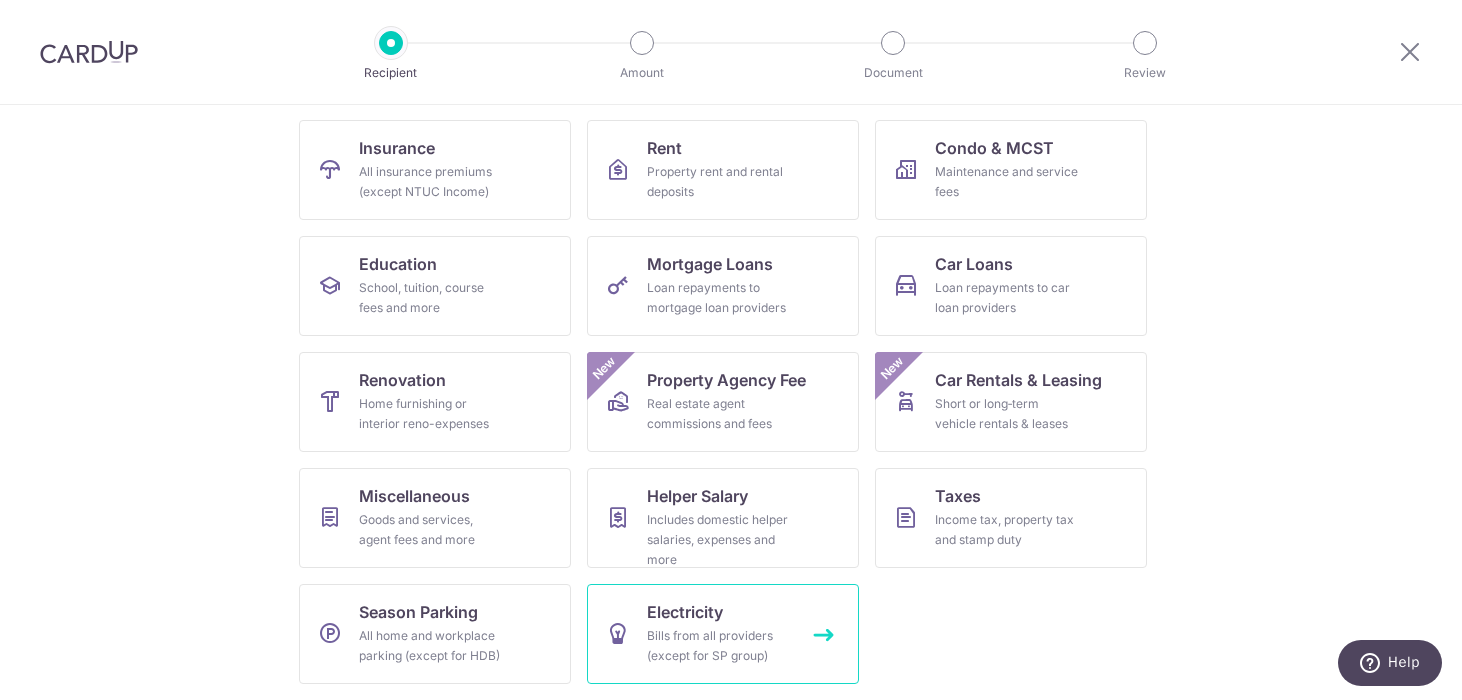 click on "Bills from all providers (except for SP group)" at bounding box center [719, 646] 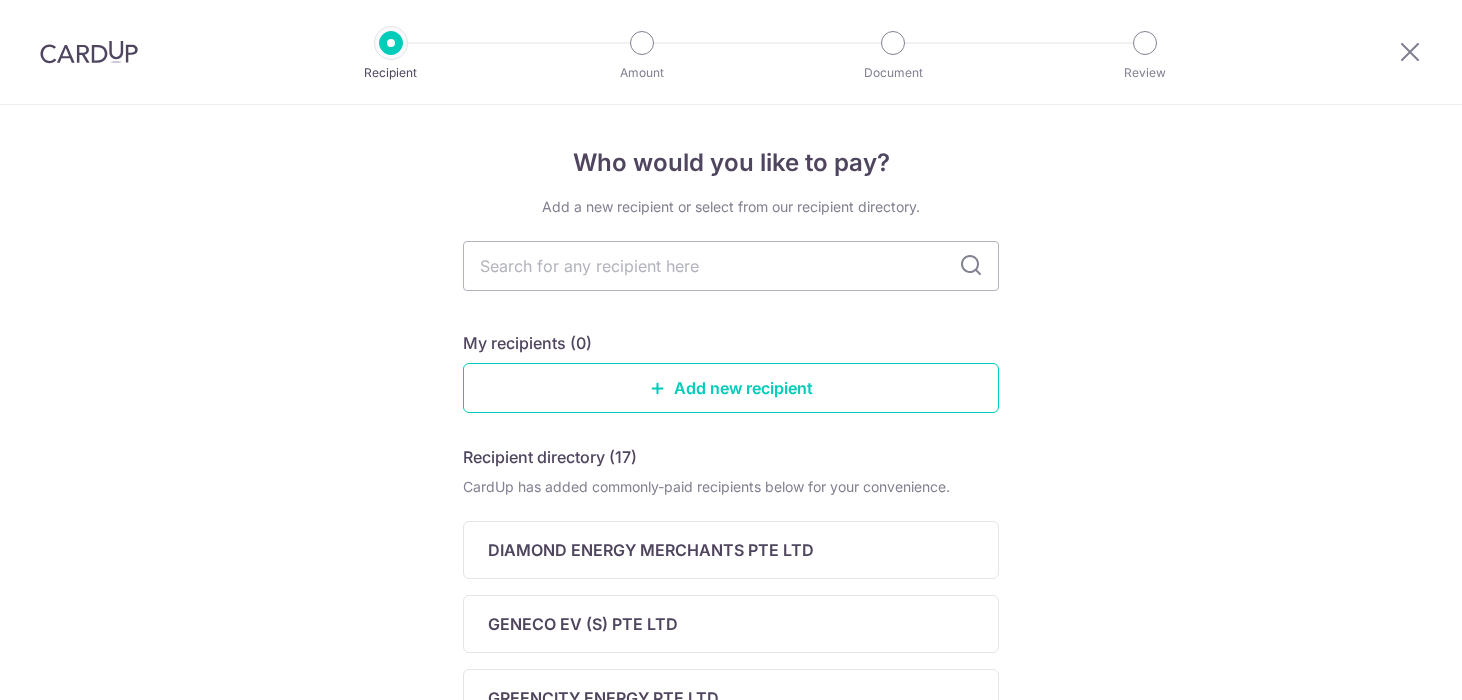 scroll, scrollTop: 0, scrollLeft: 0, axis: both 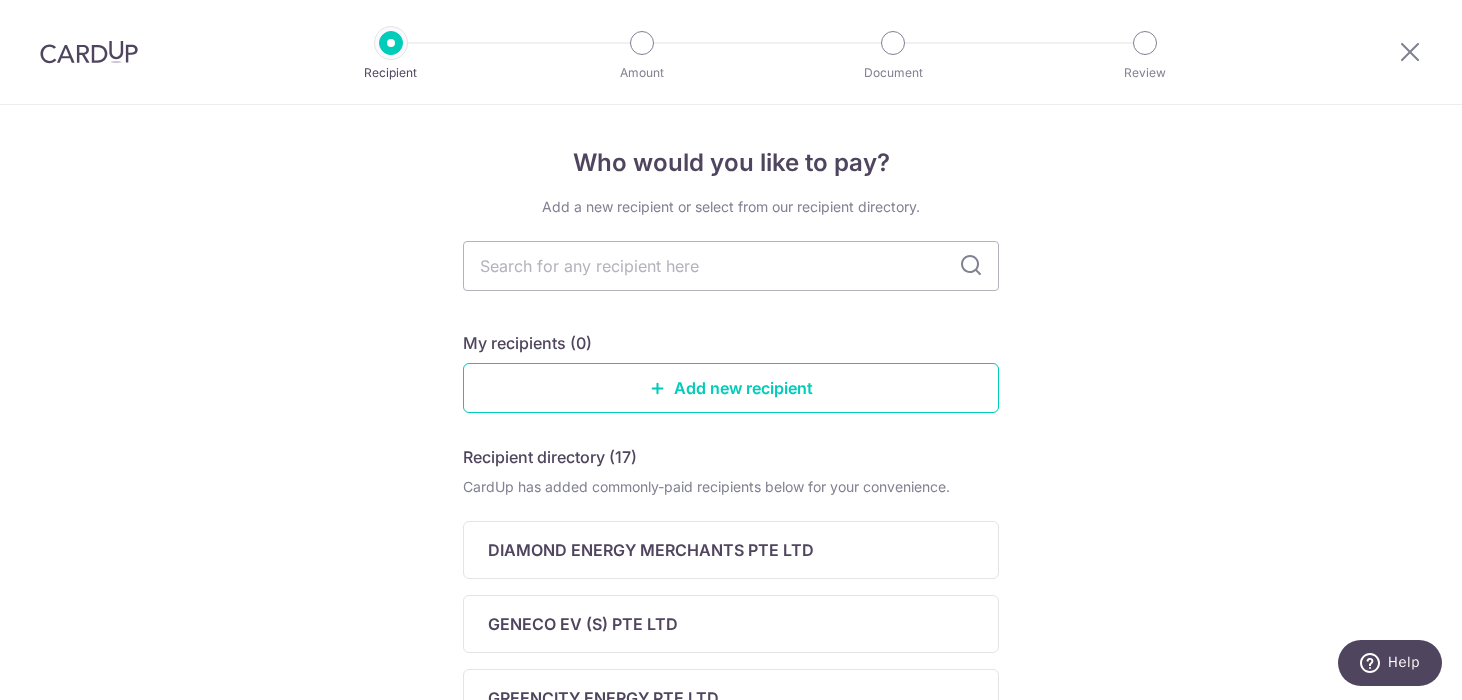 click at bounding box center (89, 52) 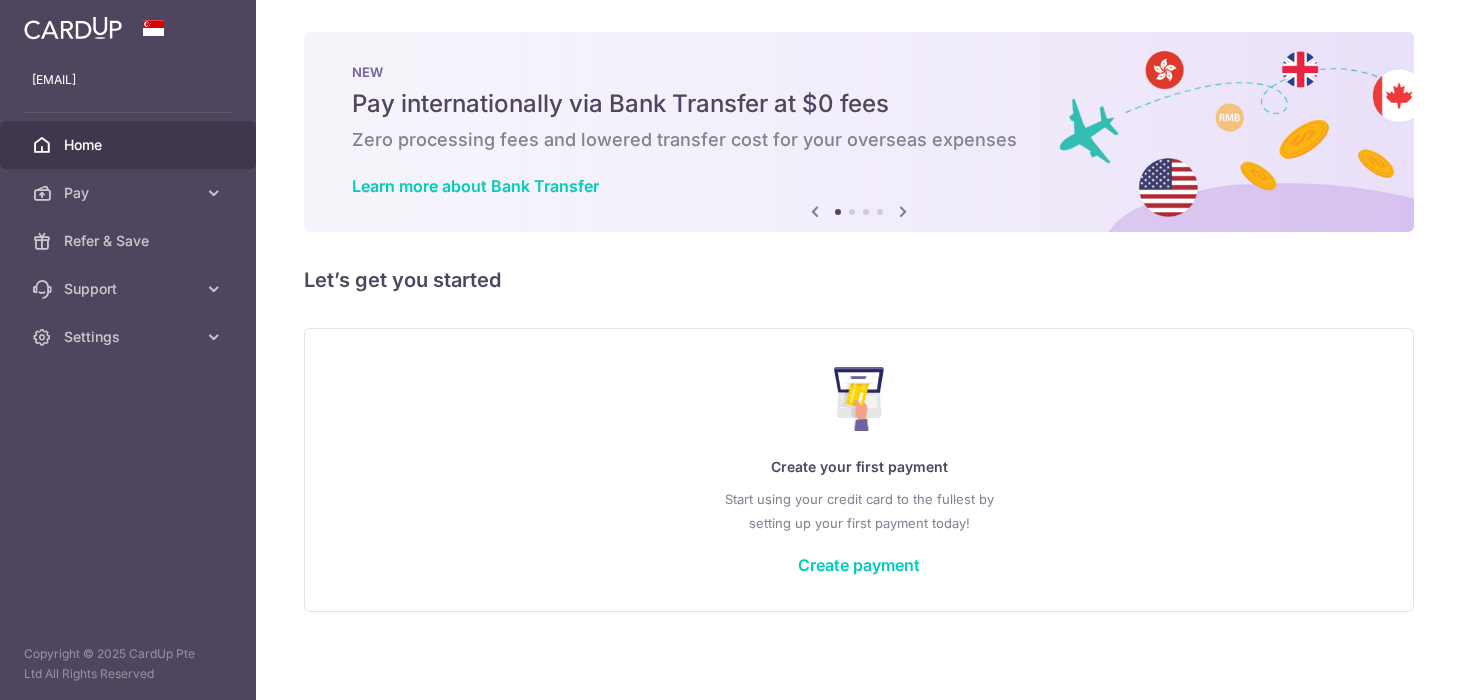 scroll, scrollTop: 0, scrollLeft: 0, axis: both 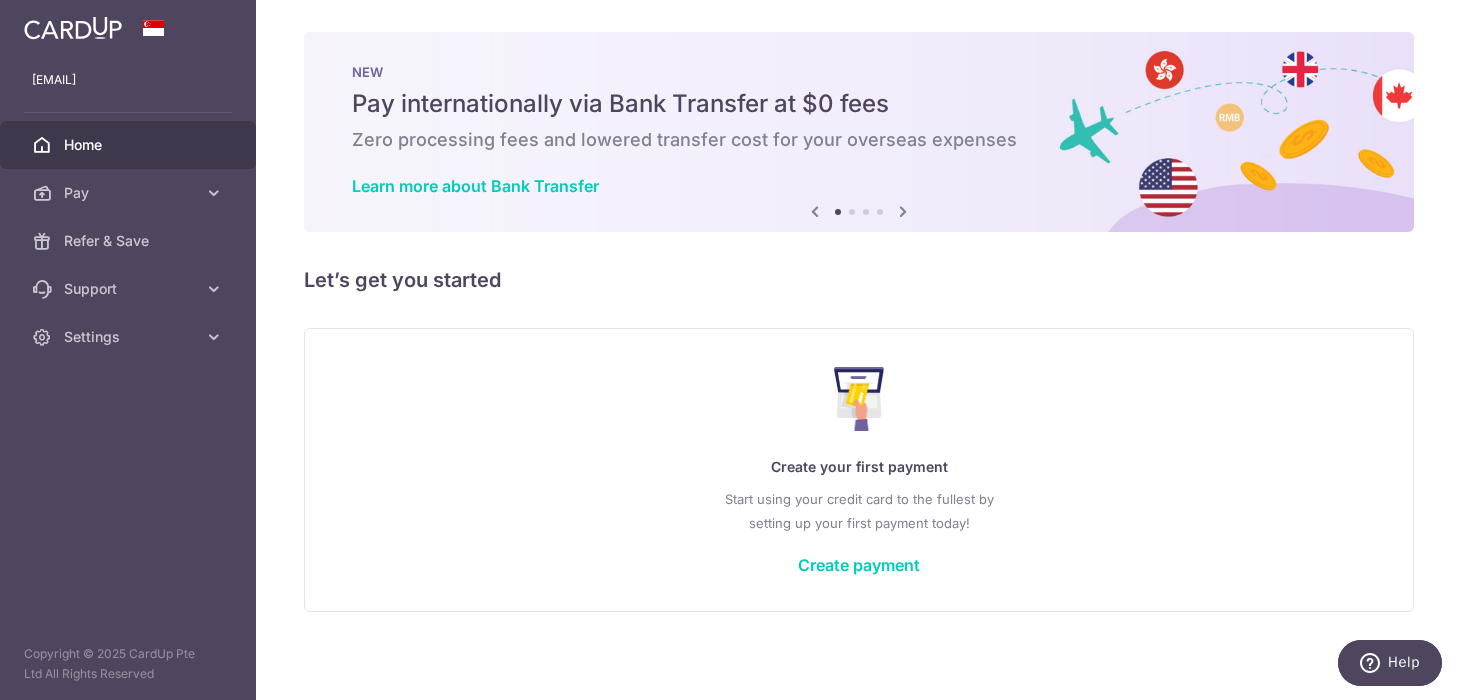 click on "Create your first payment
Start using your credit card to the fullest by   setting up your first payment today!
Create payment" at bounding box center [859, 469] 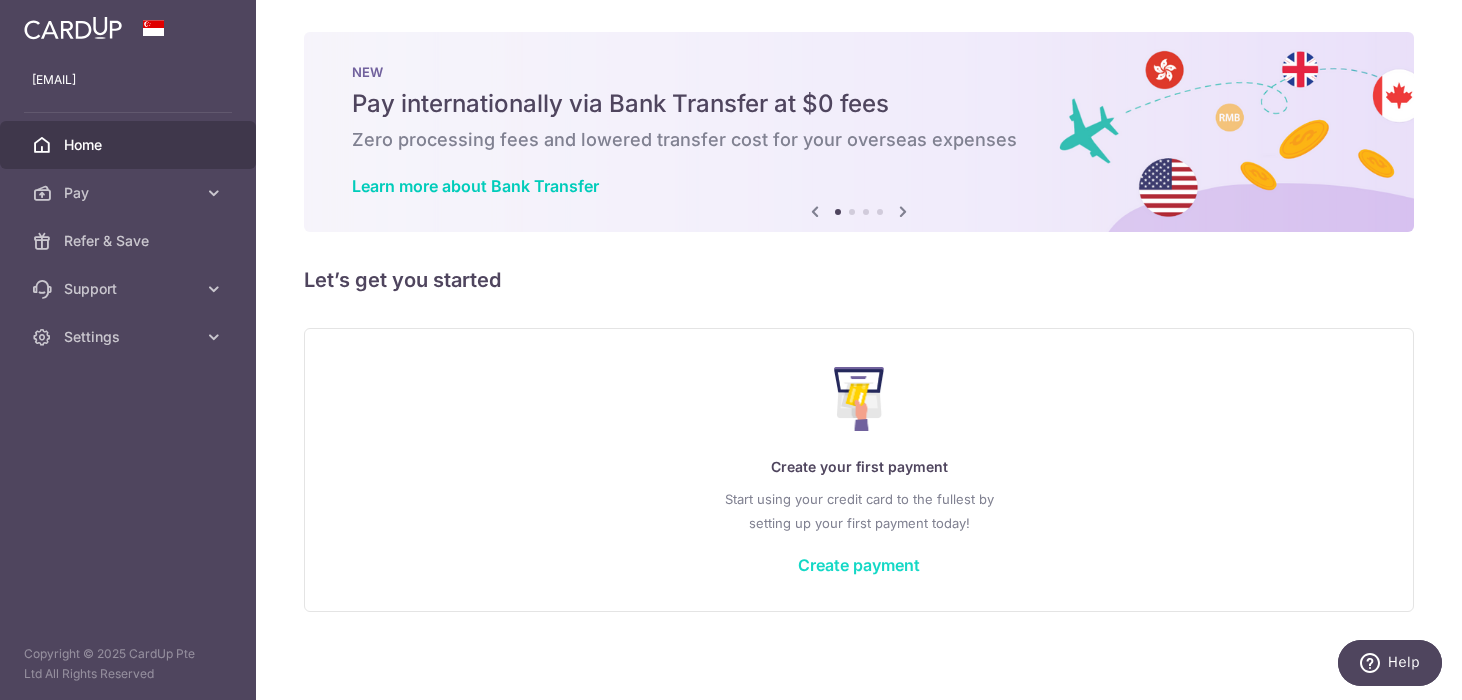 click on "Create payment" at bounding box center (859, 565) 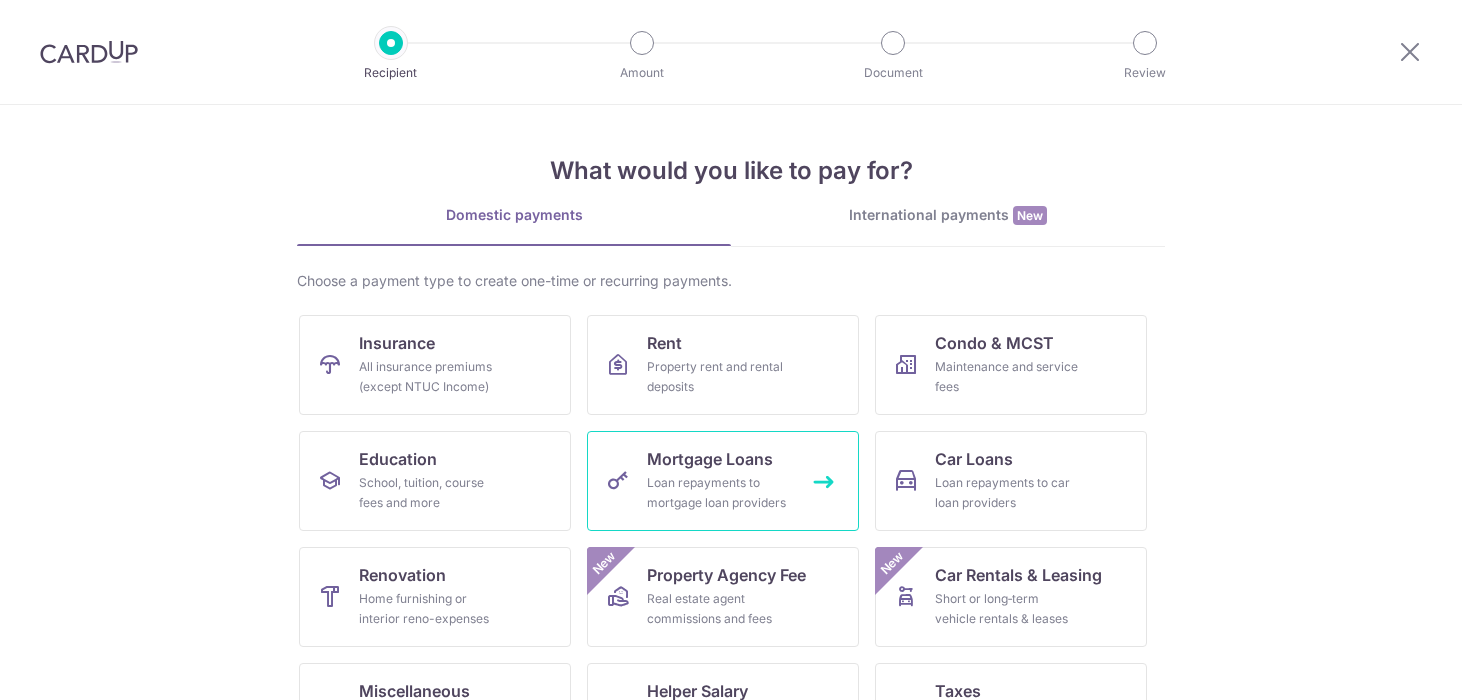 scroll, scrollTop: 0, scrollLeft: 0, axis: both 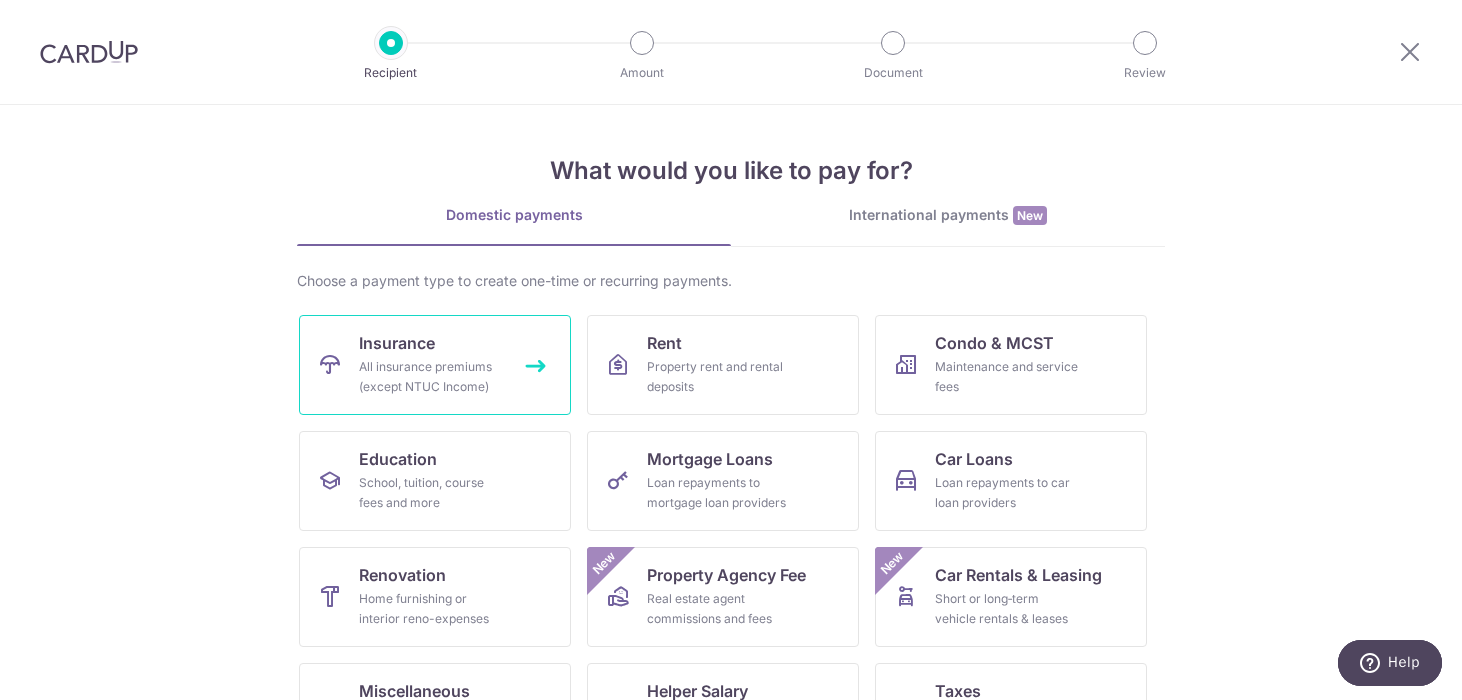 click on "All insurance premiums (except NTUC Income)" at bounding box center [431, 377] 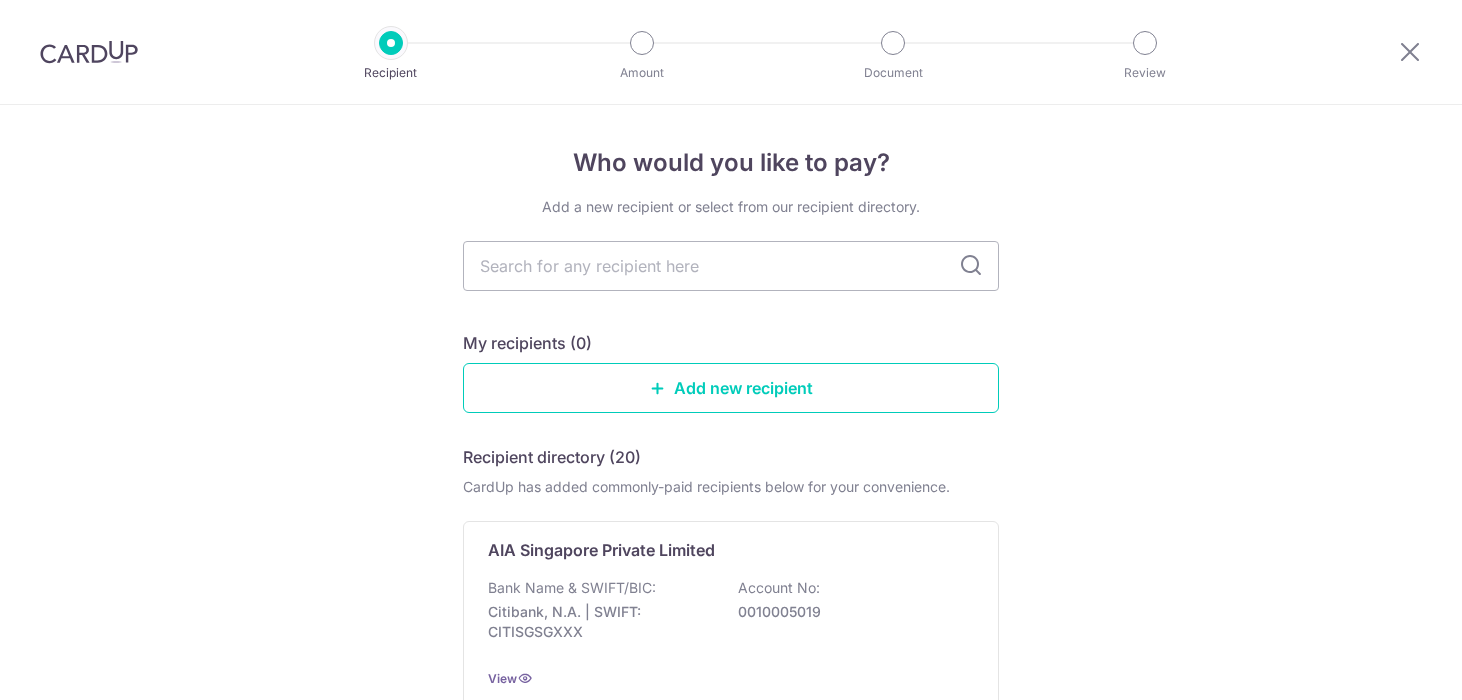 scroll, scrollTop: 0, scrollLeft: 0, axis: both 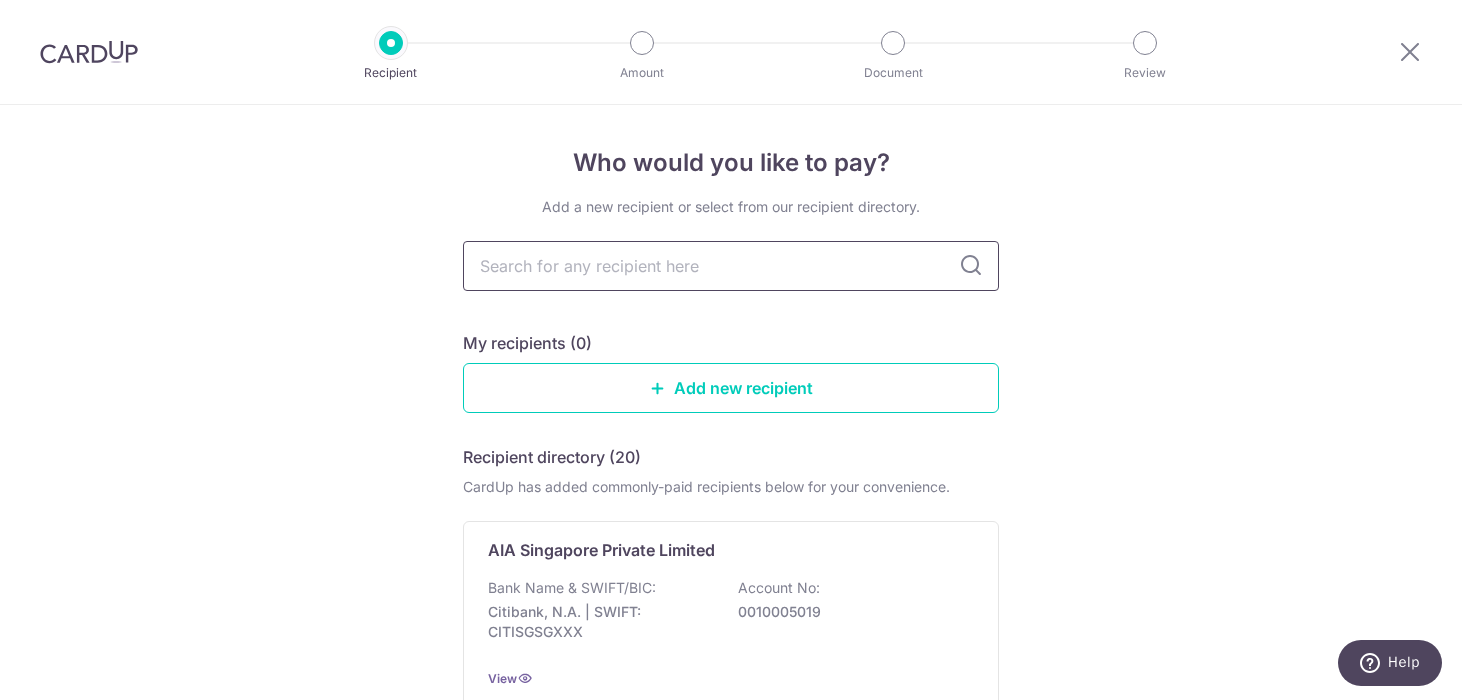 click at bounding box center [731, 266] 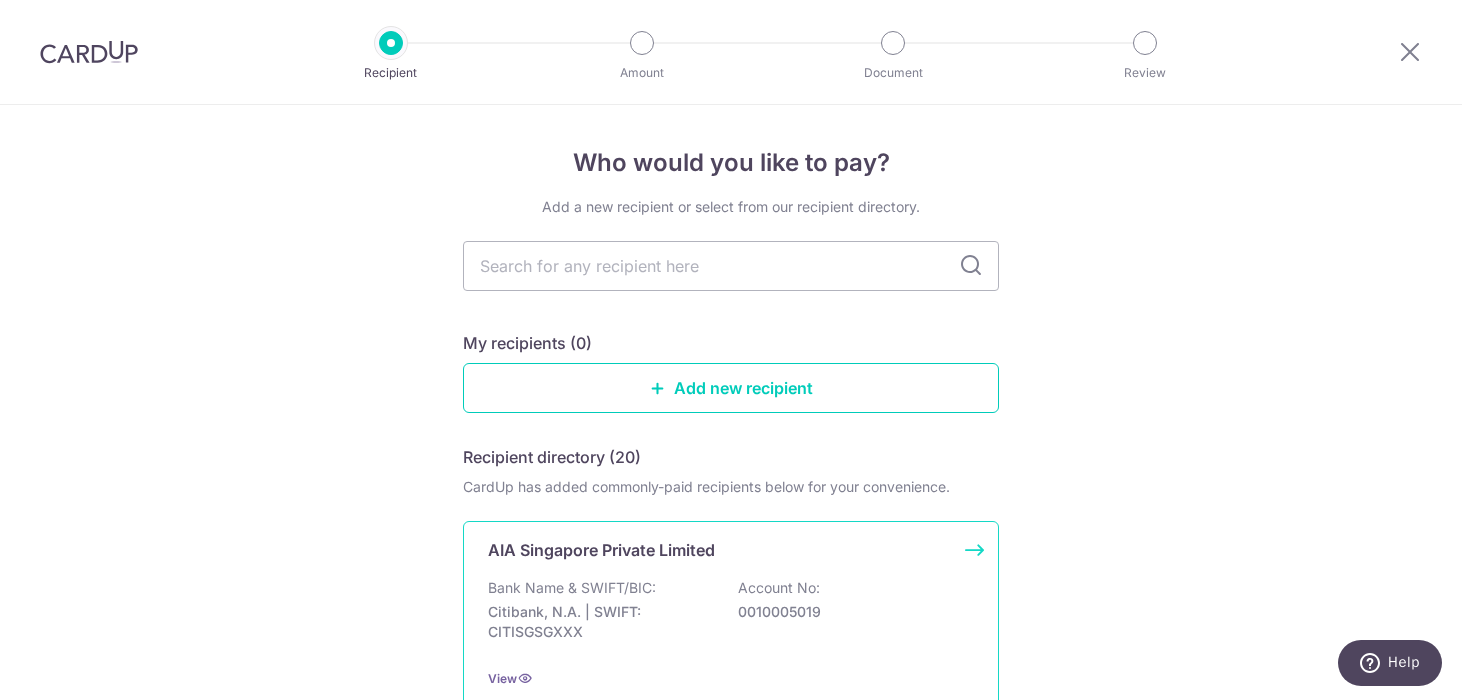 click on "AIA Singapore Private Limited
Bank Name & SWIFT/BIC:
Citibank, N.A. | SWIFT: CITISGSGXXX
Account No:
0010005019
View" at bounding box center (731, 613) 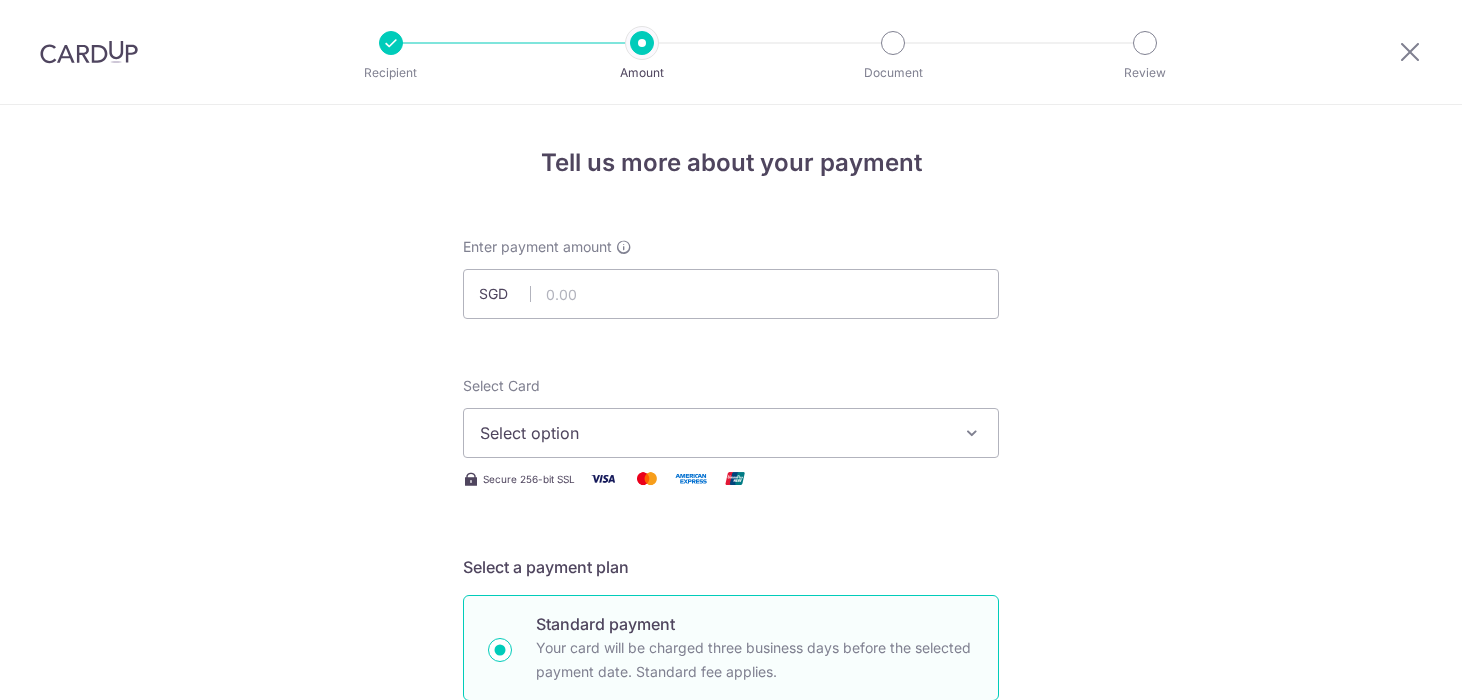scroll, scrollTop: 0, scrollLeft: 0, axis: both 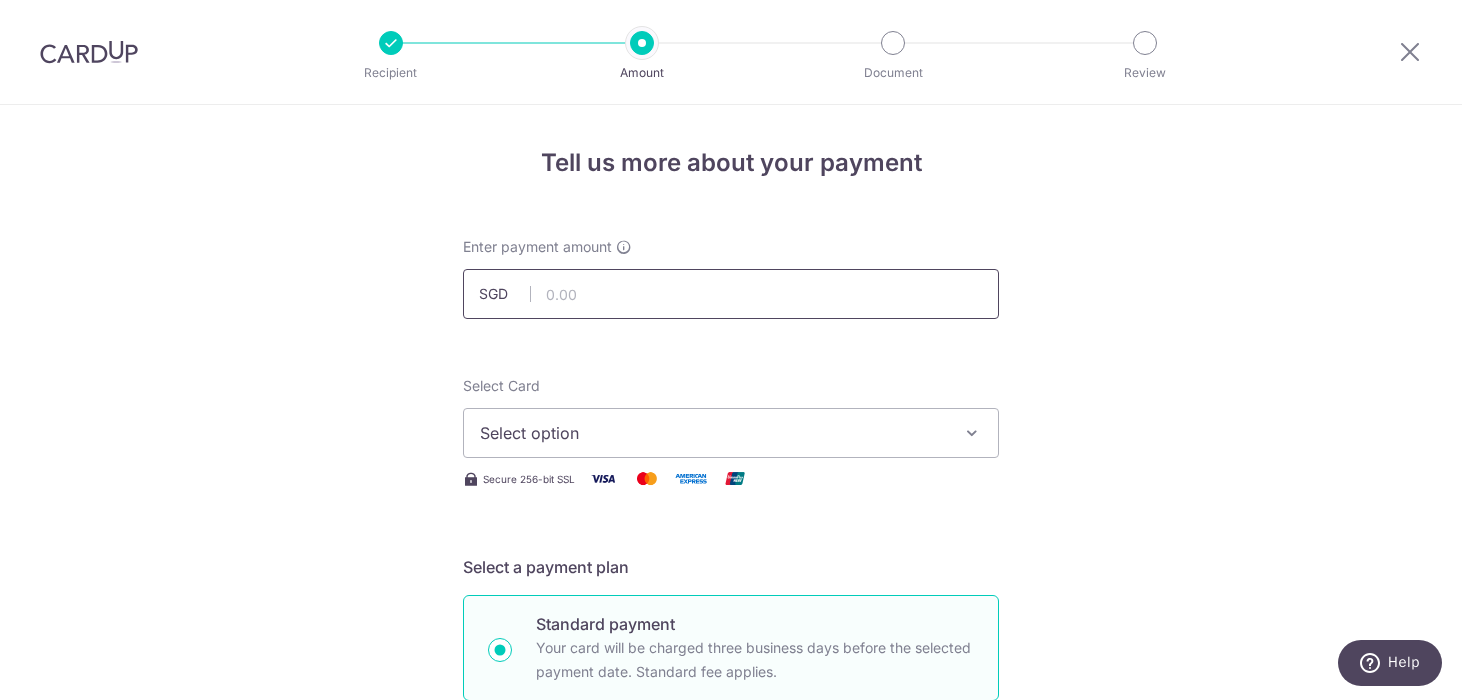 click at bounding box center [731, 294] 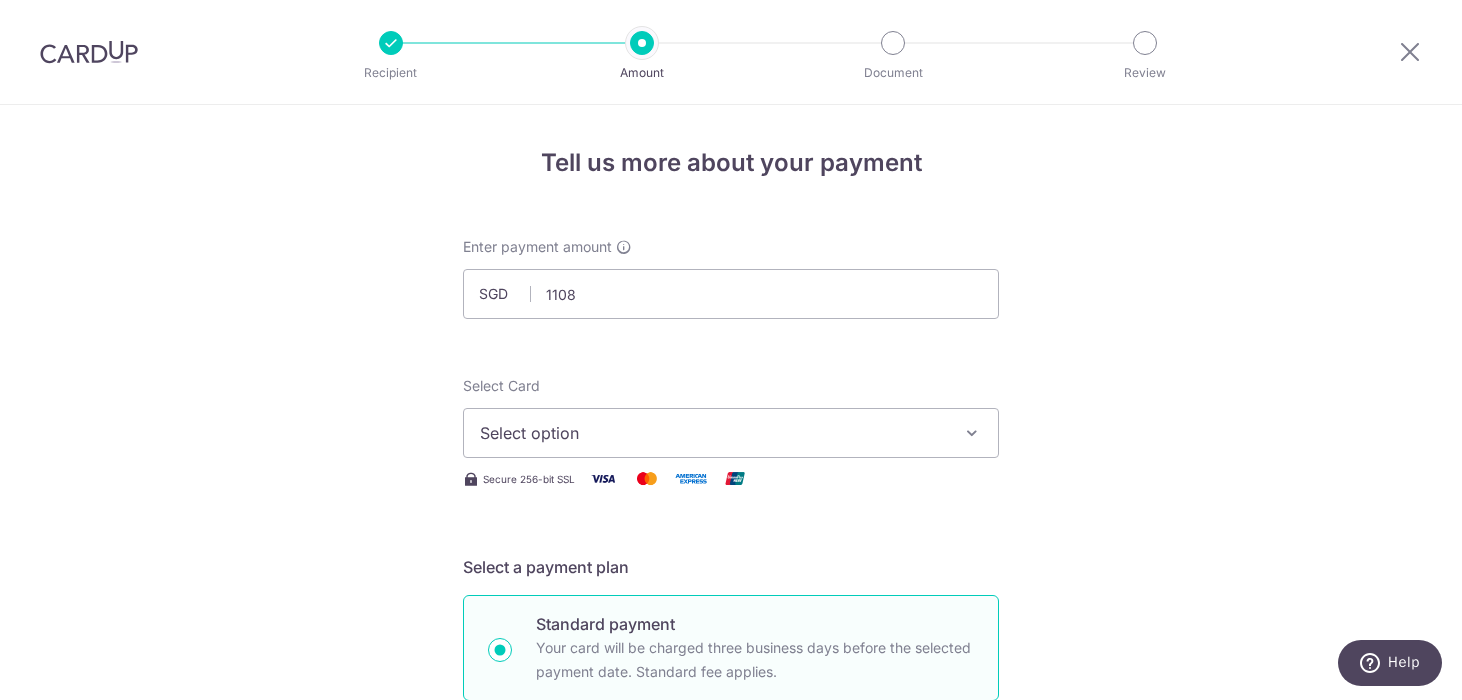 type on "1,108.00" 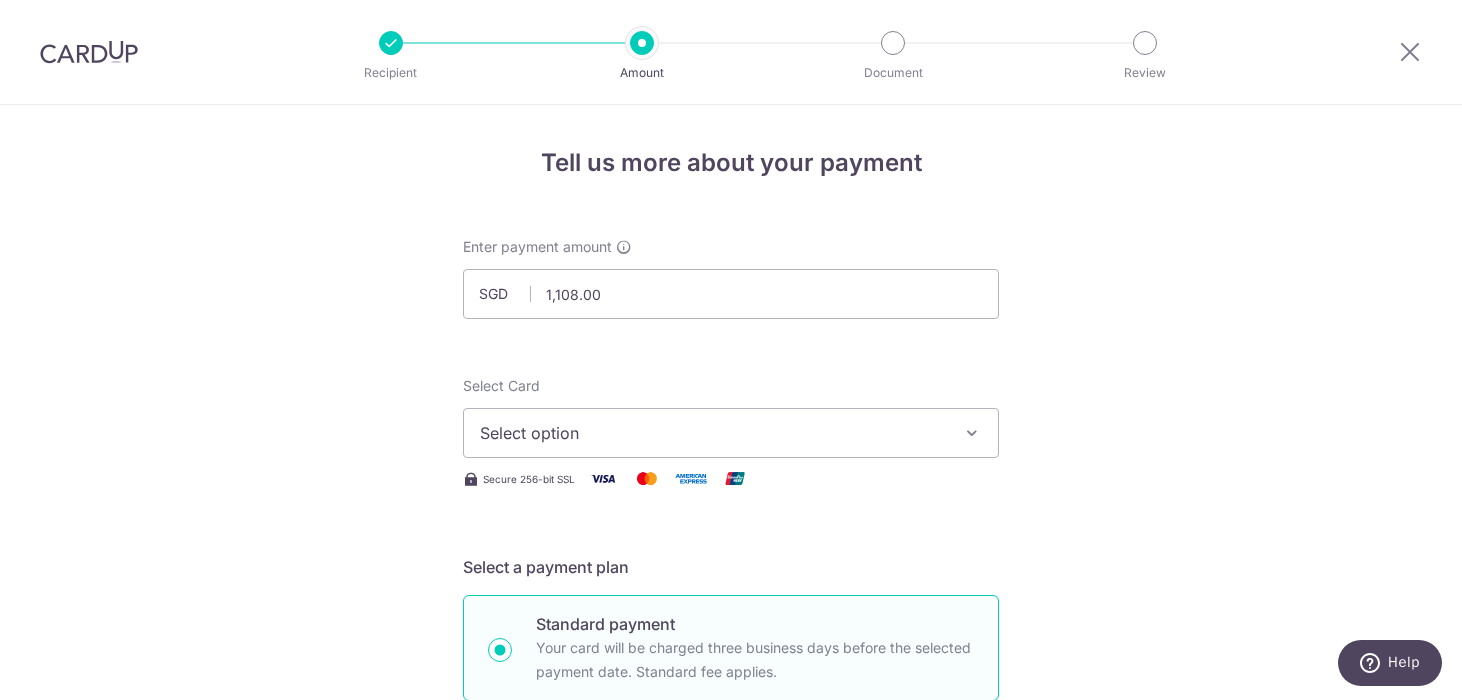 click on "Select option" at bounding box center [713, 433] 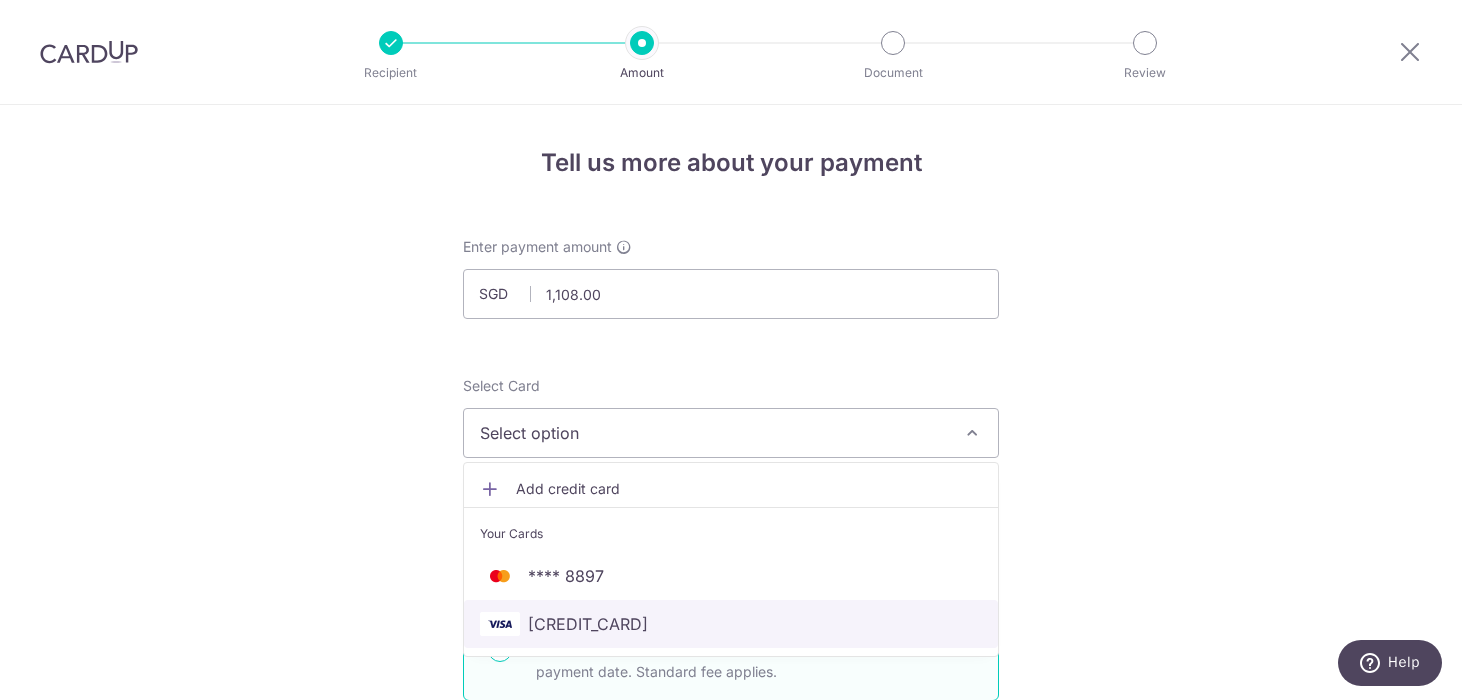 click on "**** [CARD_LAST_FOUR]" at bounding box center [731, 624] 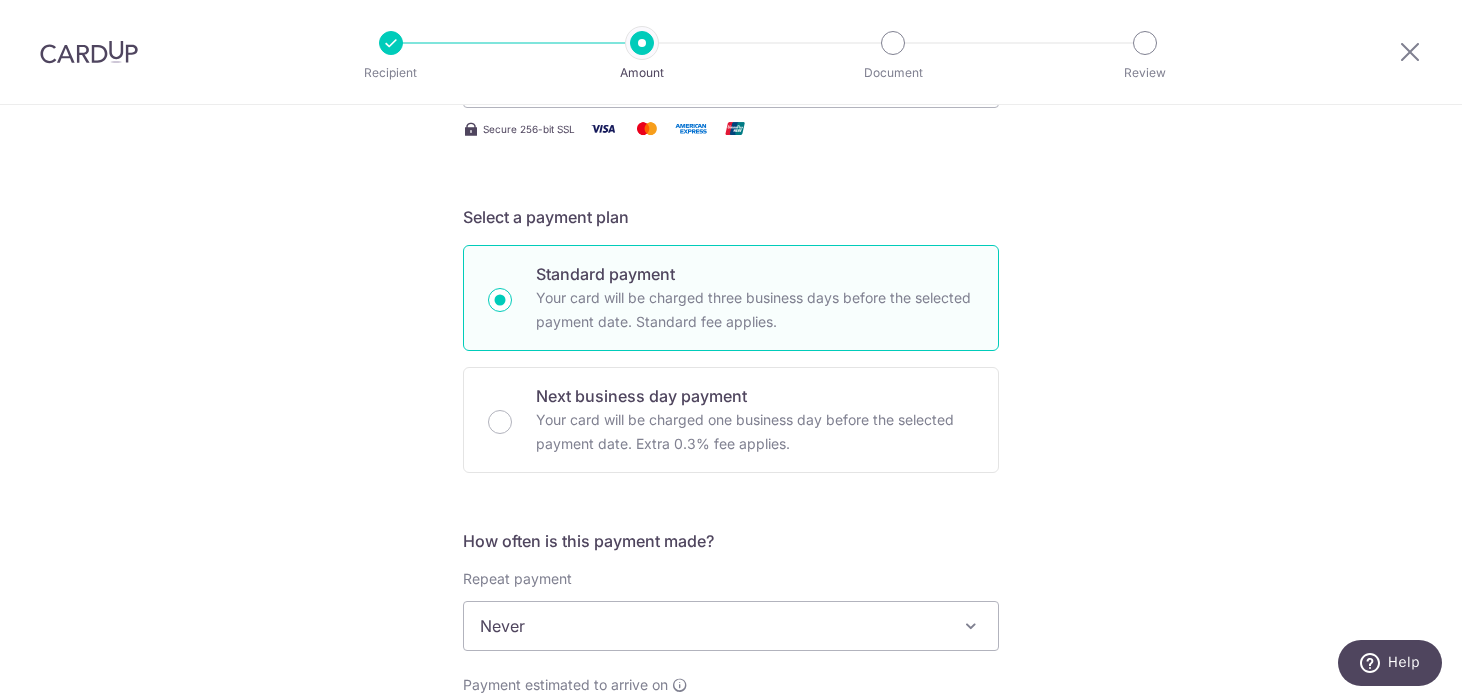 scroll, scrollTop: 735, scrollLeft: 0, axis: vertical 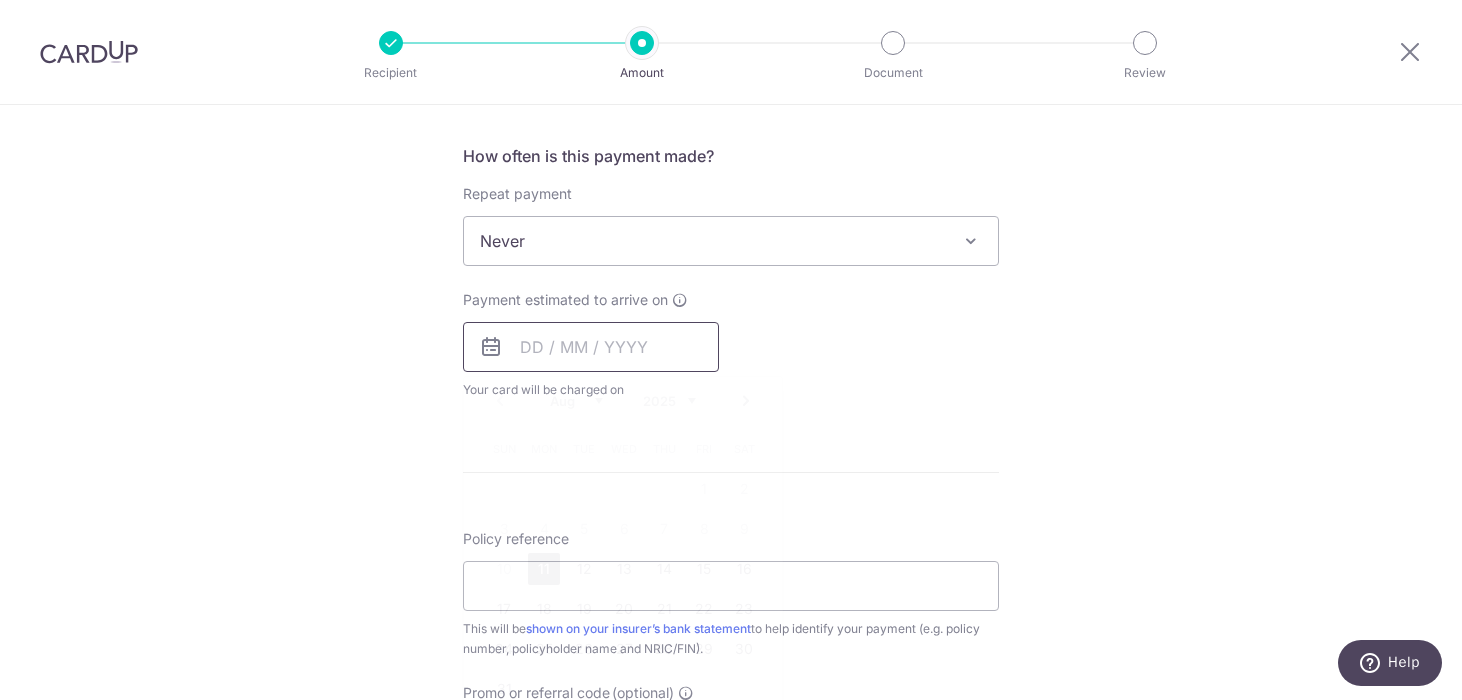 click at bounding box center (591, 347) 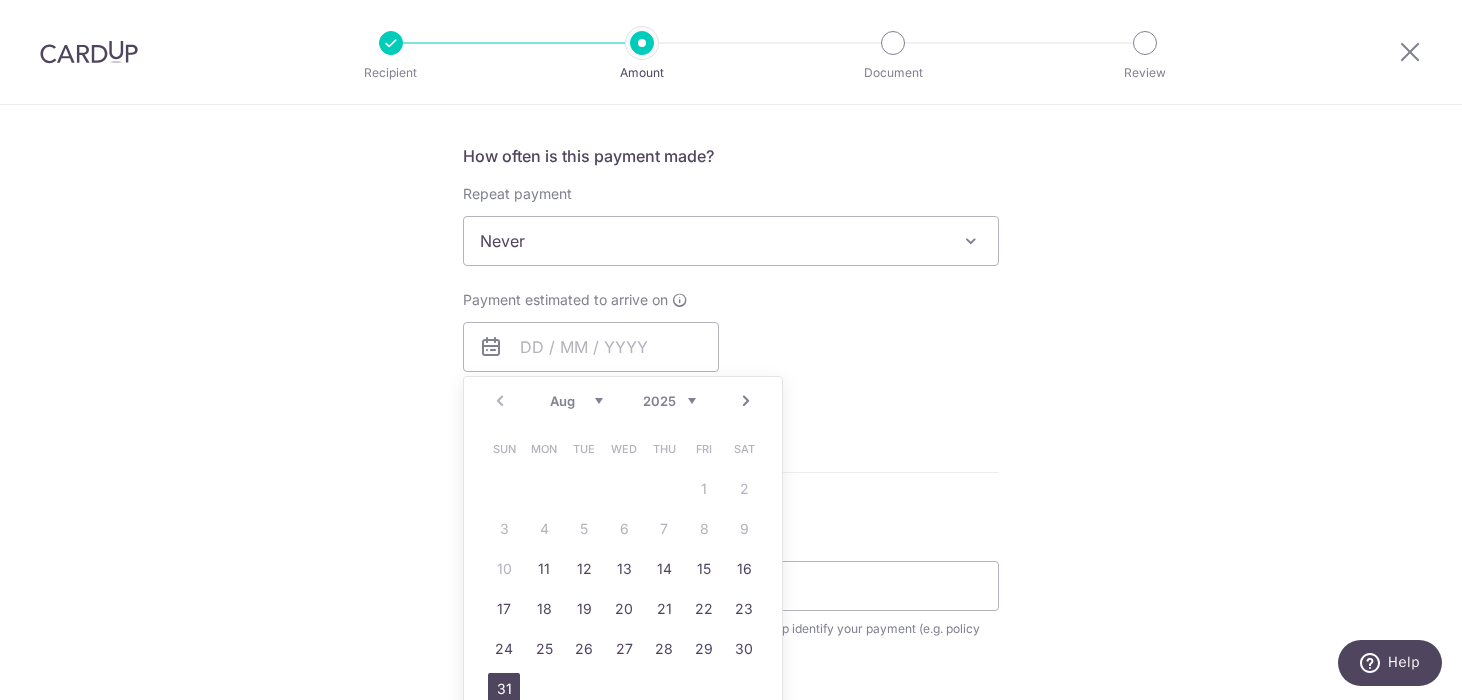 click on "31" at bounding box center [504, 689] 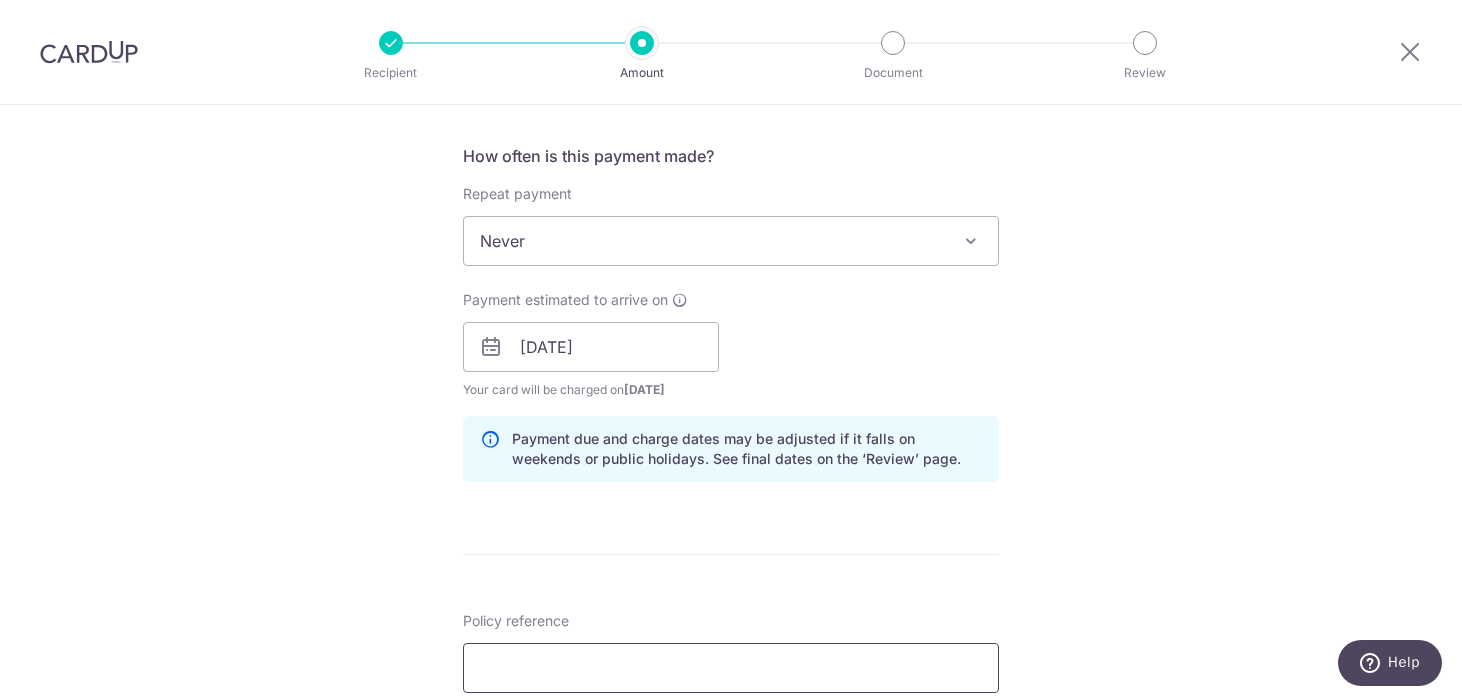 click on "Policy reference" at bounding box center [731, 668] 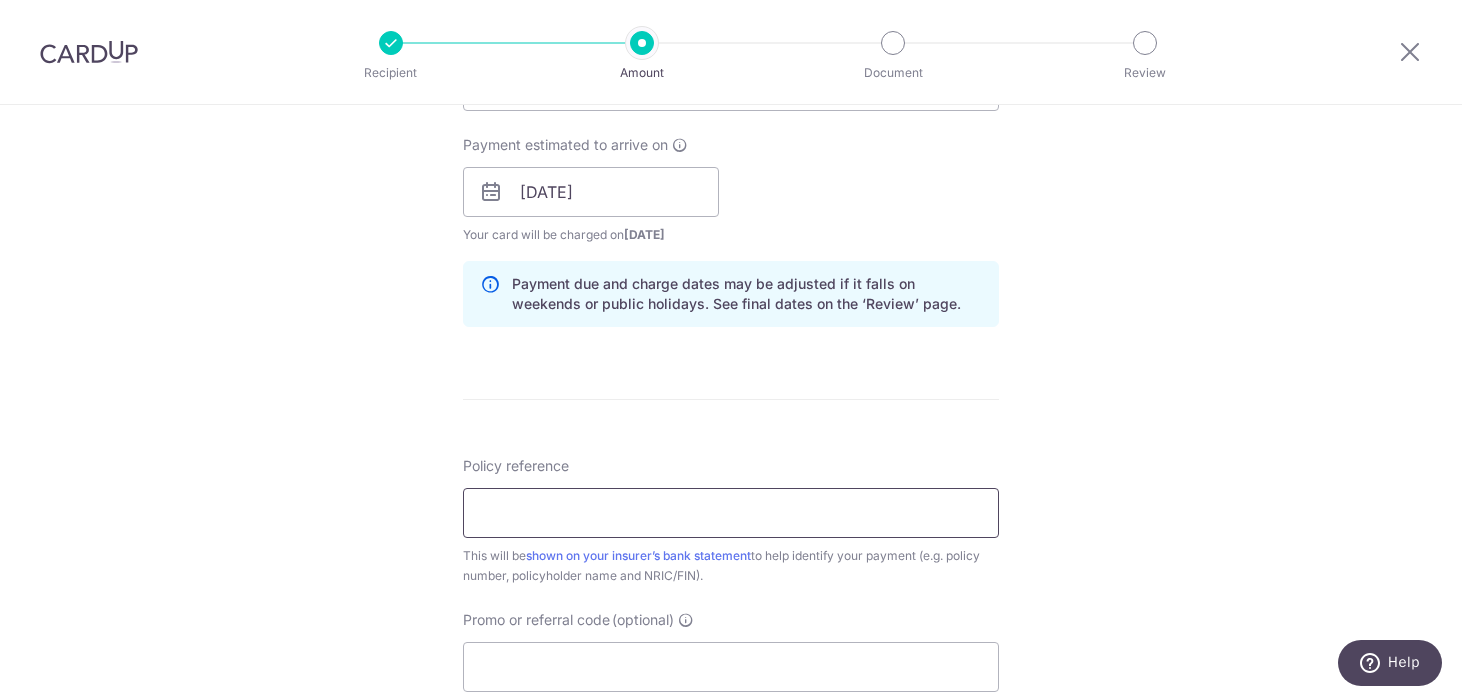 scroll, scrollTop: 922, scrollLeft: 0, axis: vertical 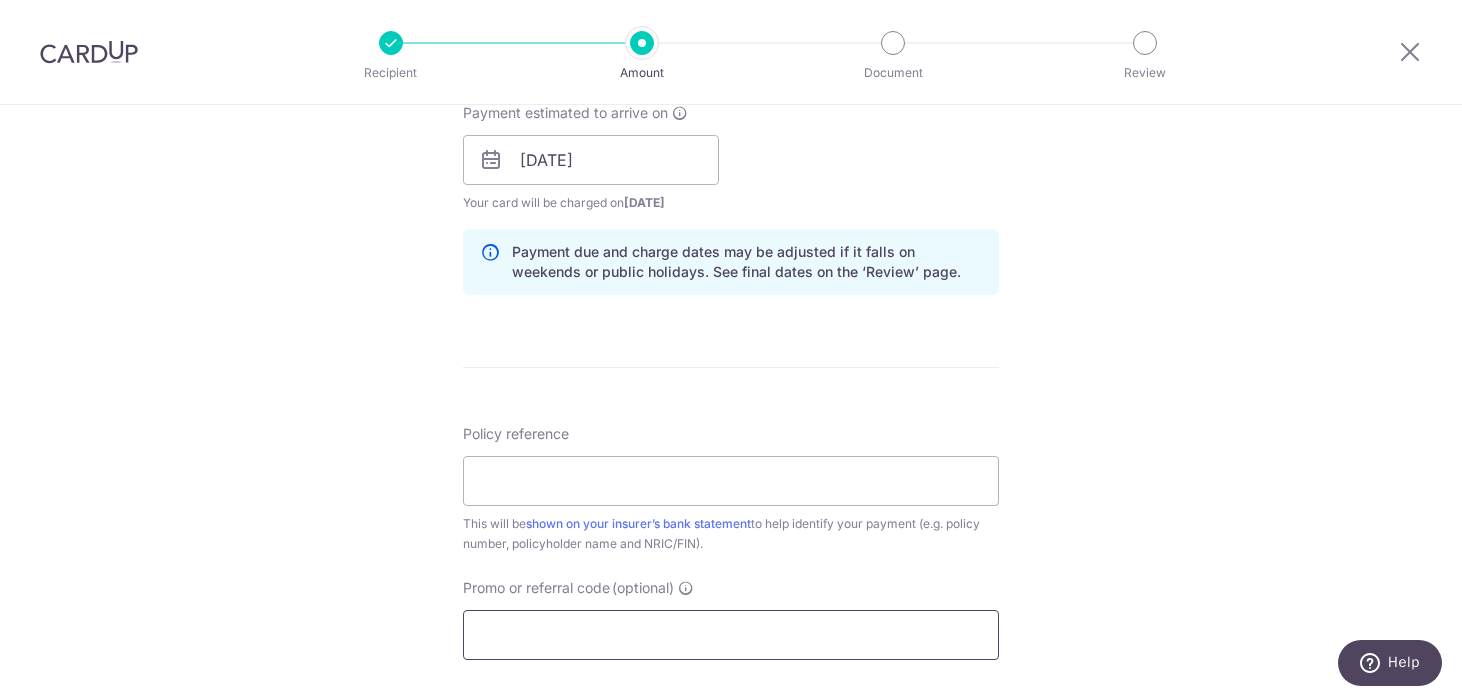 click on "Promo or referral code
(optional)" at bounding box center [731, 635] 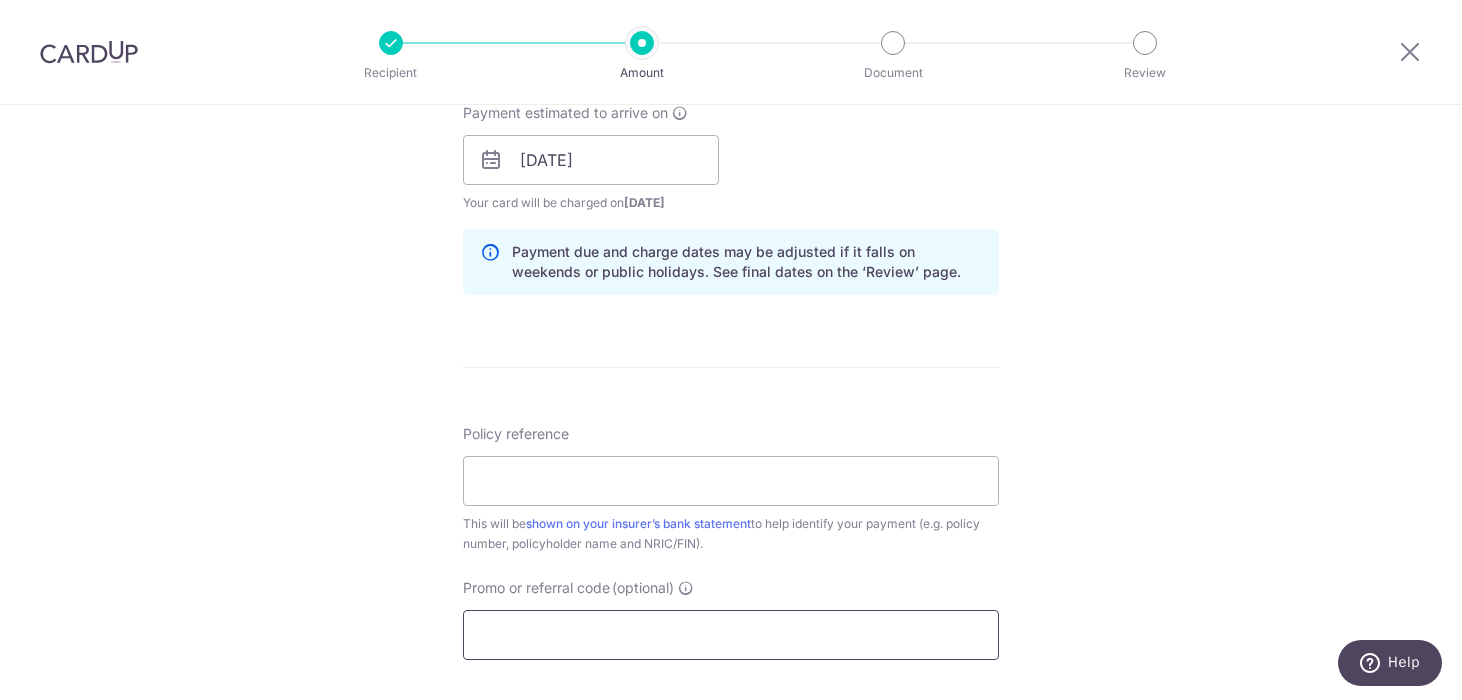 paste on "SAVERENT179" 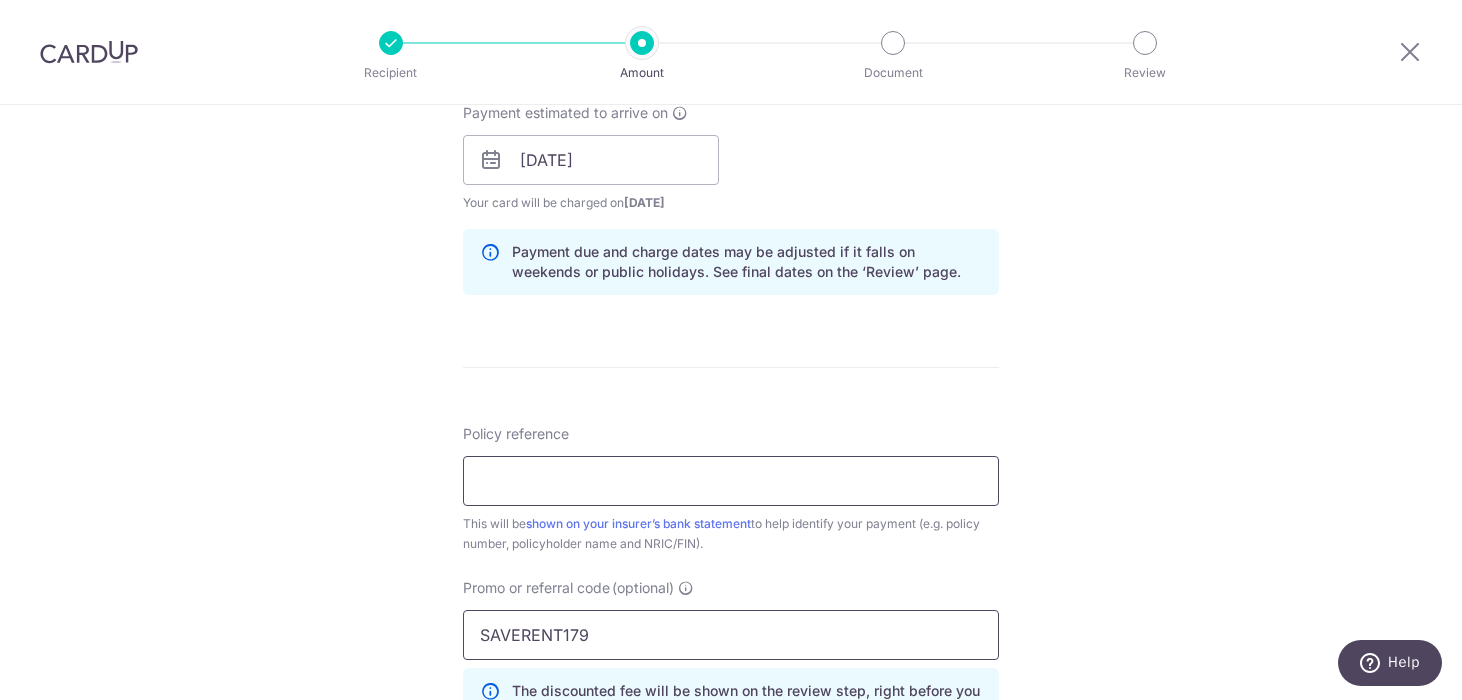type on "SAVERENT179" 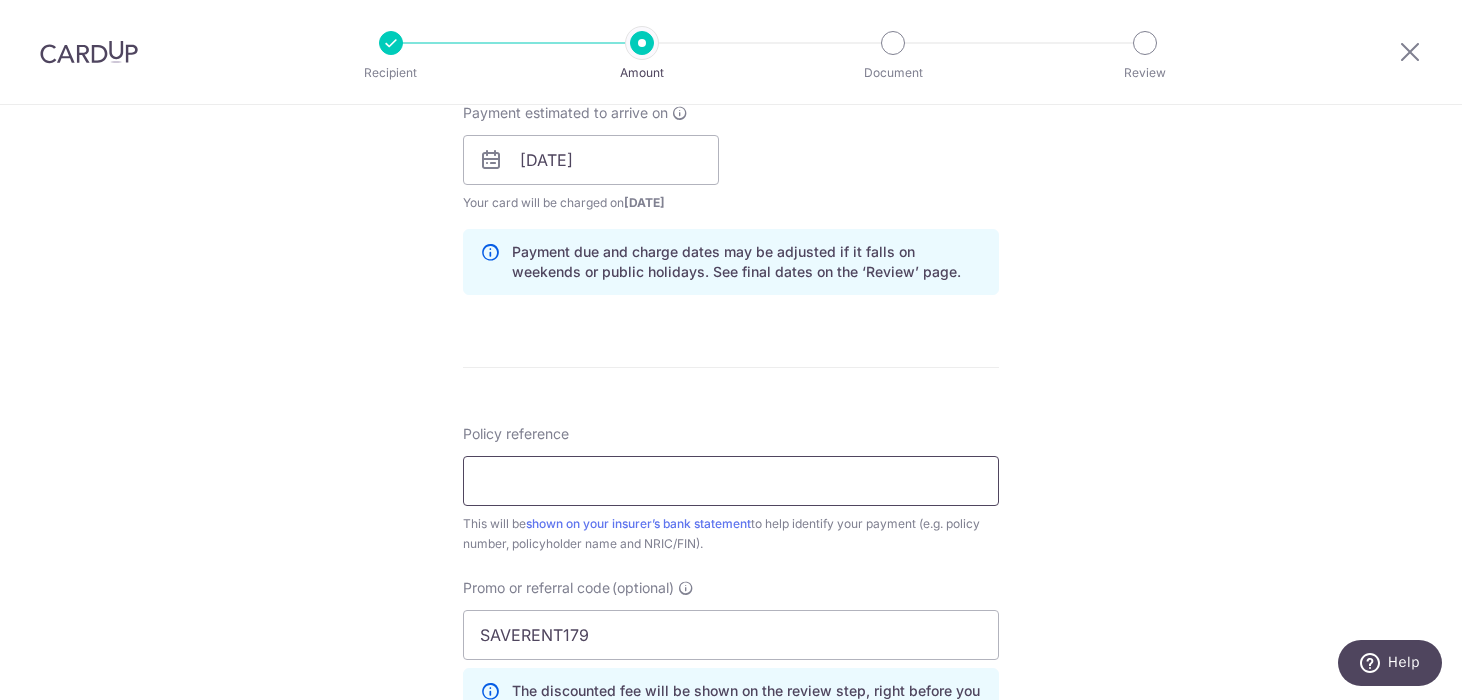 click on "Policy reference" at bounding box center [731, 481] 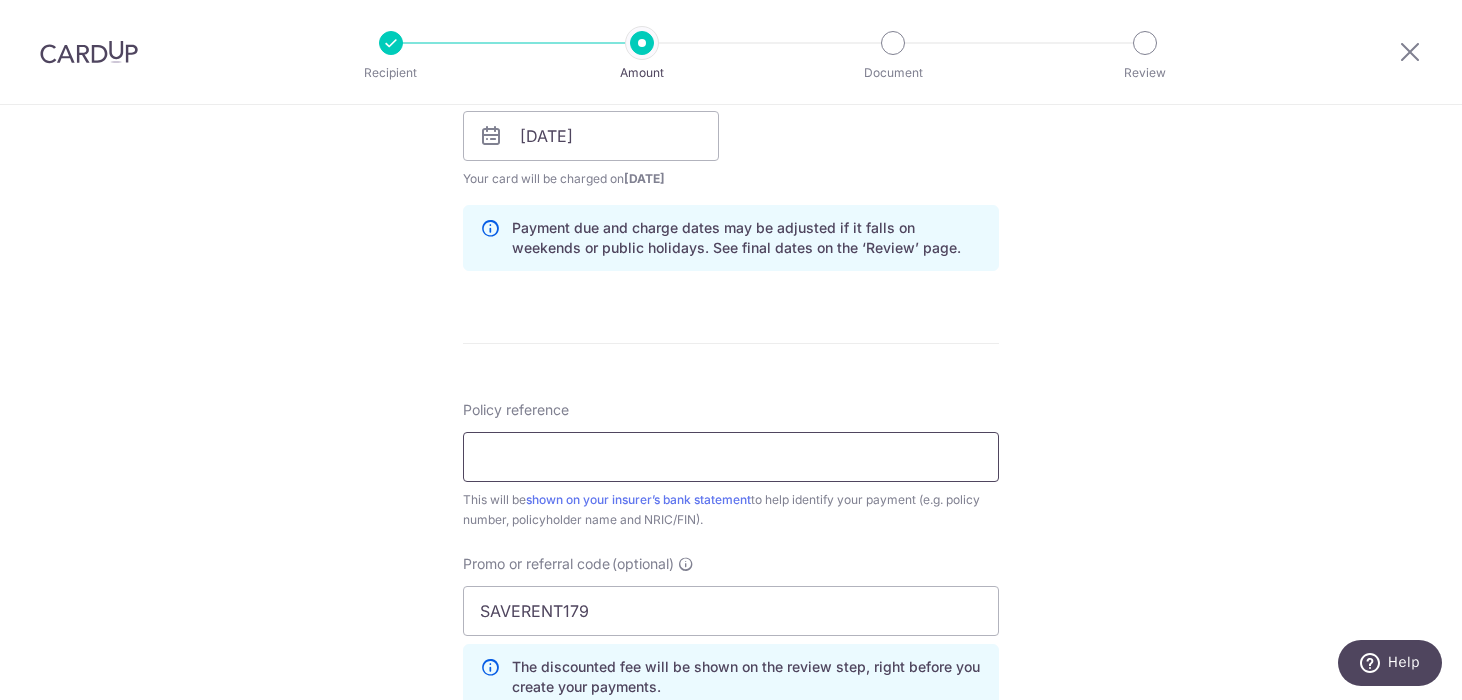 scroll, scrollTop: 1209, scrollLeft: 0, axis: vertical 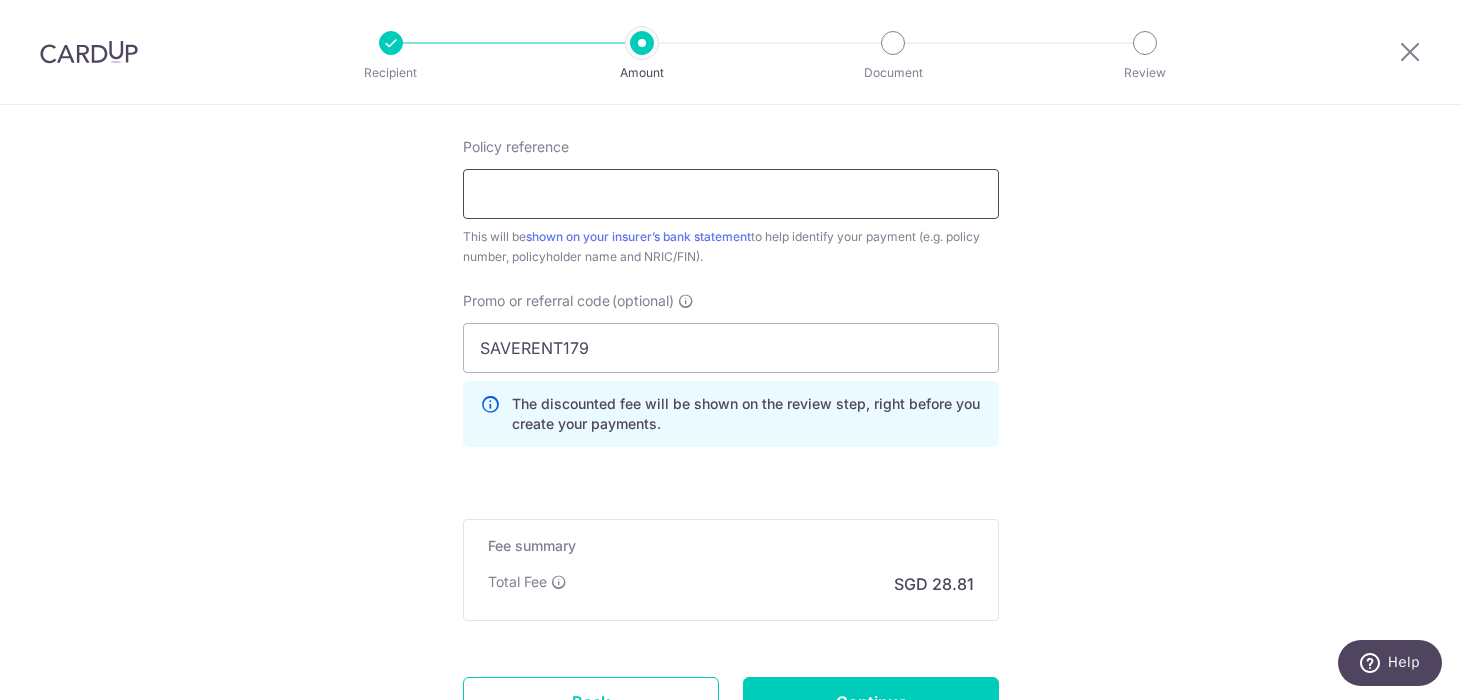 click on "Policy reference" at bounding box center (731, 194) 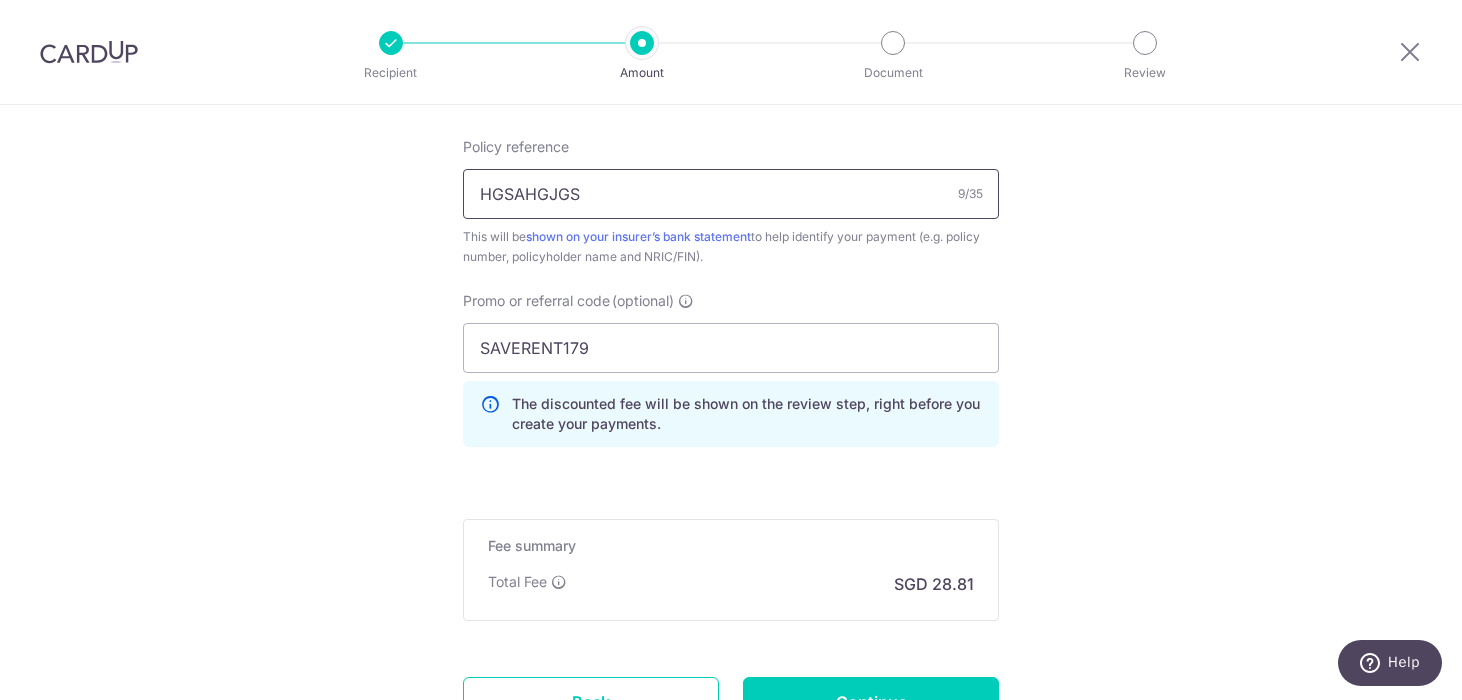 scroll, scrollTop: 1386, scrollLeft: 0, axis: vertical 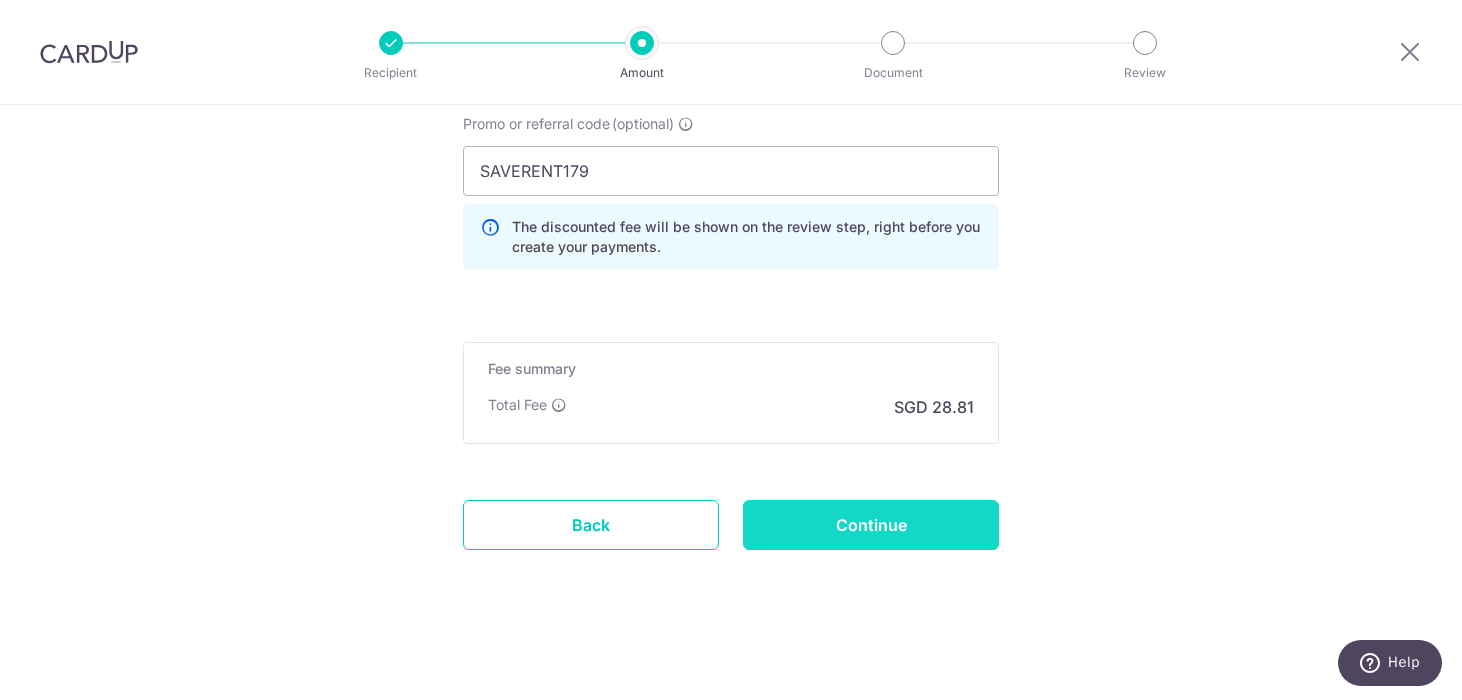 type on "HGSAHGJGS" 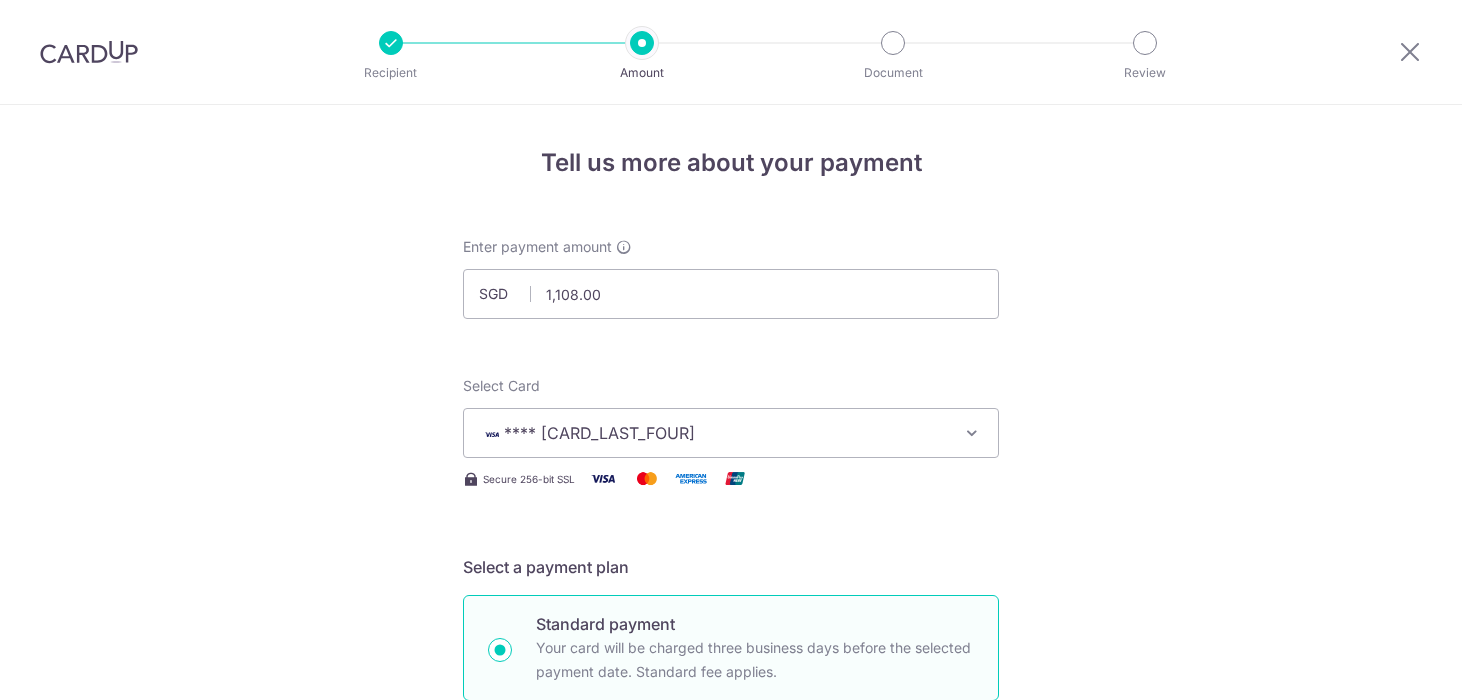 scroll, scrollTop: 0, scrollLeft: 0, axis: both 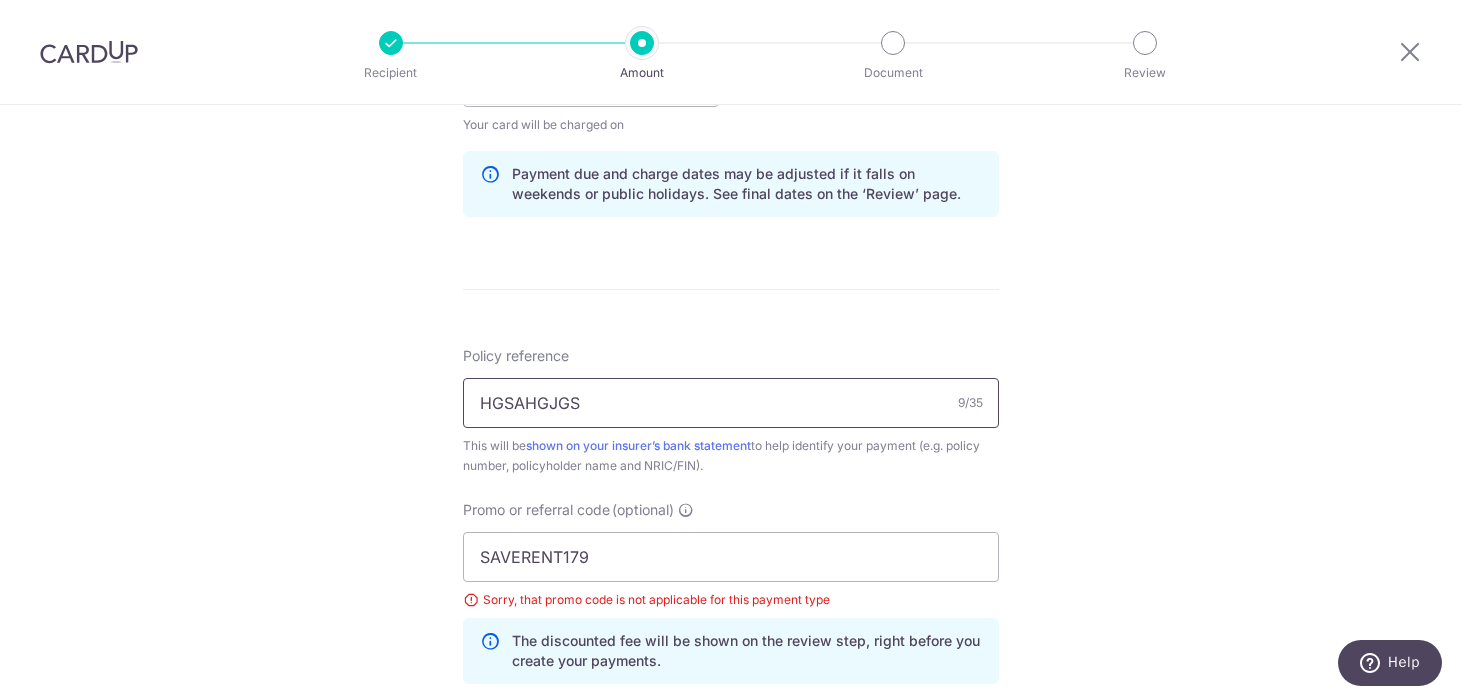 drag, startPoint x: 606, startPoint y: 395, endPoint x: 427, endPoint y: 385, distance: 179.27911 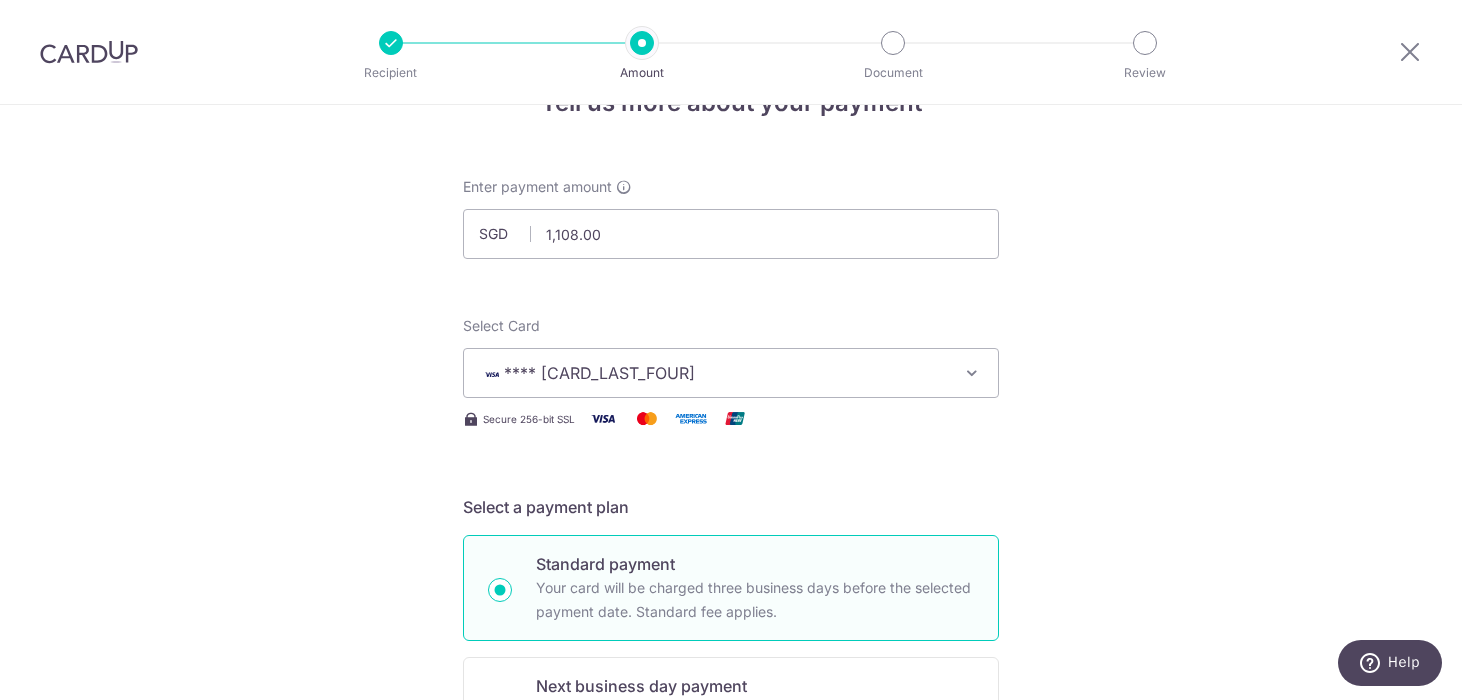 scroll, scrollTop: 0, scrollLeft: 0, axis: both 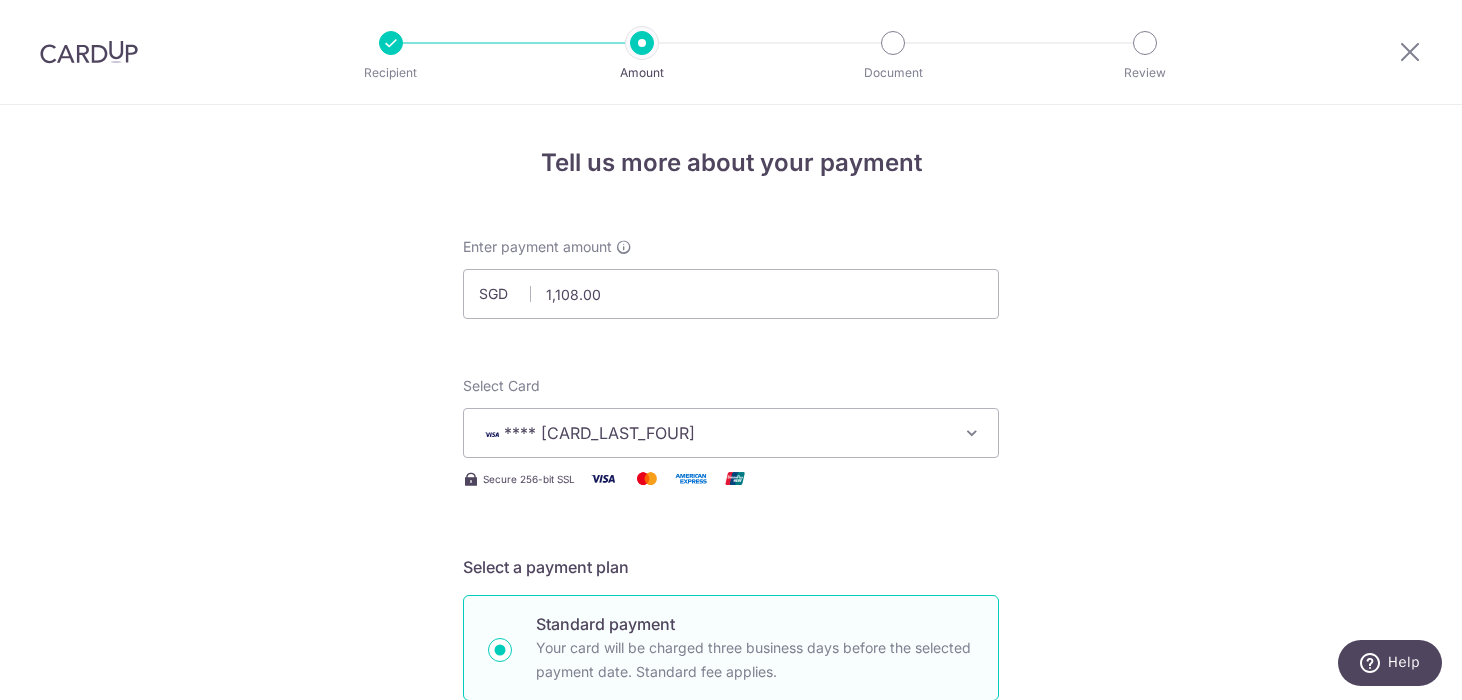 type 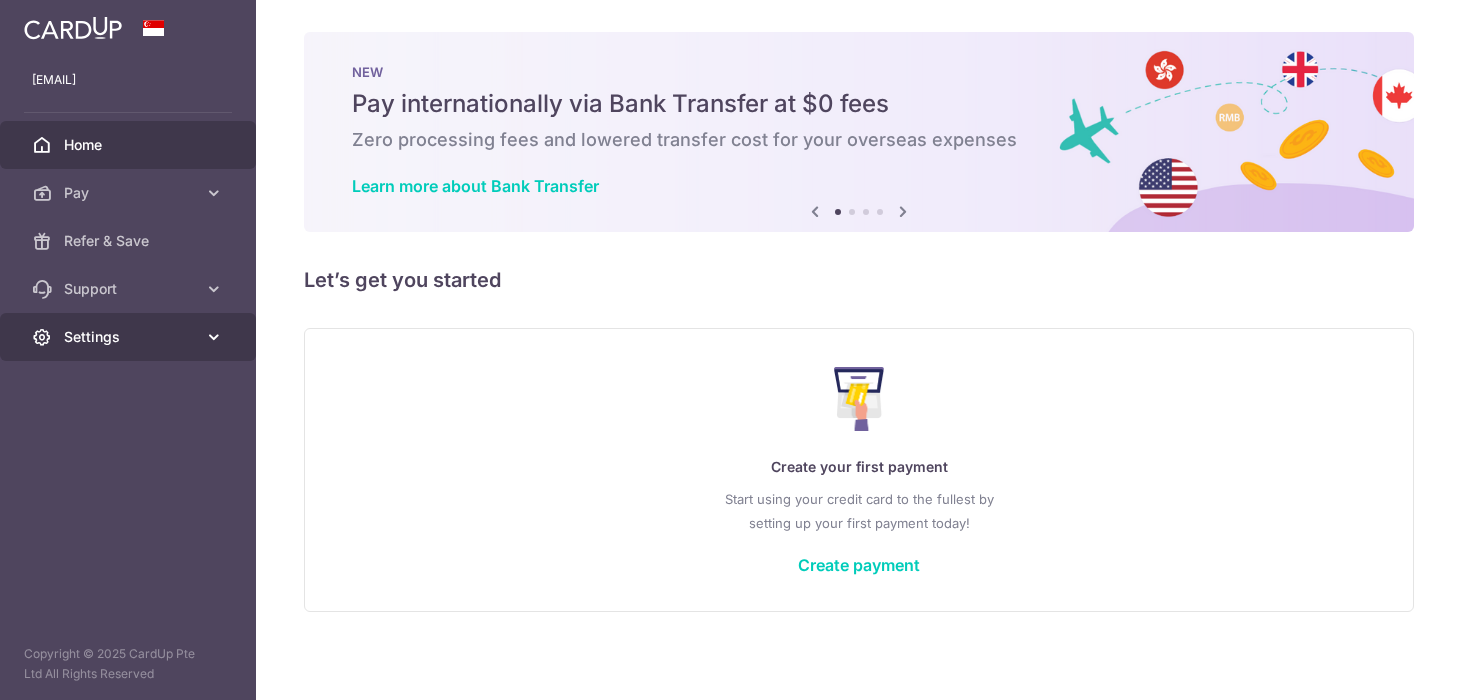 click on "Settings" at bounding box center (130, 337) 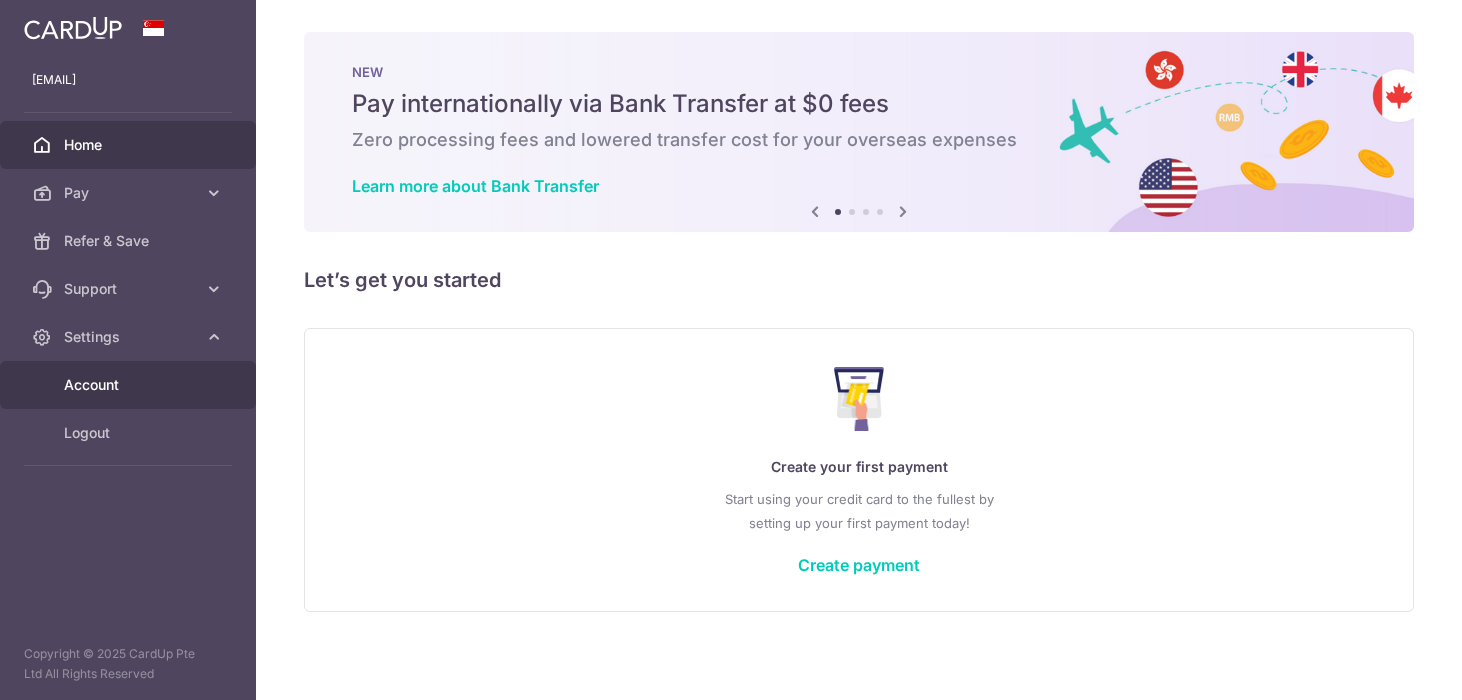 click on "Account" at bounding box center (130, 385) 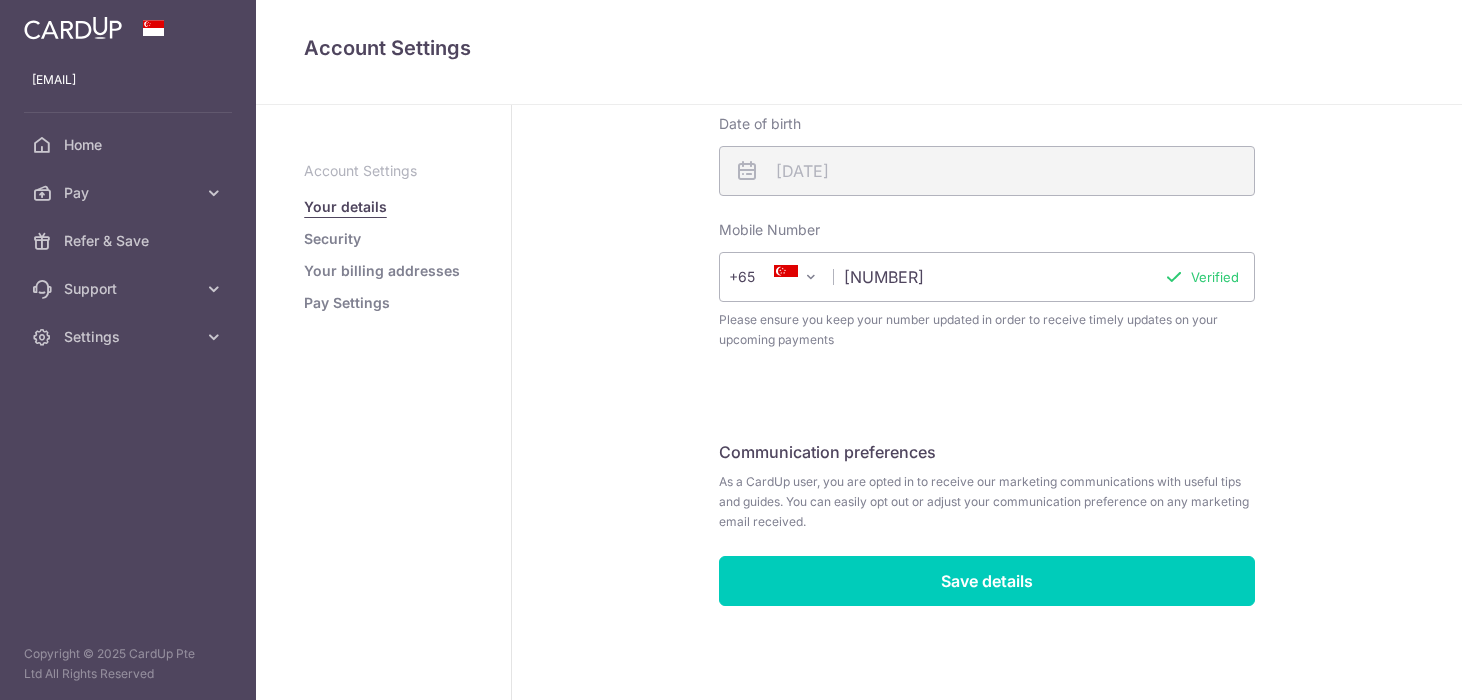 scroll, scrollTop: 487, scrollLeft: 0, axis: vertical 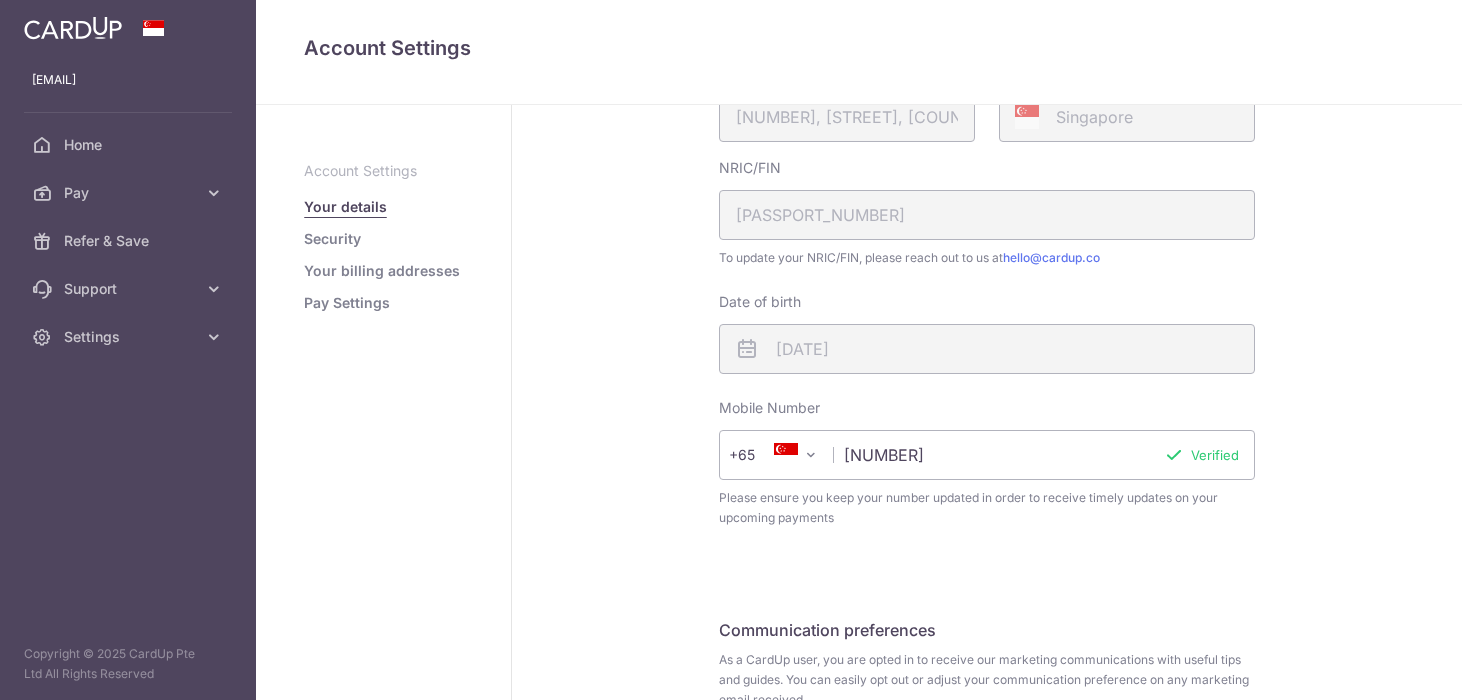 click on "Security" at bounding box center (332, 239) 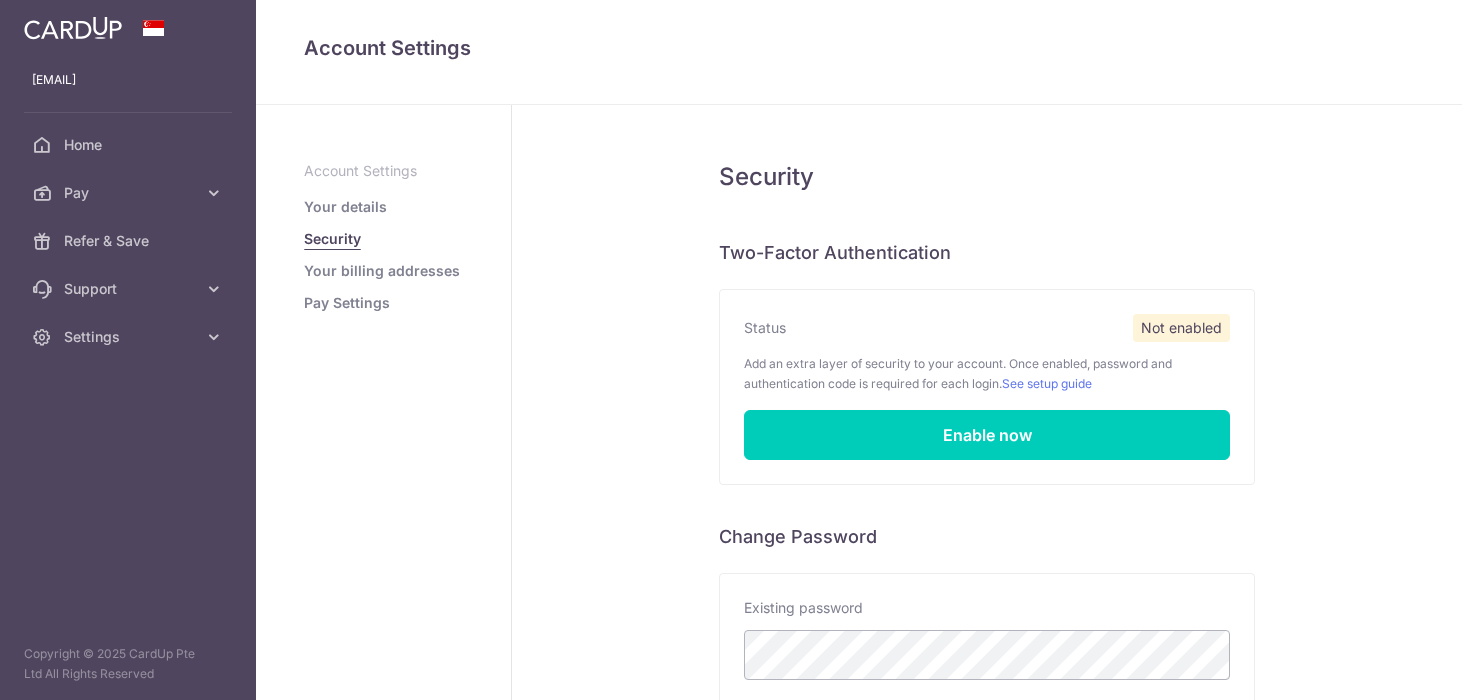 click on "Your billing addresses" at bounding box center [382, 271] 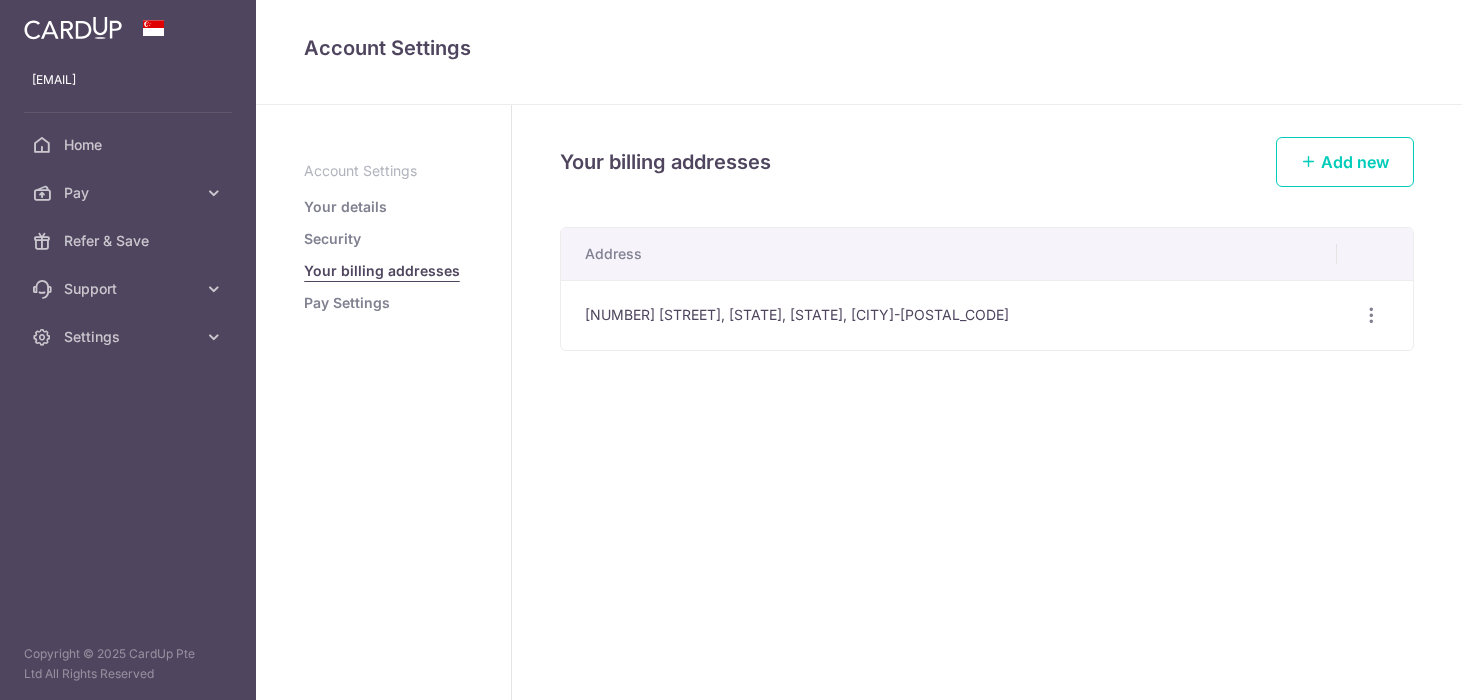 click on "Account Settings Your details Security Your billing addresses Pay Settings" at bounding box center (383, 237) 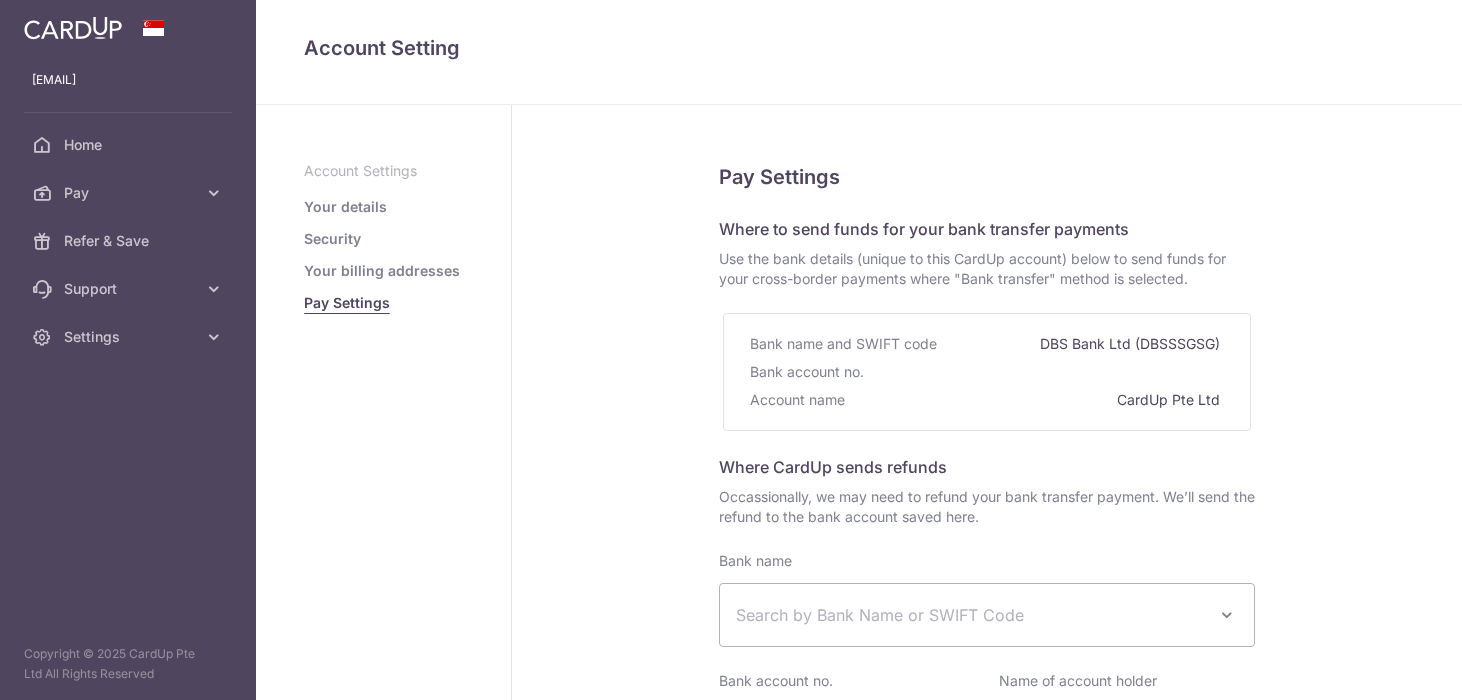 select 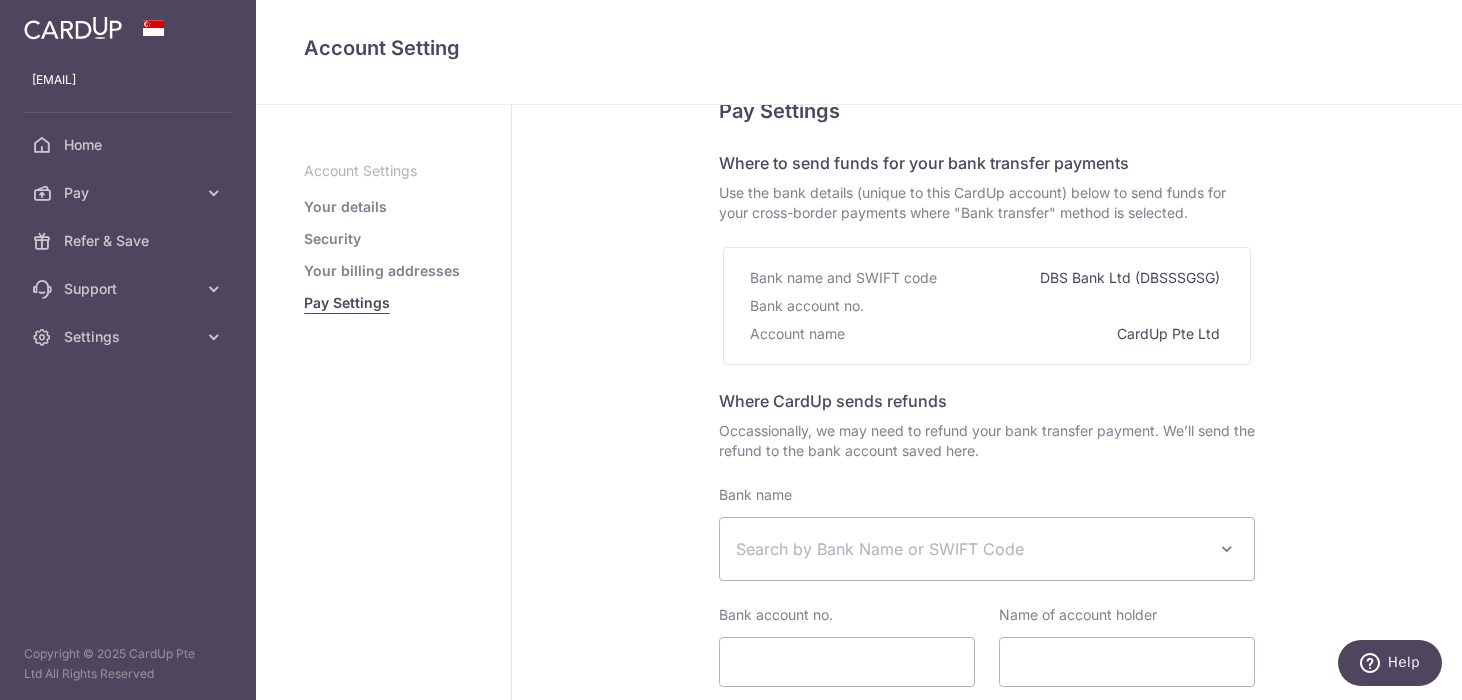 scroll, scrollTop: 0, scrollLeft: 0, axis: both 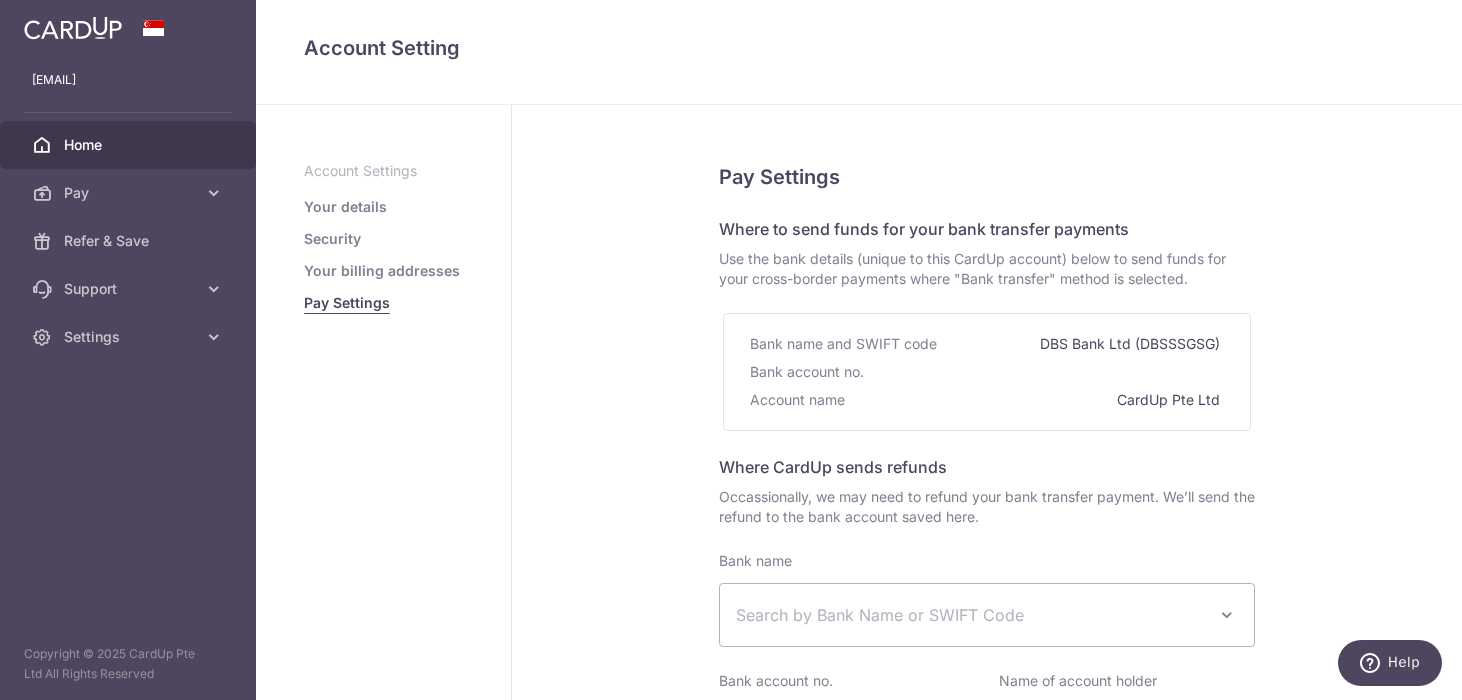 click on "Home" at bounding box center [130, 145] 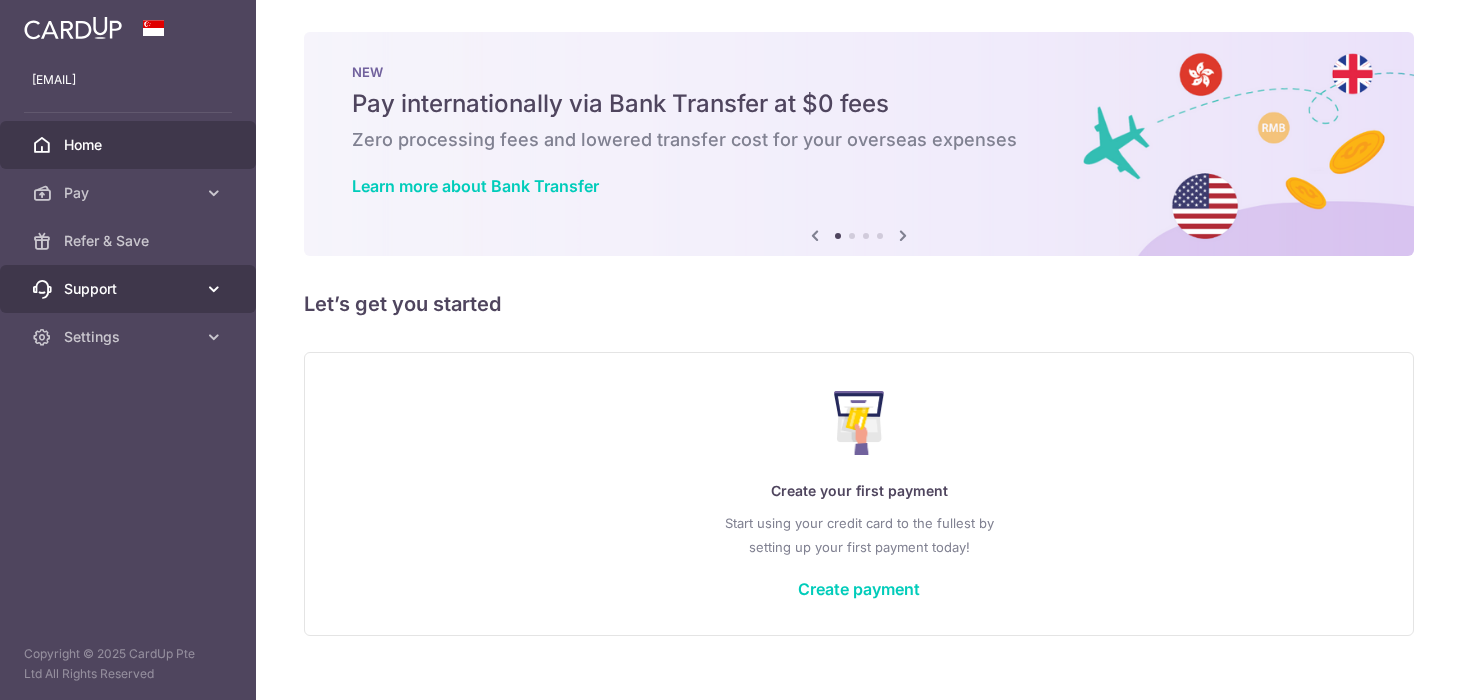 scroll, scrollTop: 0, scrollLeft: 0, axis: both 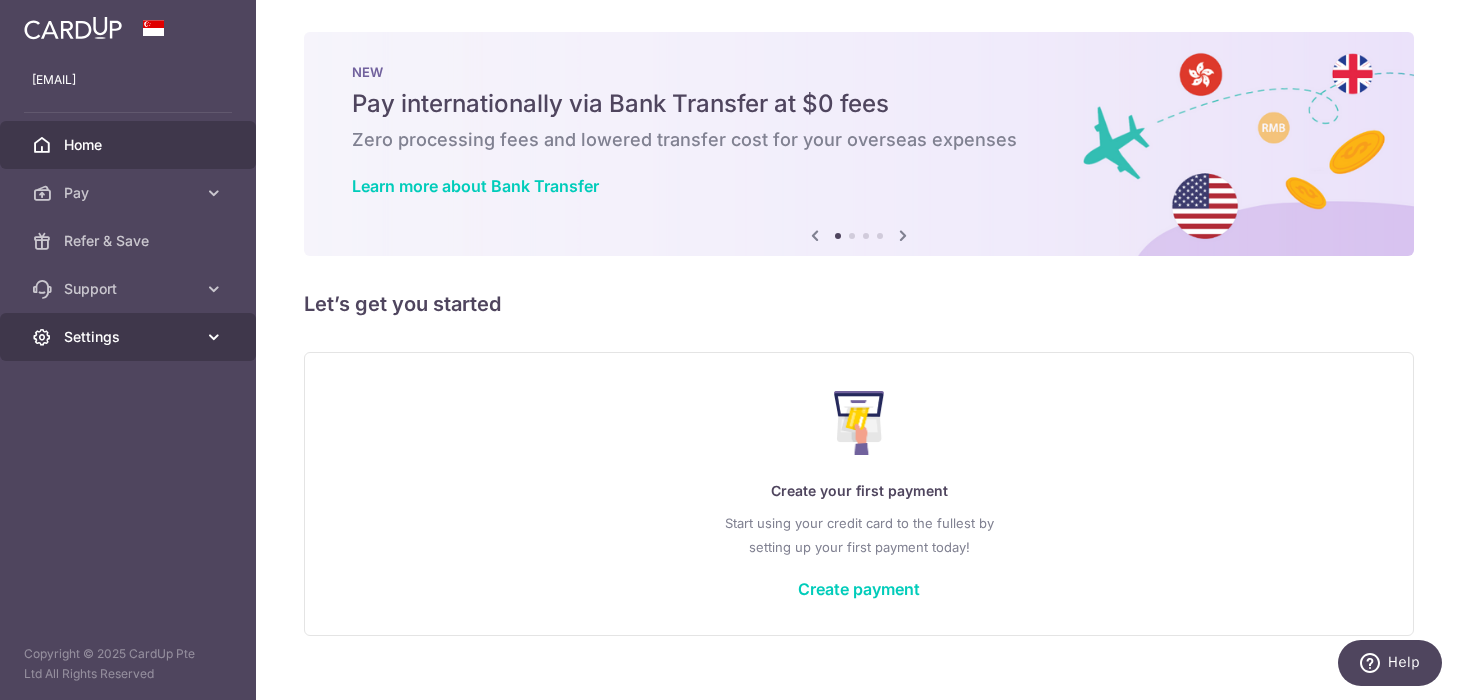 click on "Settings" at bounding box center (130, 337) 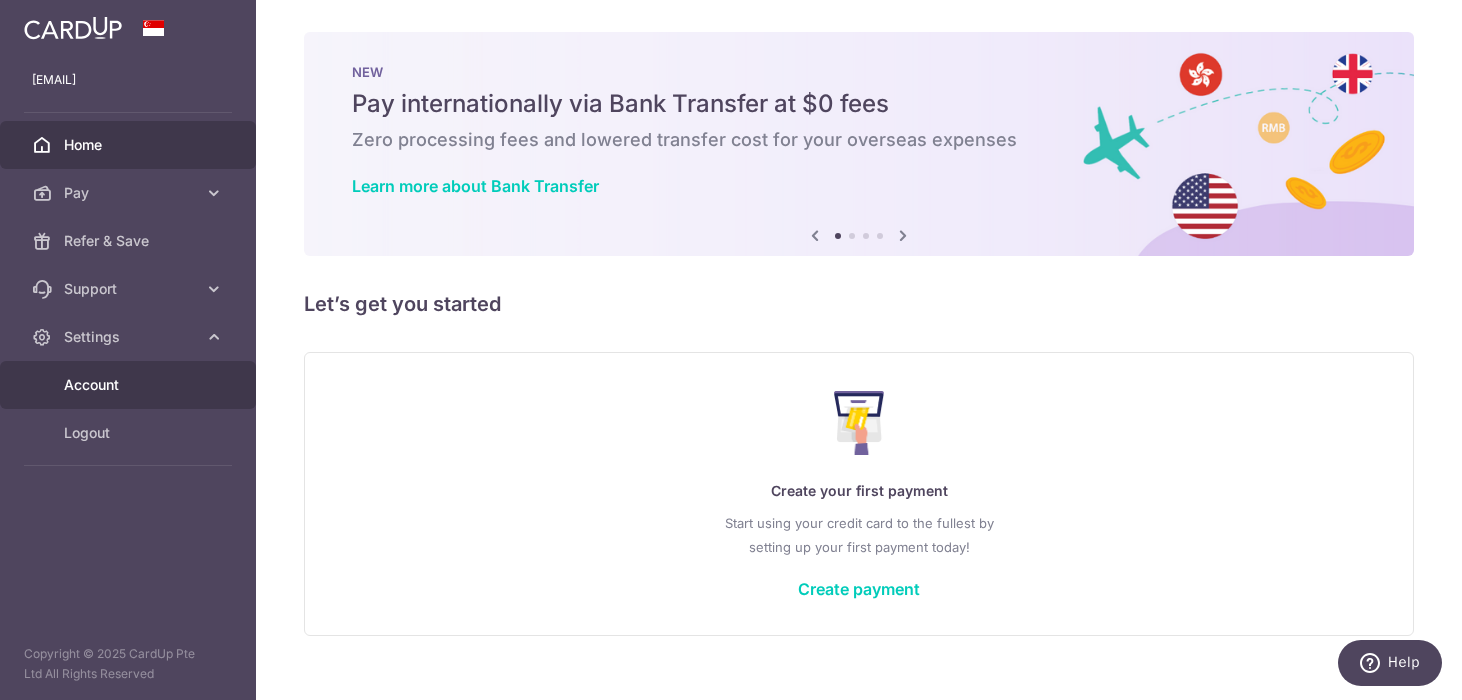 click on "Account" at bounding box center (130, 385) 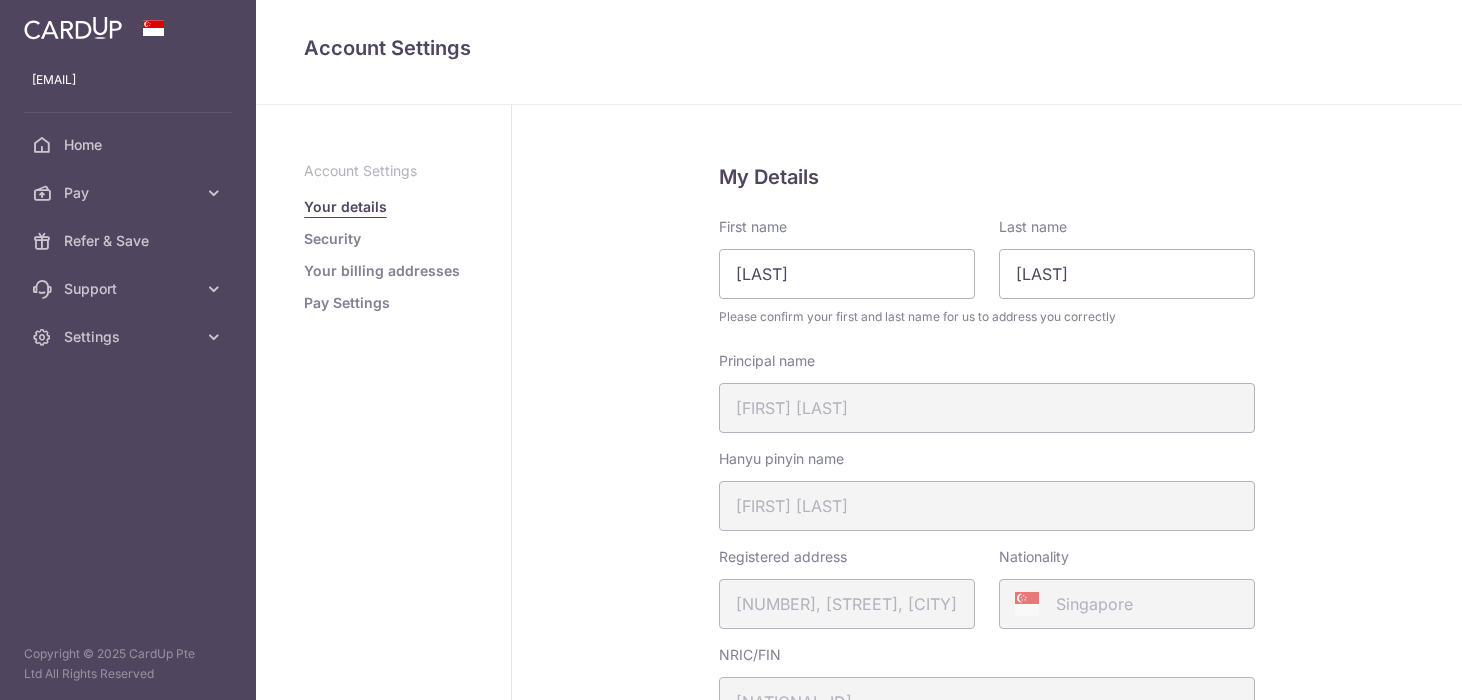 scroll, scrollTop: 0, scrollLeft: 0, axis: both 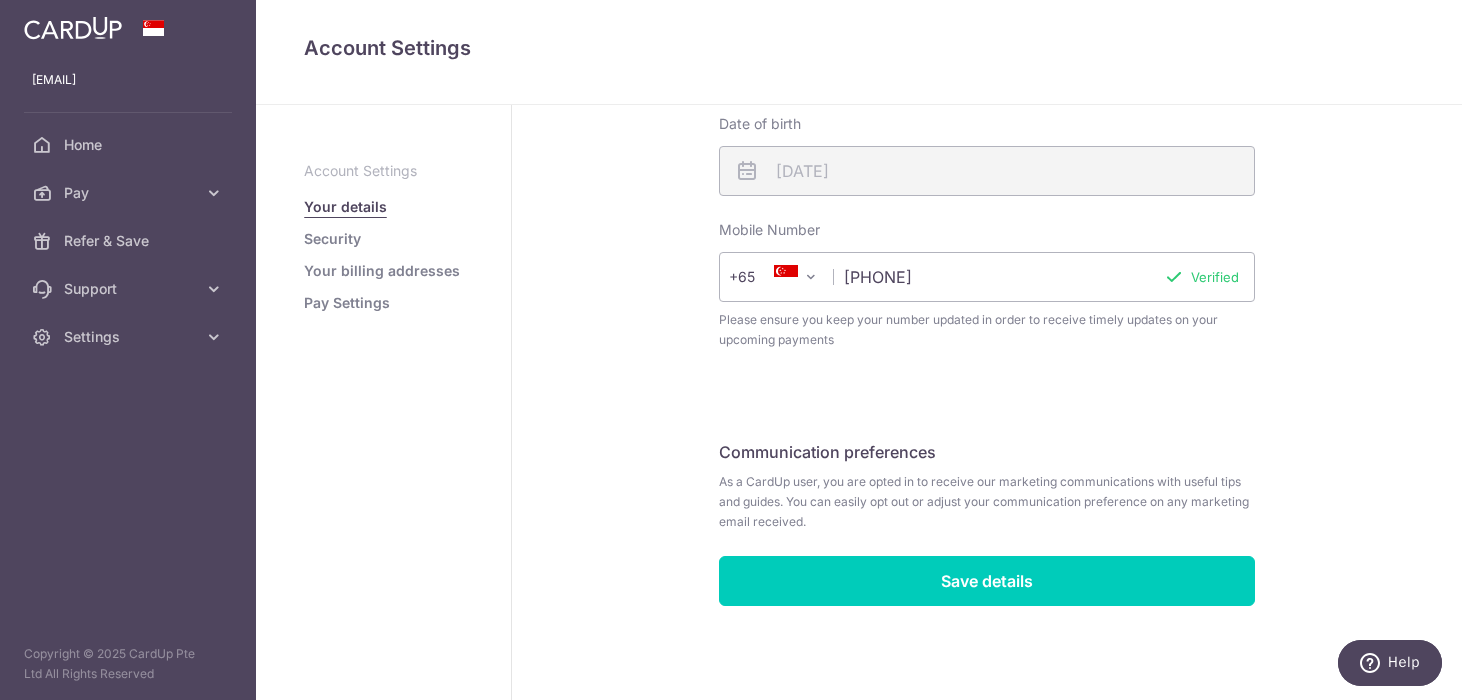 click on "Pay Settings" at bounding box center (347, 303) 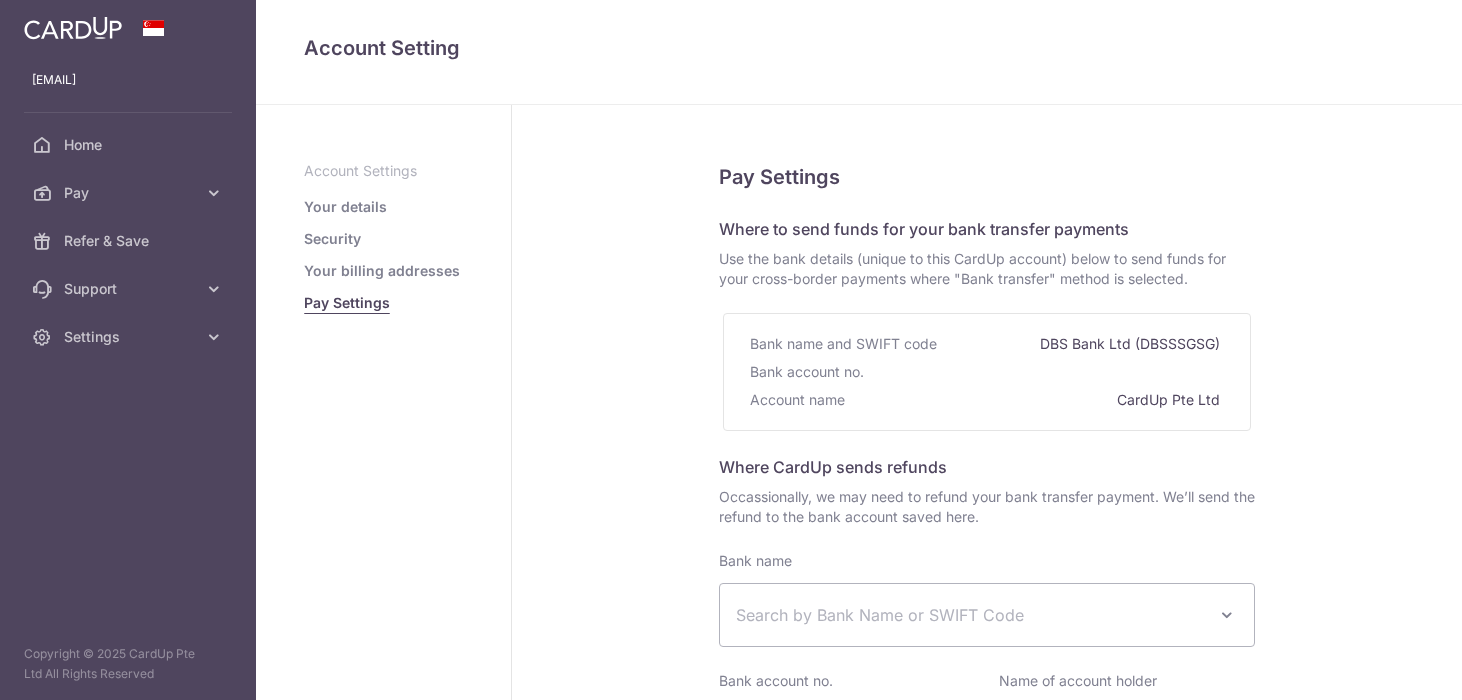 select 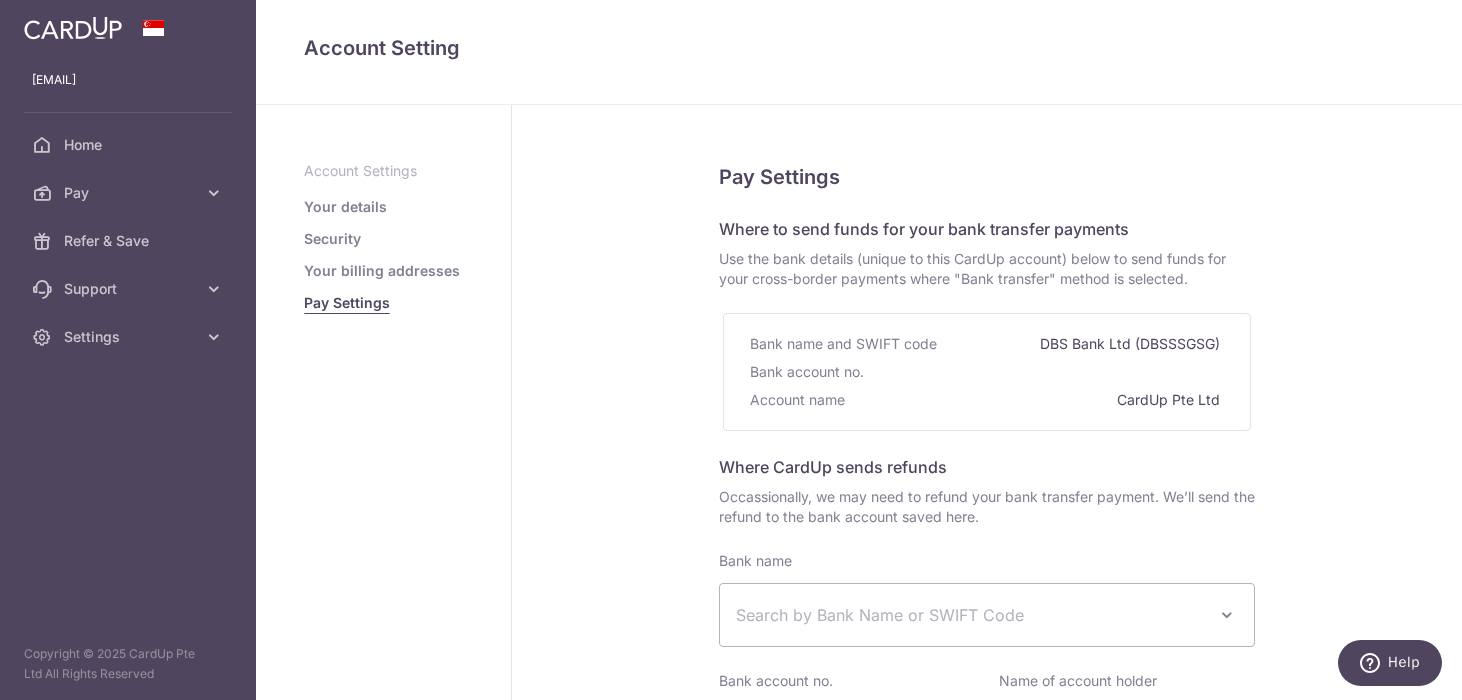 click on "Your billing addresses" at bounding box center [382, 271] 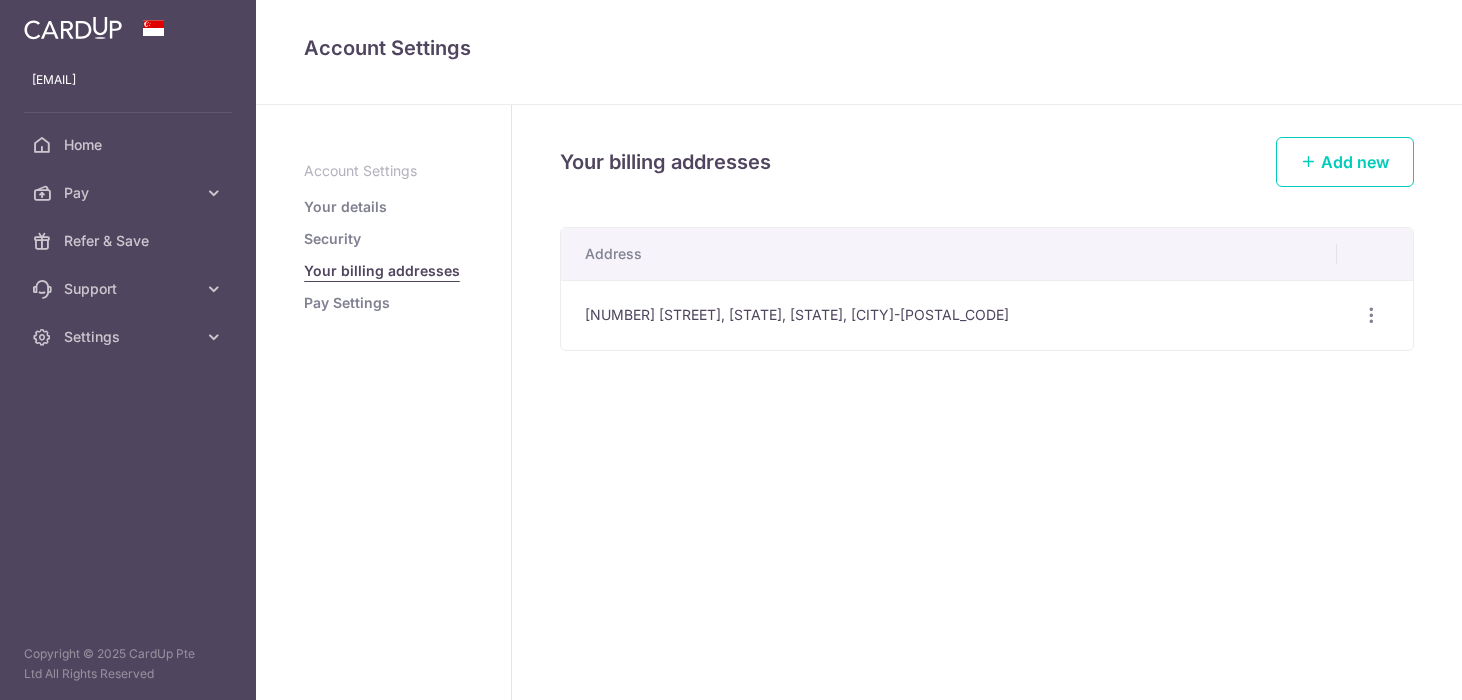 scroll, scrollTop: 0, scrollLeft: 0, axis: both 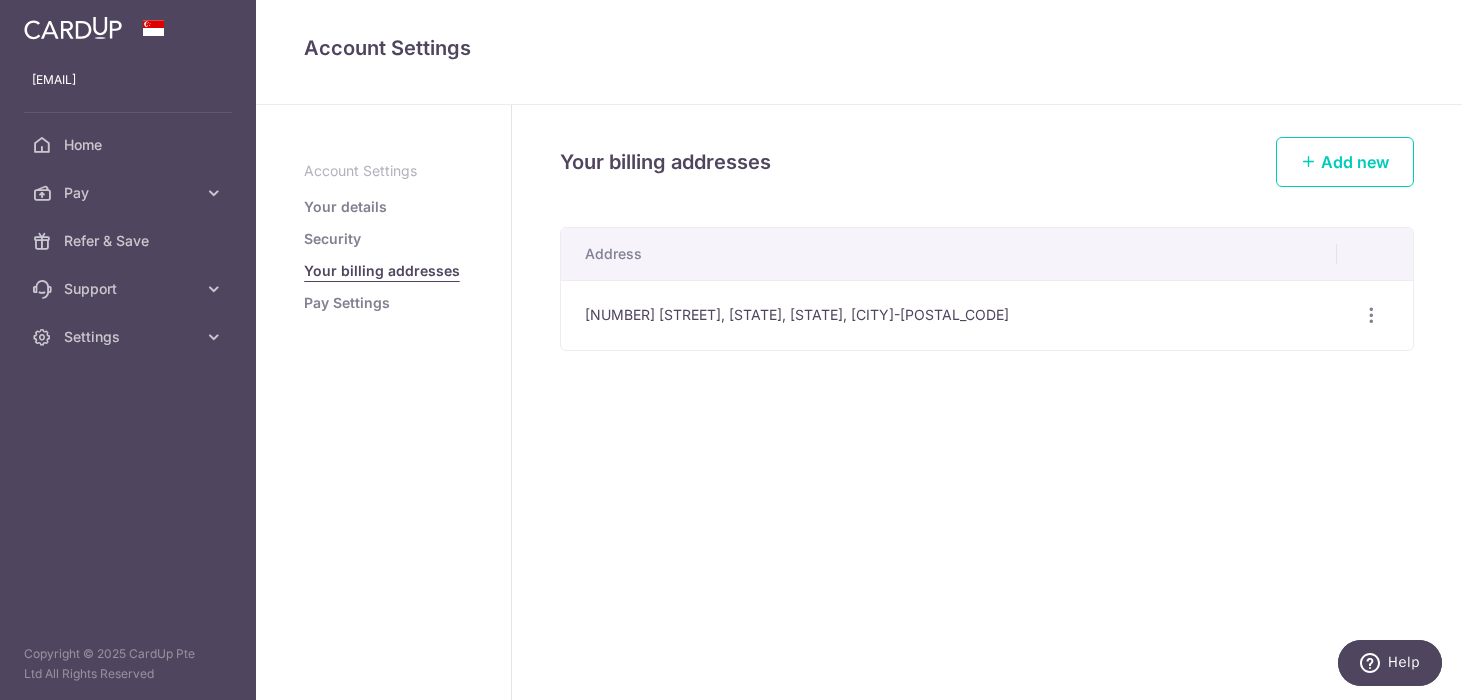 click on "Security" at bounding box center [332, 239] 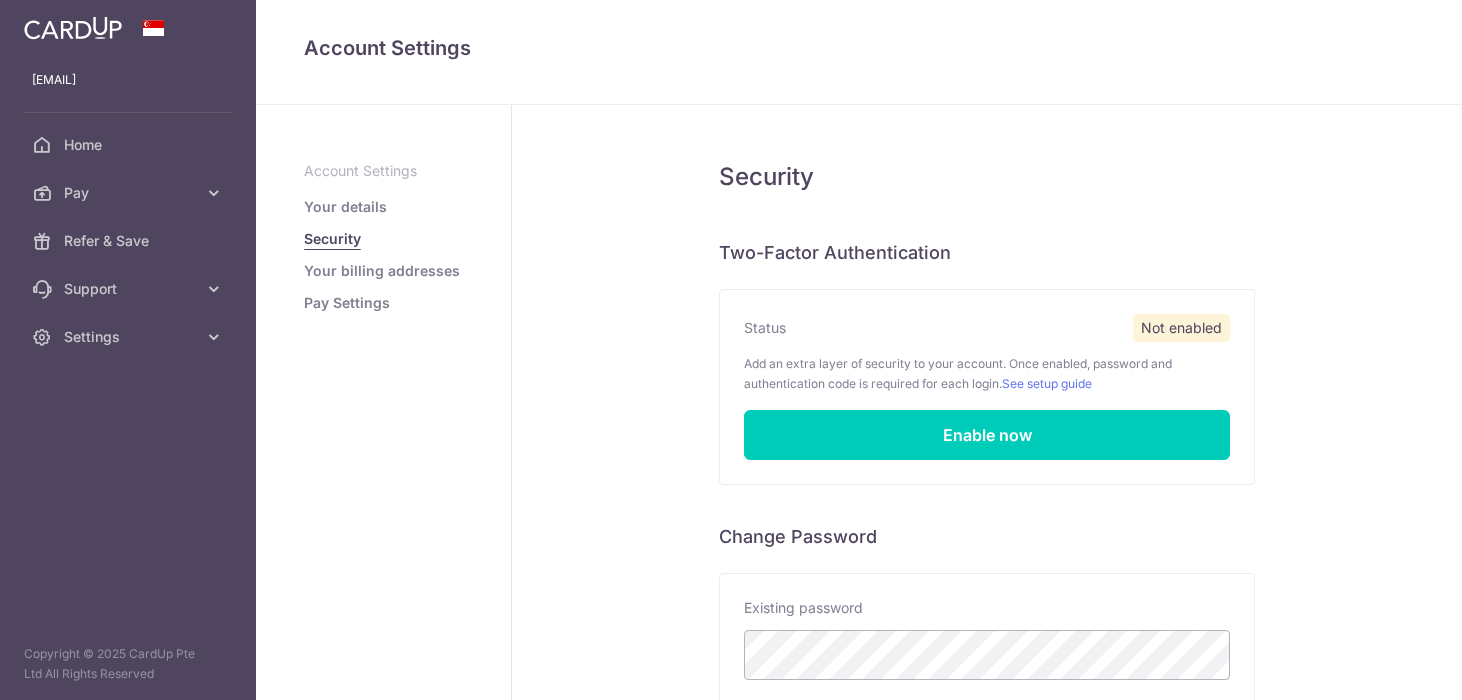 scroll, scrollTop: 0, scrollLeft: 0, axis: both 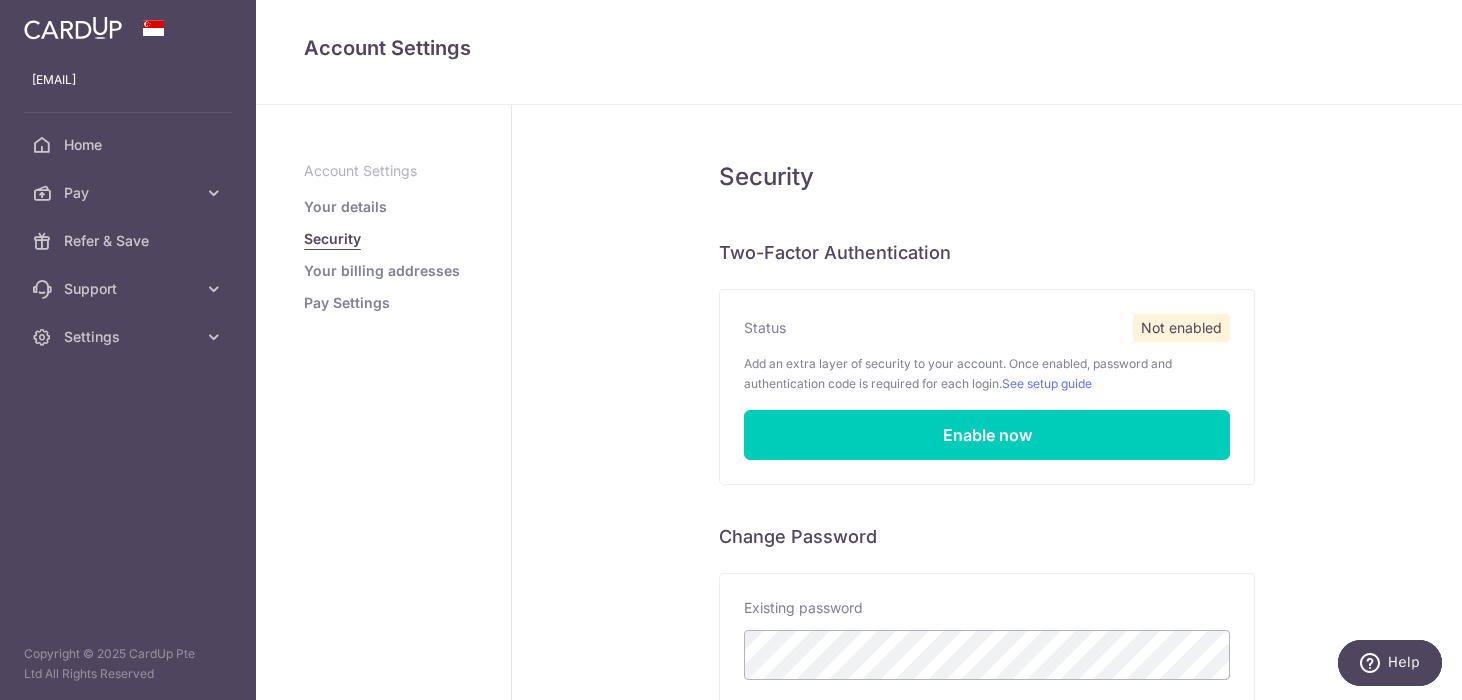 click on "Your details" at bounding box center (345, 207) 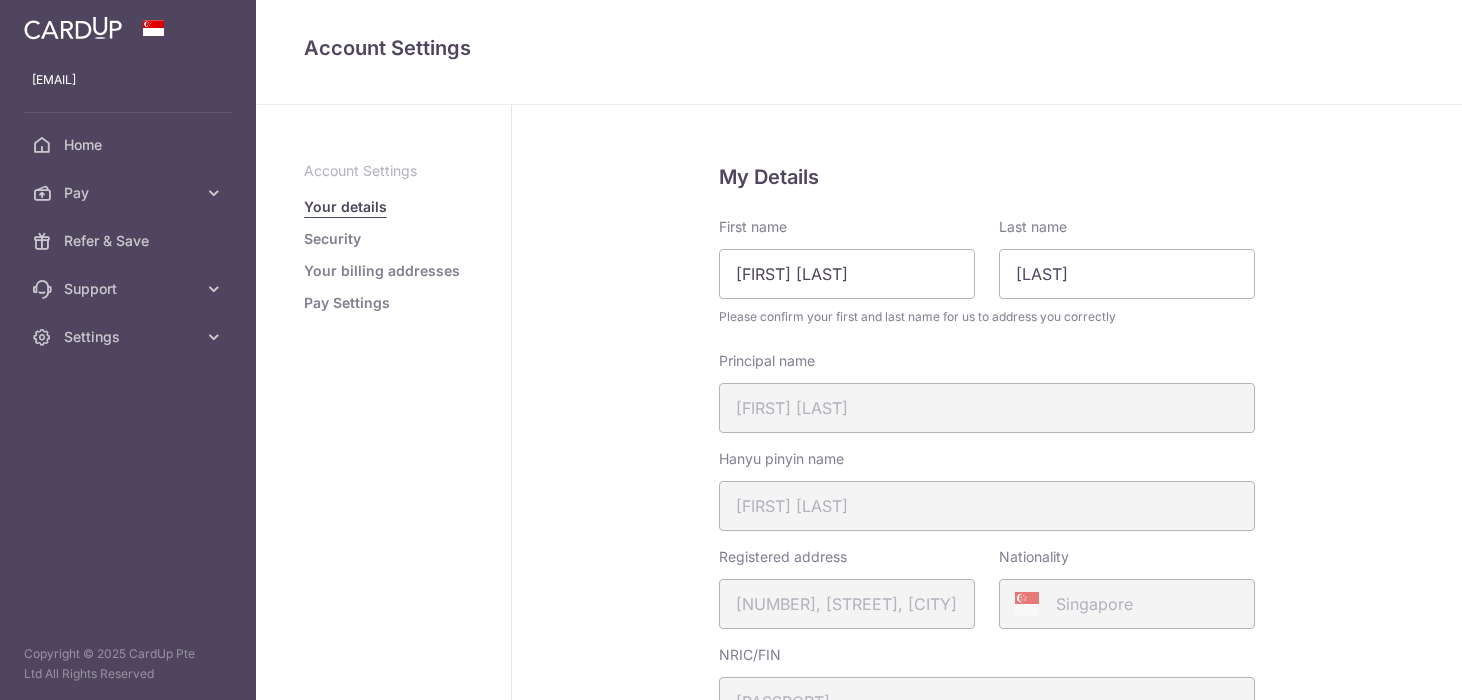 scroll, scrollTop: 0, scrollLeft: 0, axis: both 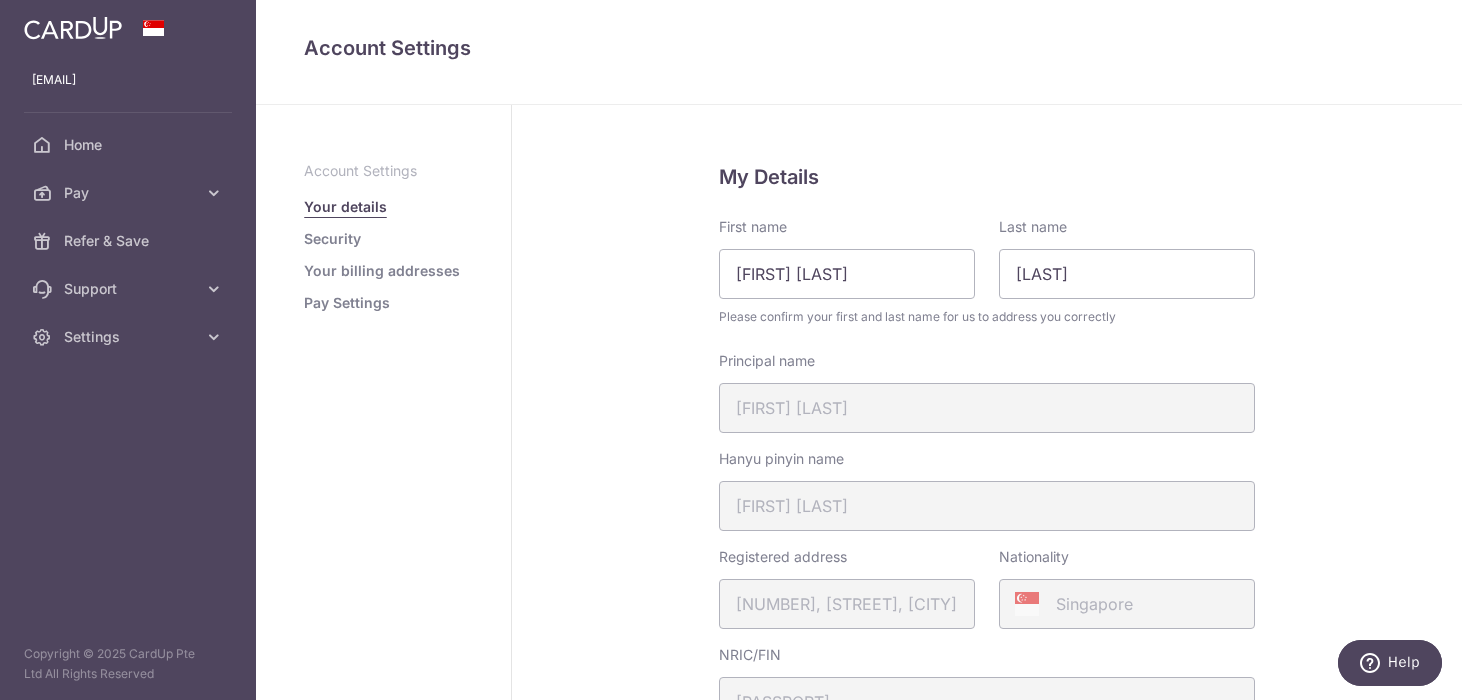 click on "Account Settings" at bounding box center (383, 171) 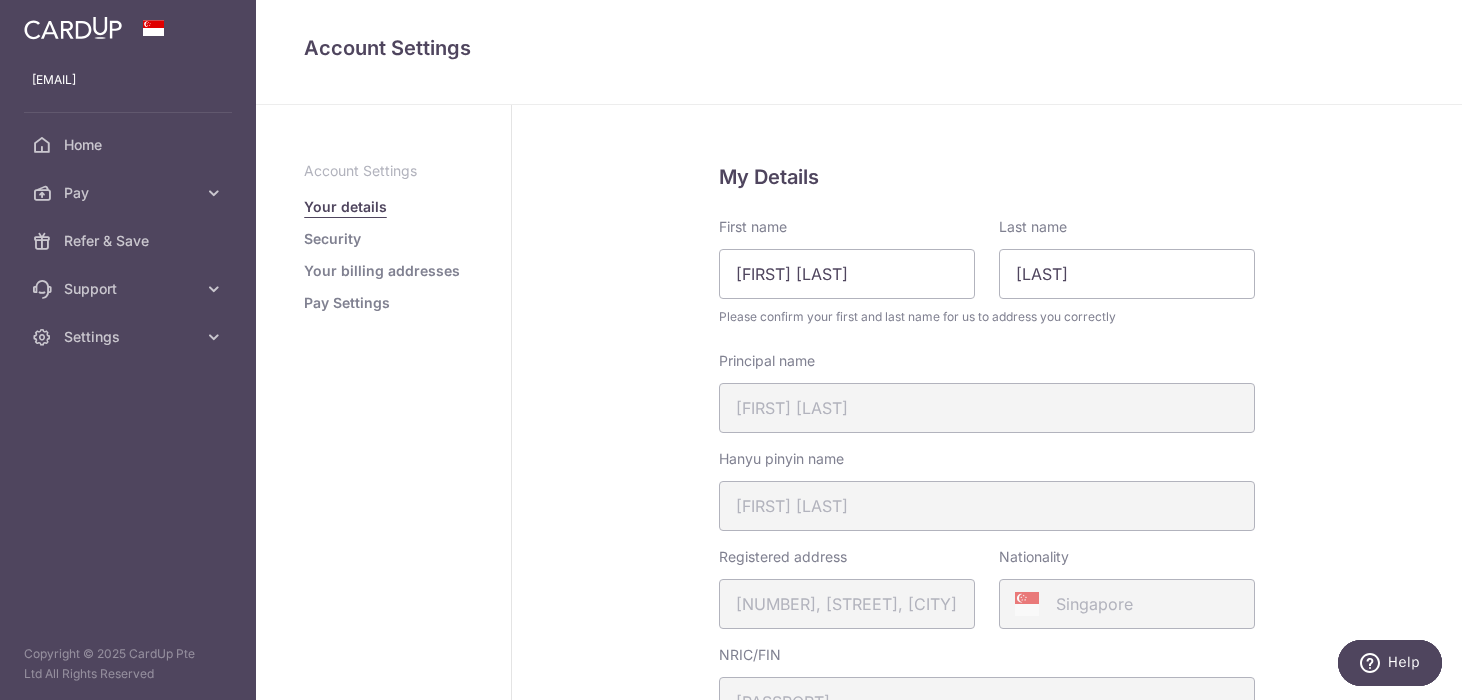 click on "Account Settings" at bounding box center [383, 171] 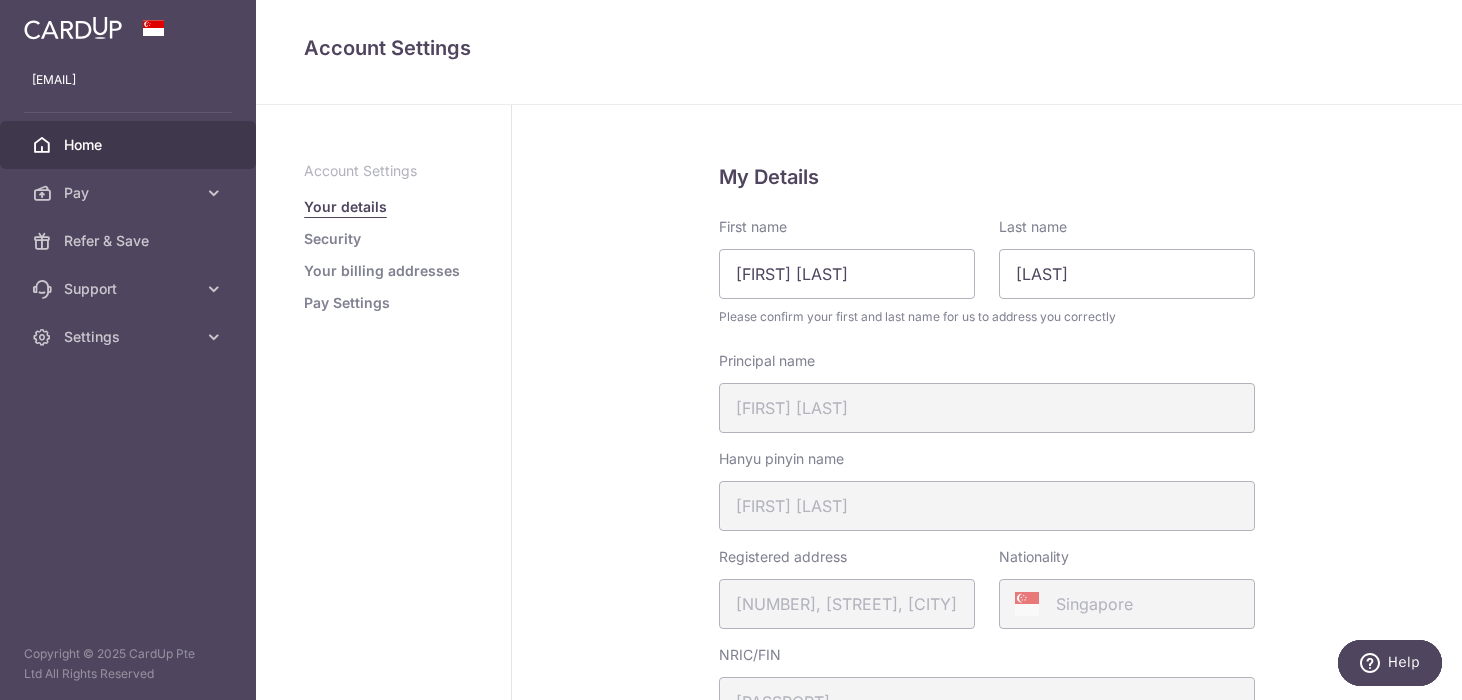 click on "Home" at bounding box center (130, 145) 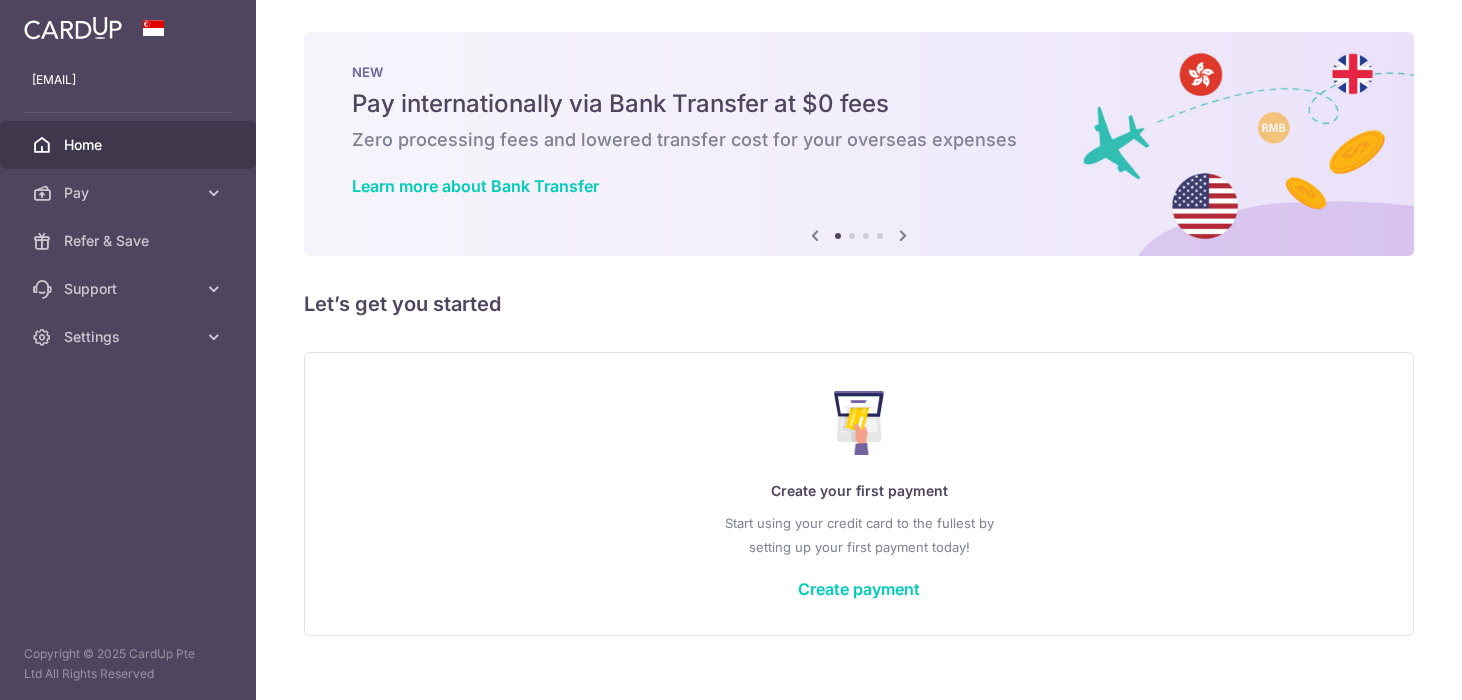 scroll, scrollTop: 0, scrollLeft: 0, axis: both 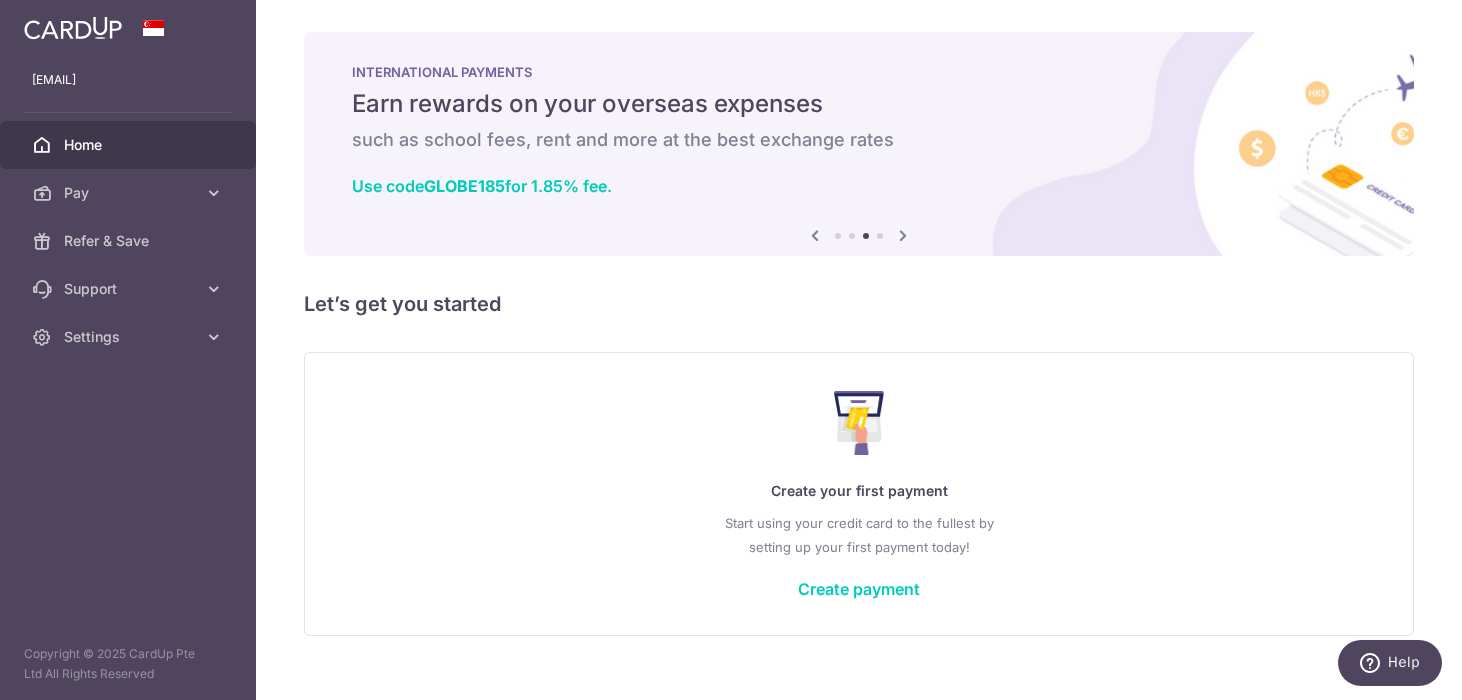 click on "Let’s get you started" at bounding box center [859, 304] 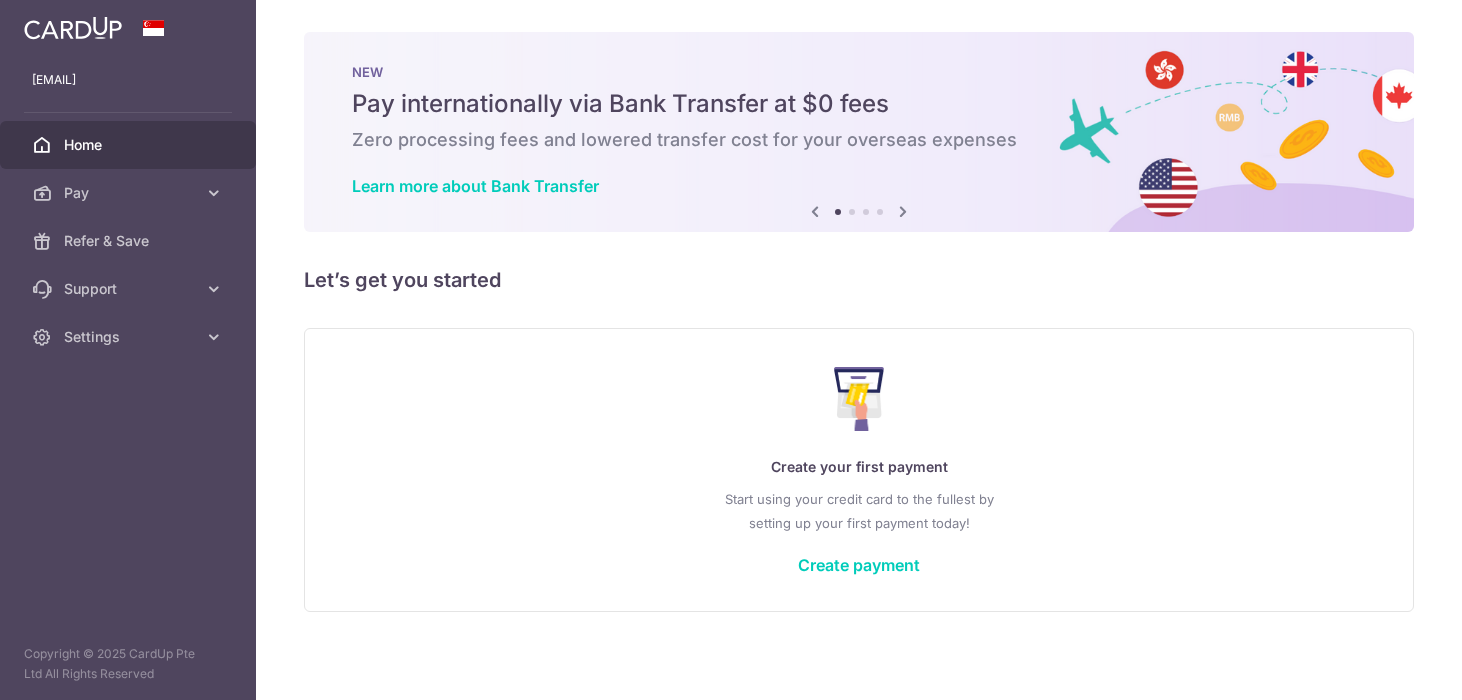 scroll, scrollTop: 0, scrollLeft: 0, axis: both 